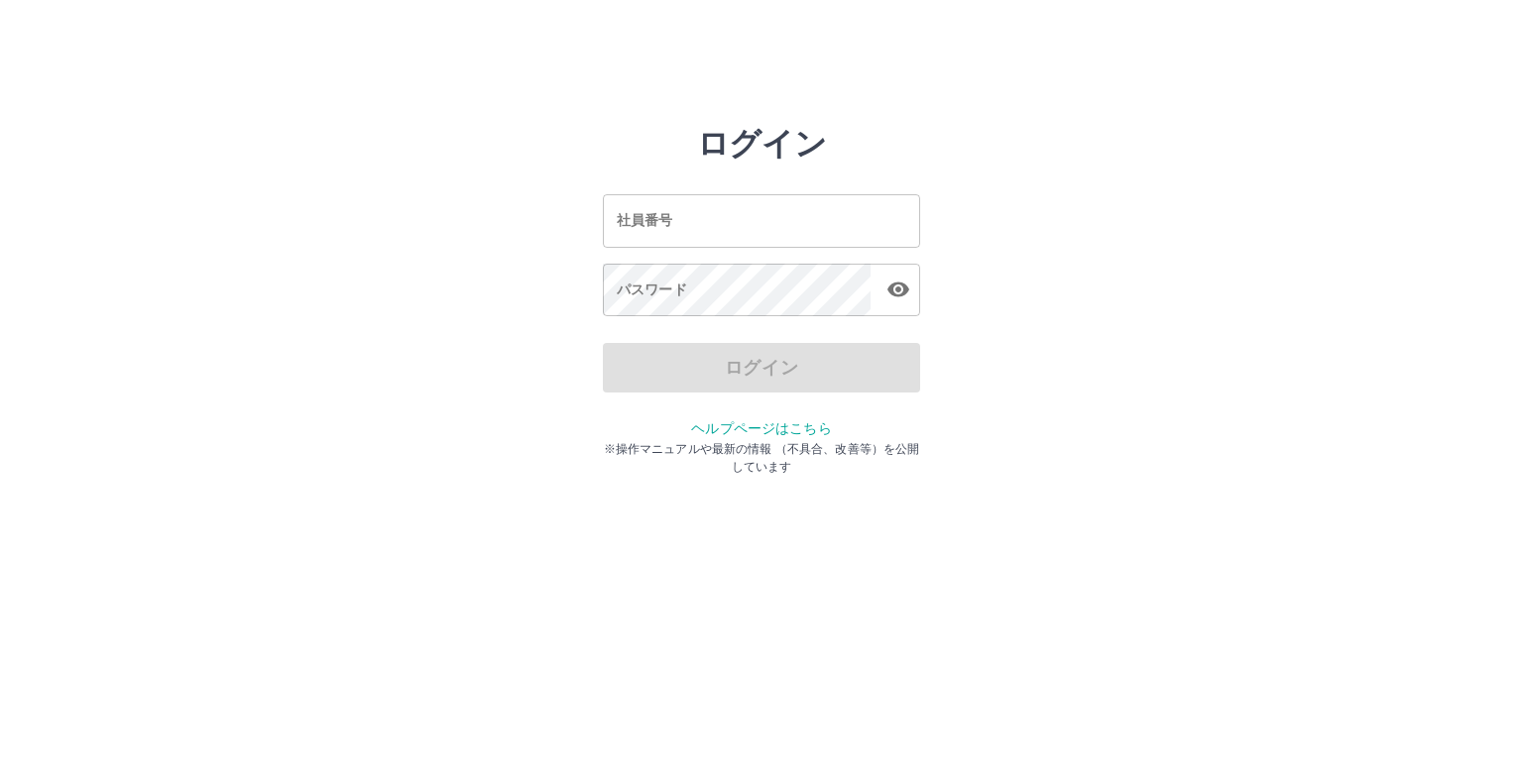 scroll, scrollTop: 0, scrollLeft: 0, axis: both 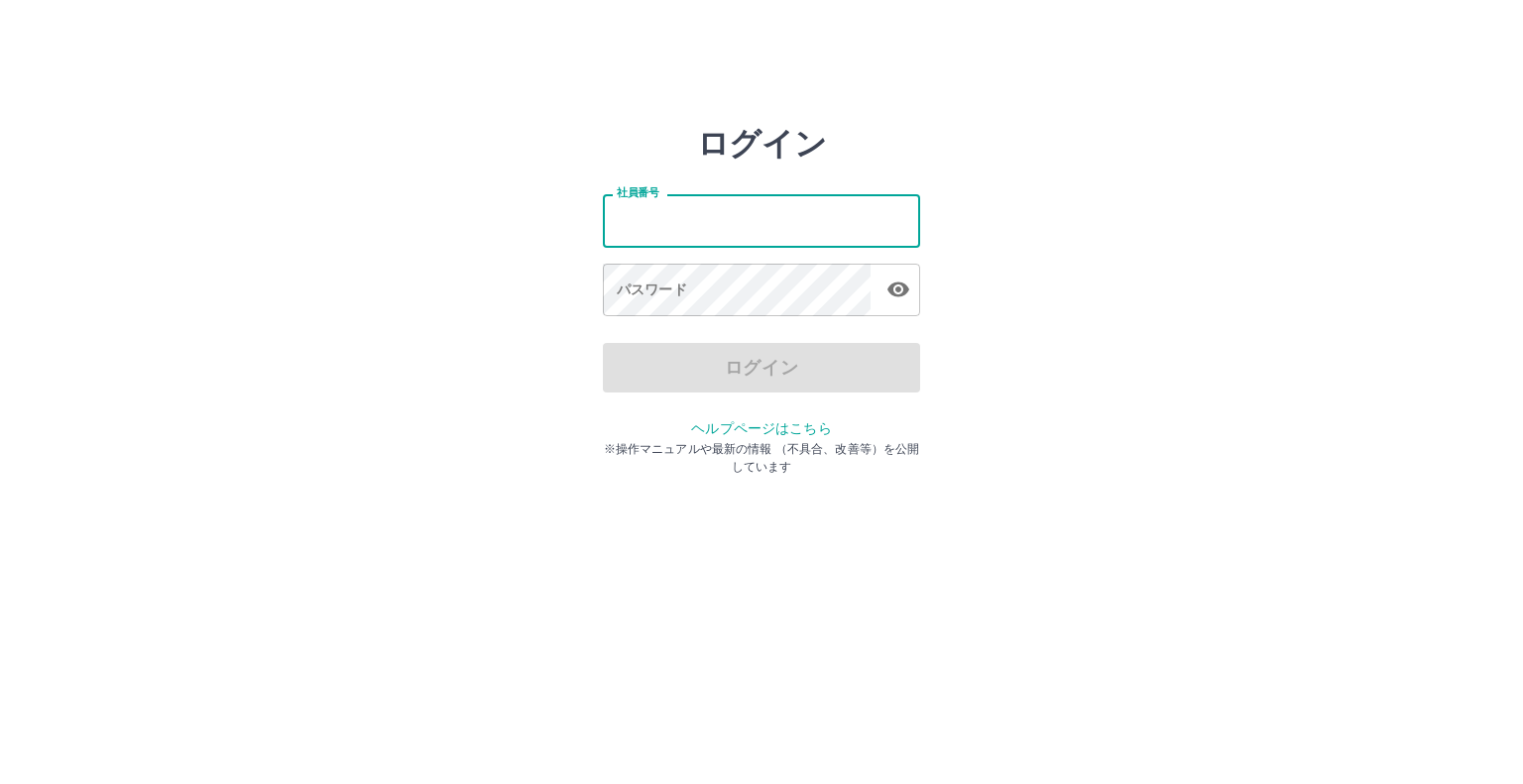 type on "*******" 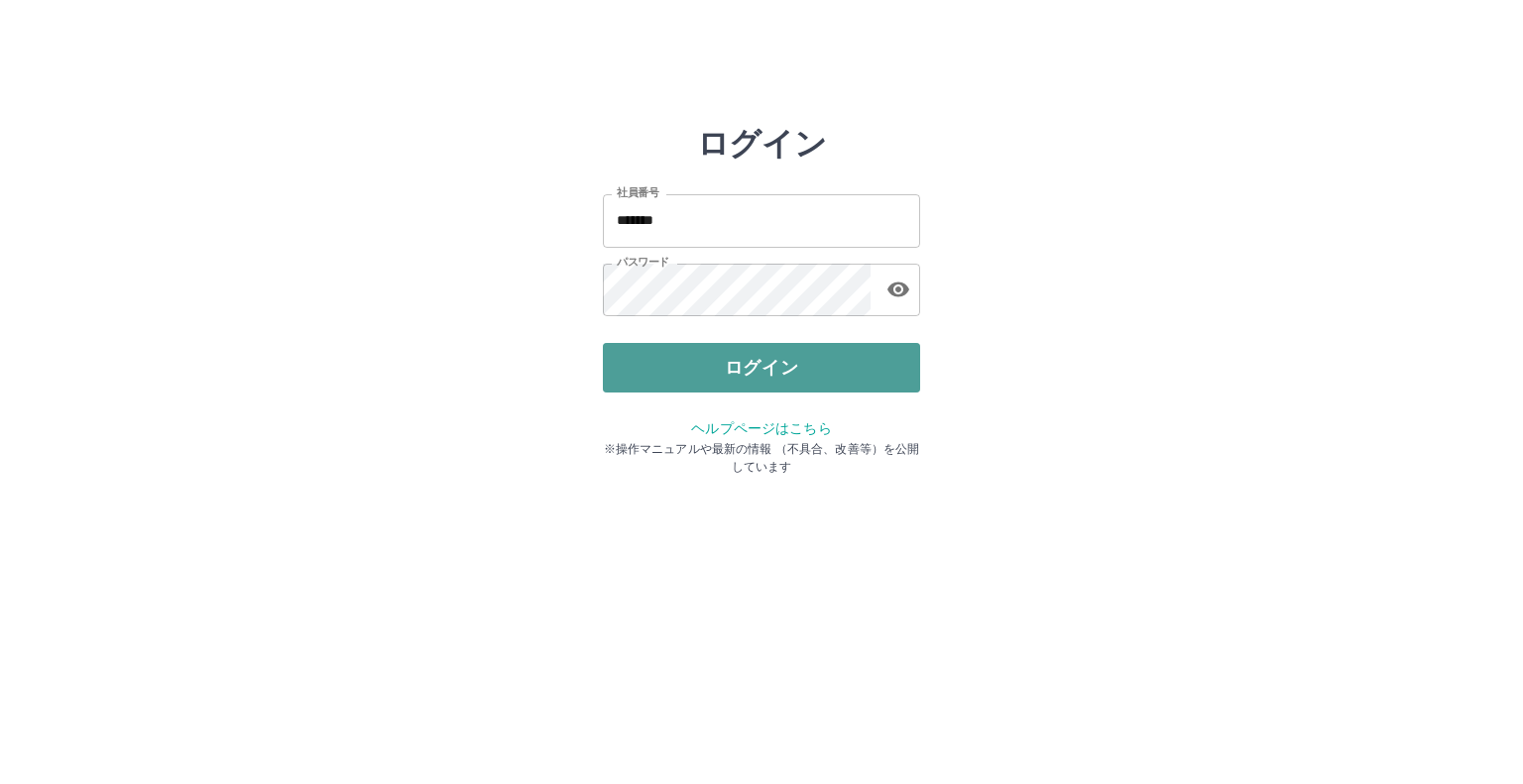 click on "ログイン" at bounding box center [762, 368] 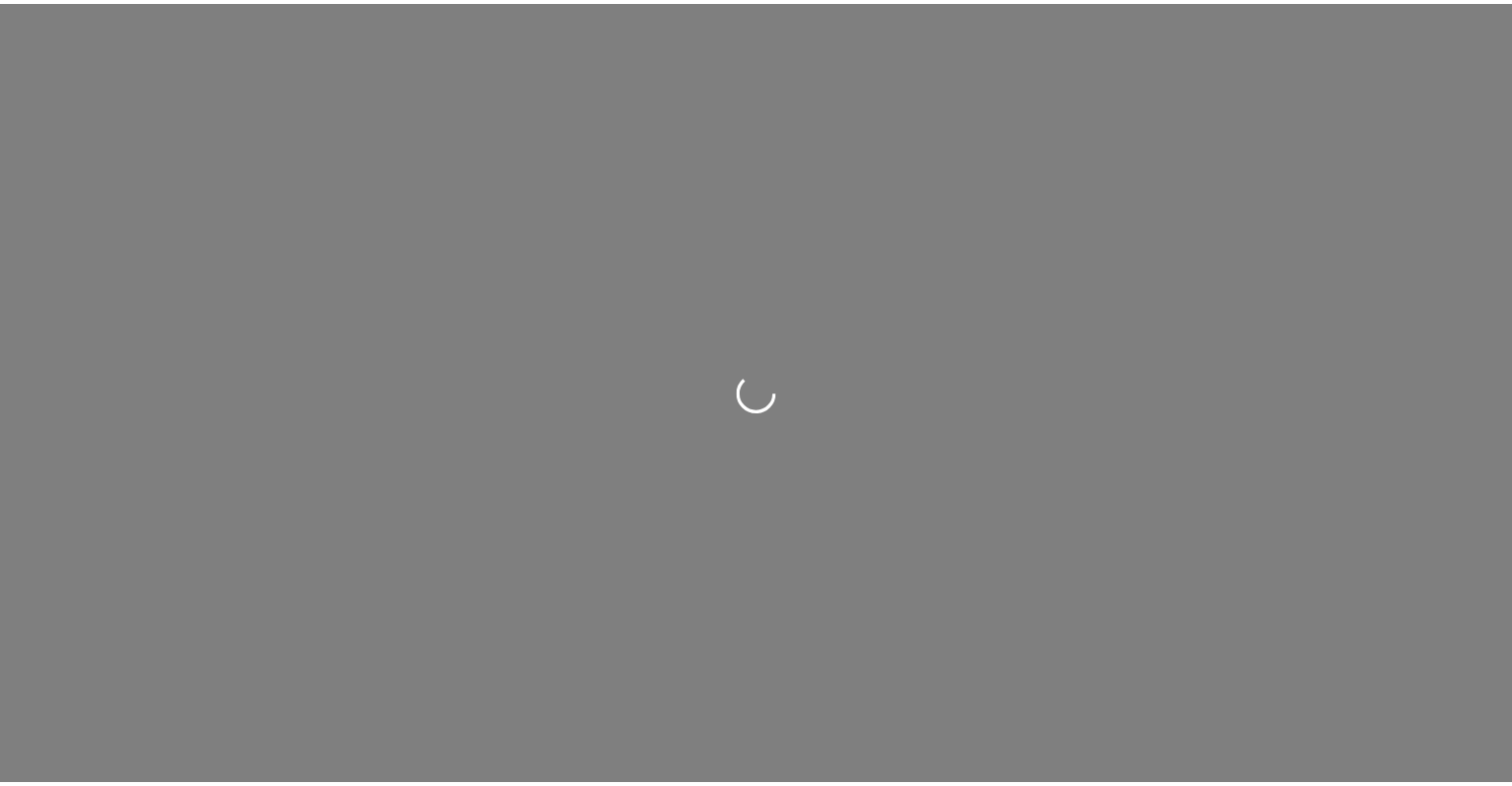 scroll, scrollTop: 0, scrollLeft: 0, axis: both 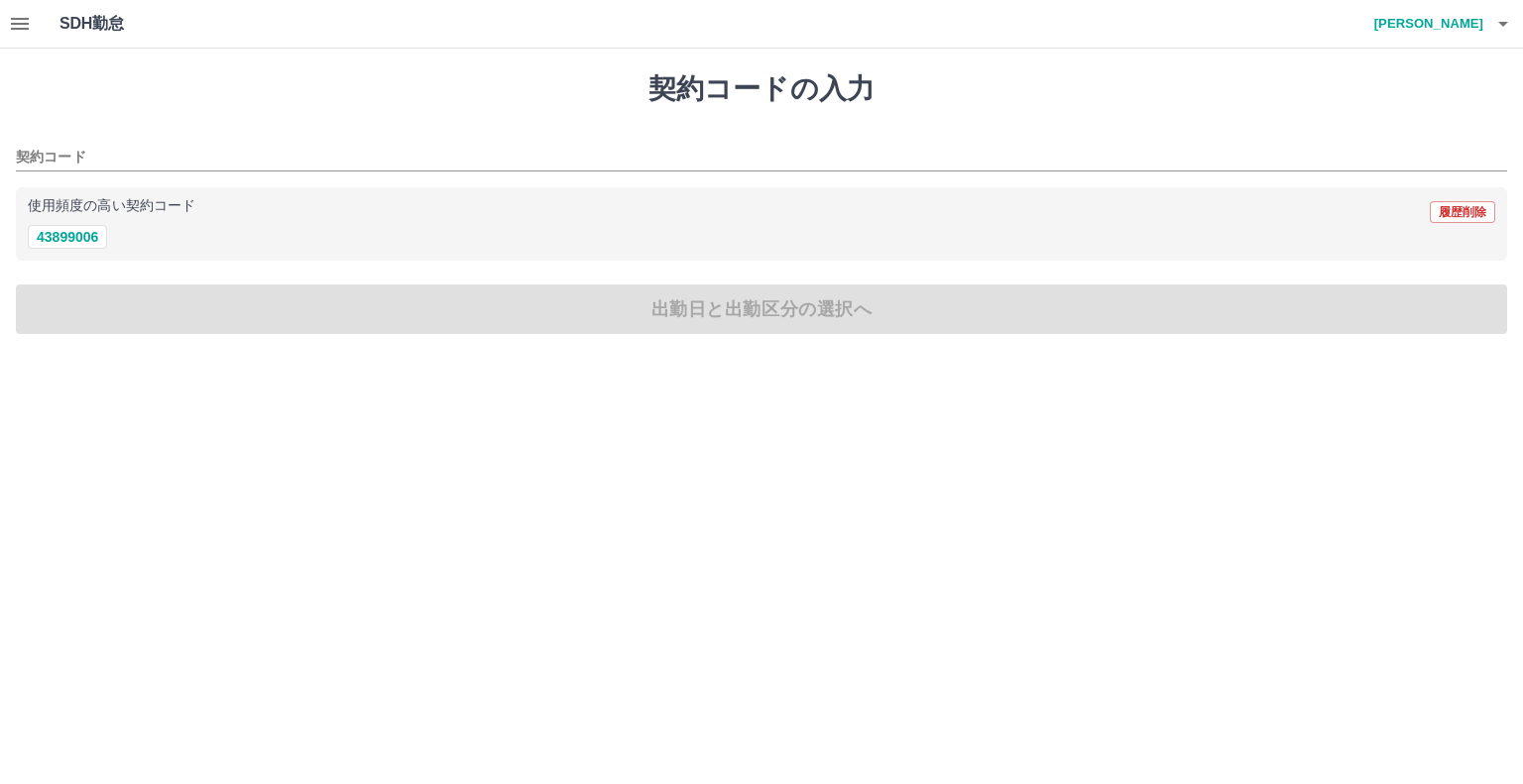 click 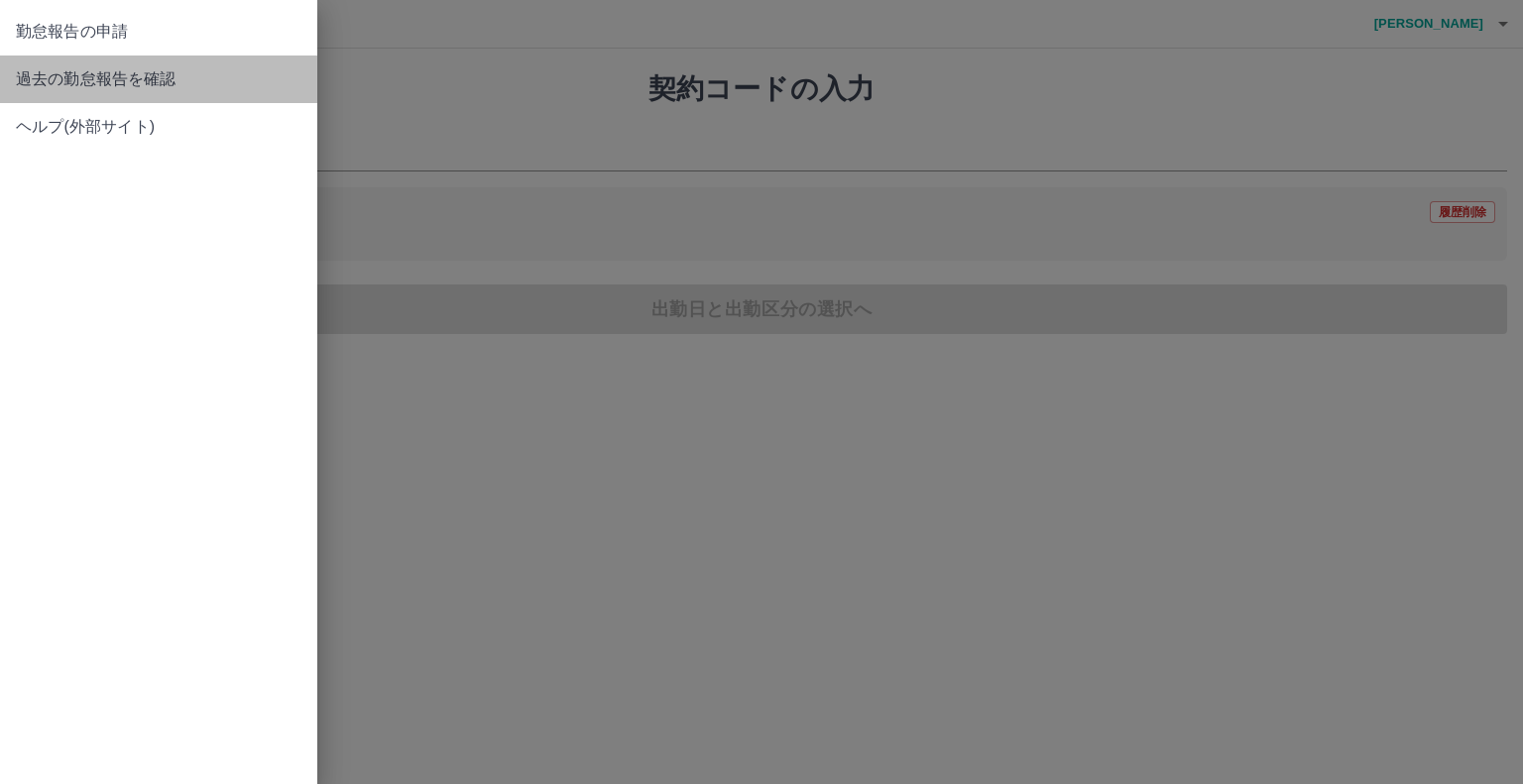 click on "過去の勤怠報告を確認" at bounding box center (159, 79) 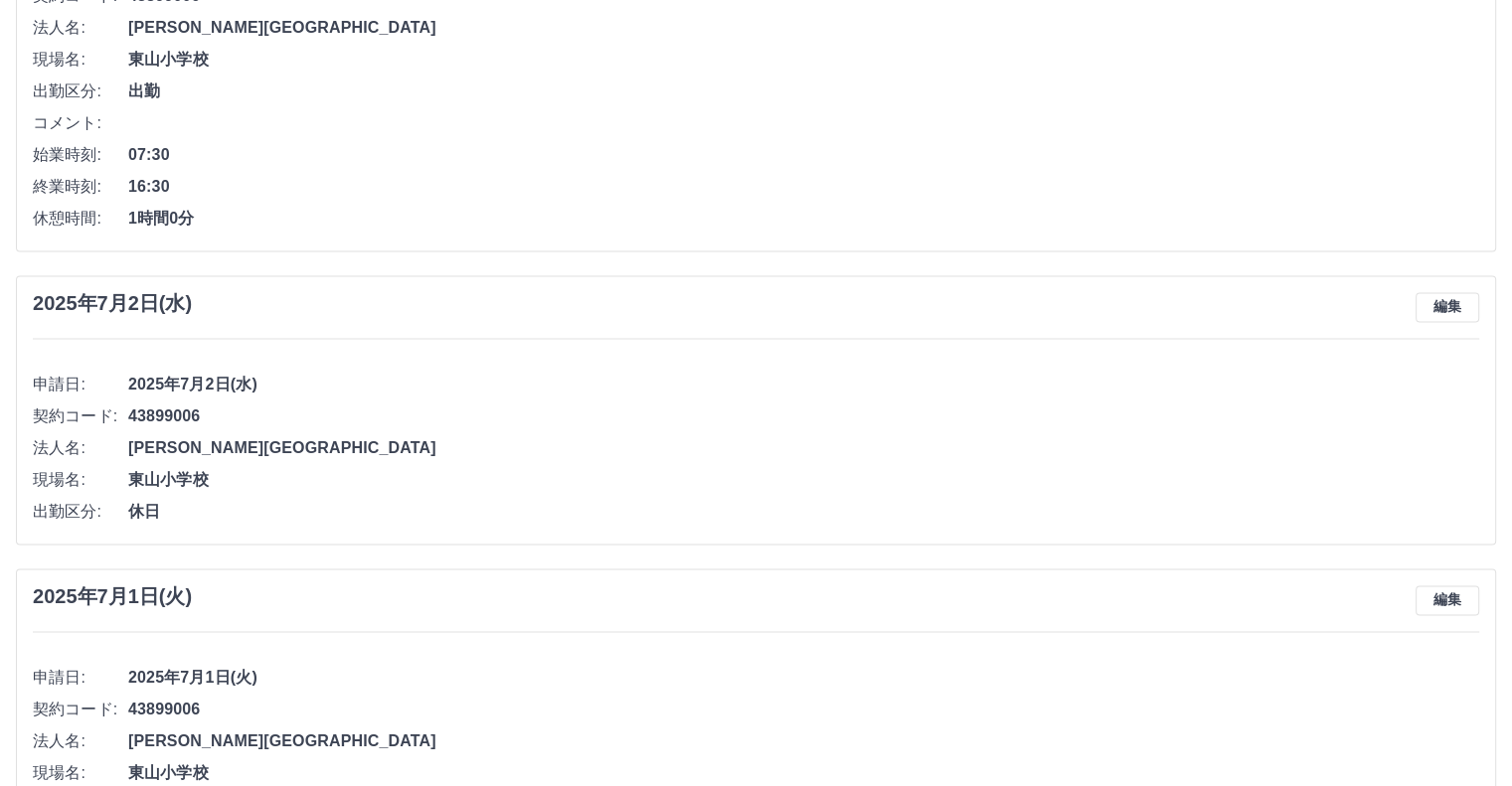 scroll, scrollTop: 2792, scrollLeft: 0, axis: vertical 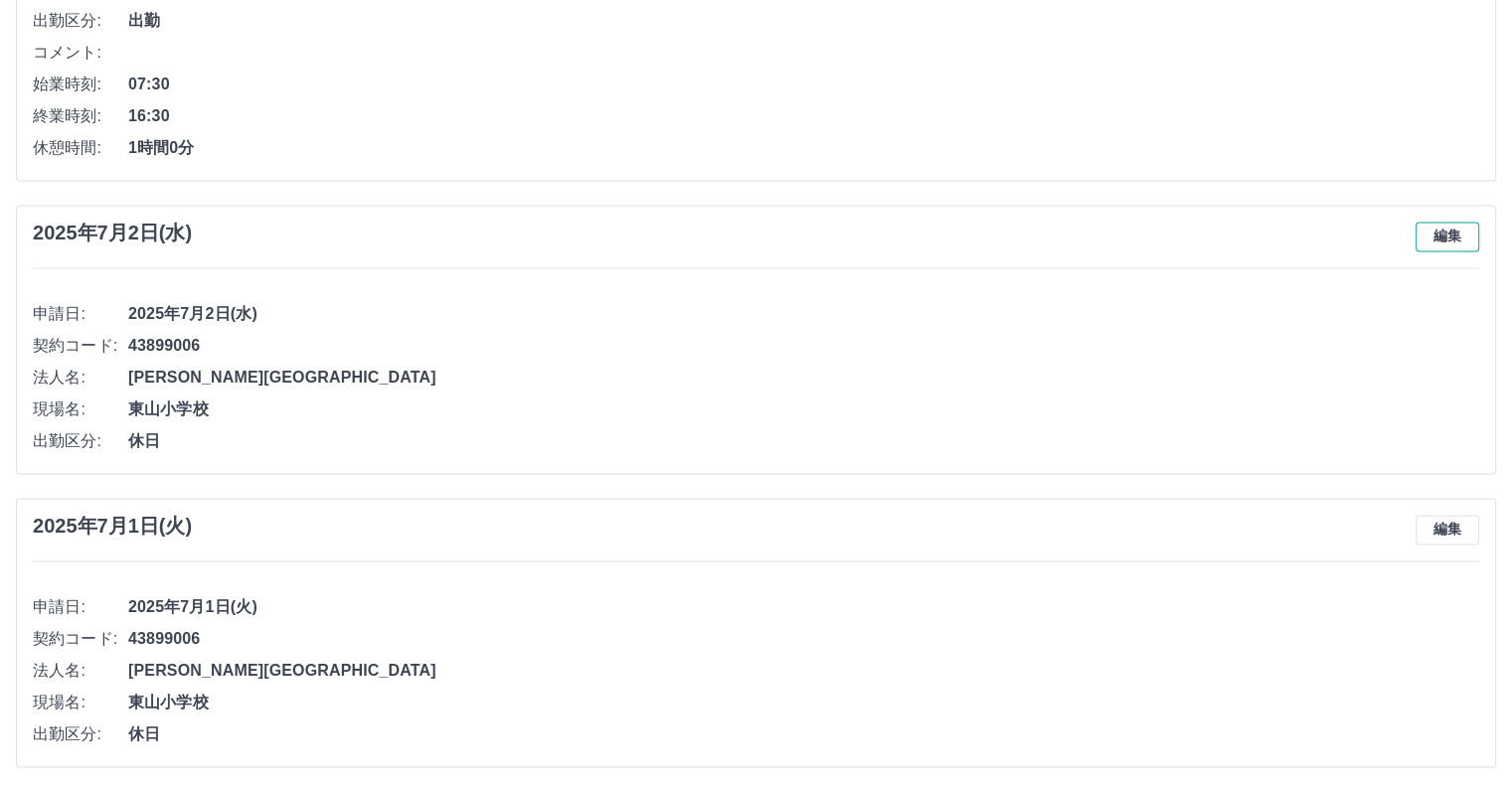 click on "編集" at bounding box center [1447, 236] 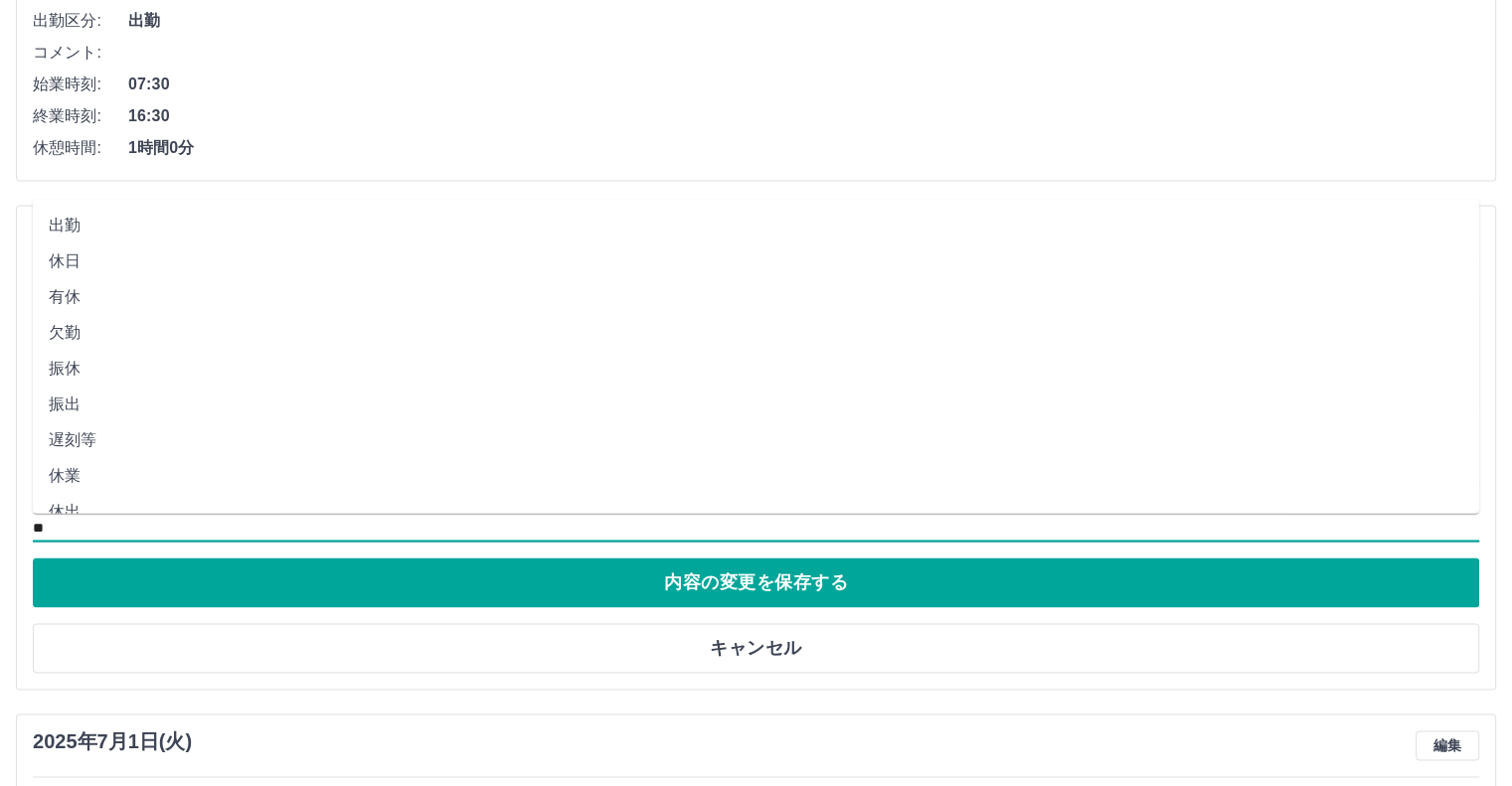 click on "**" at bounding box center [756, 528] 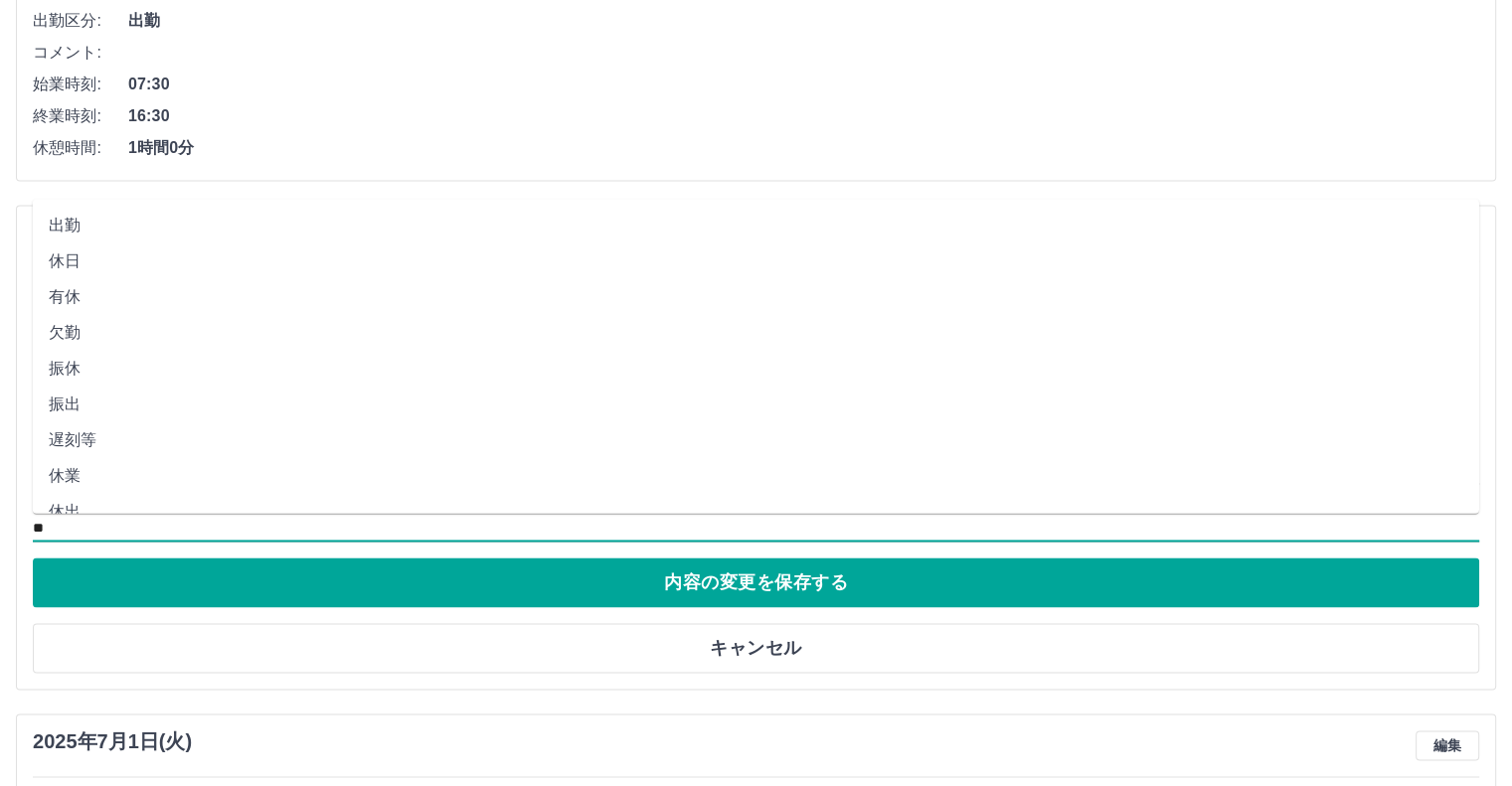 click on "出勤" at bounding box center (756, 225) 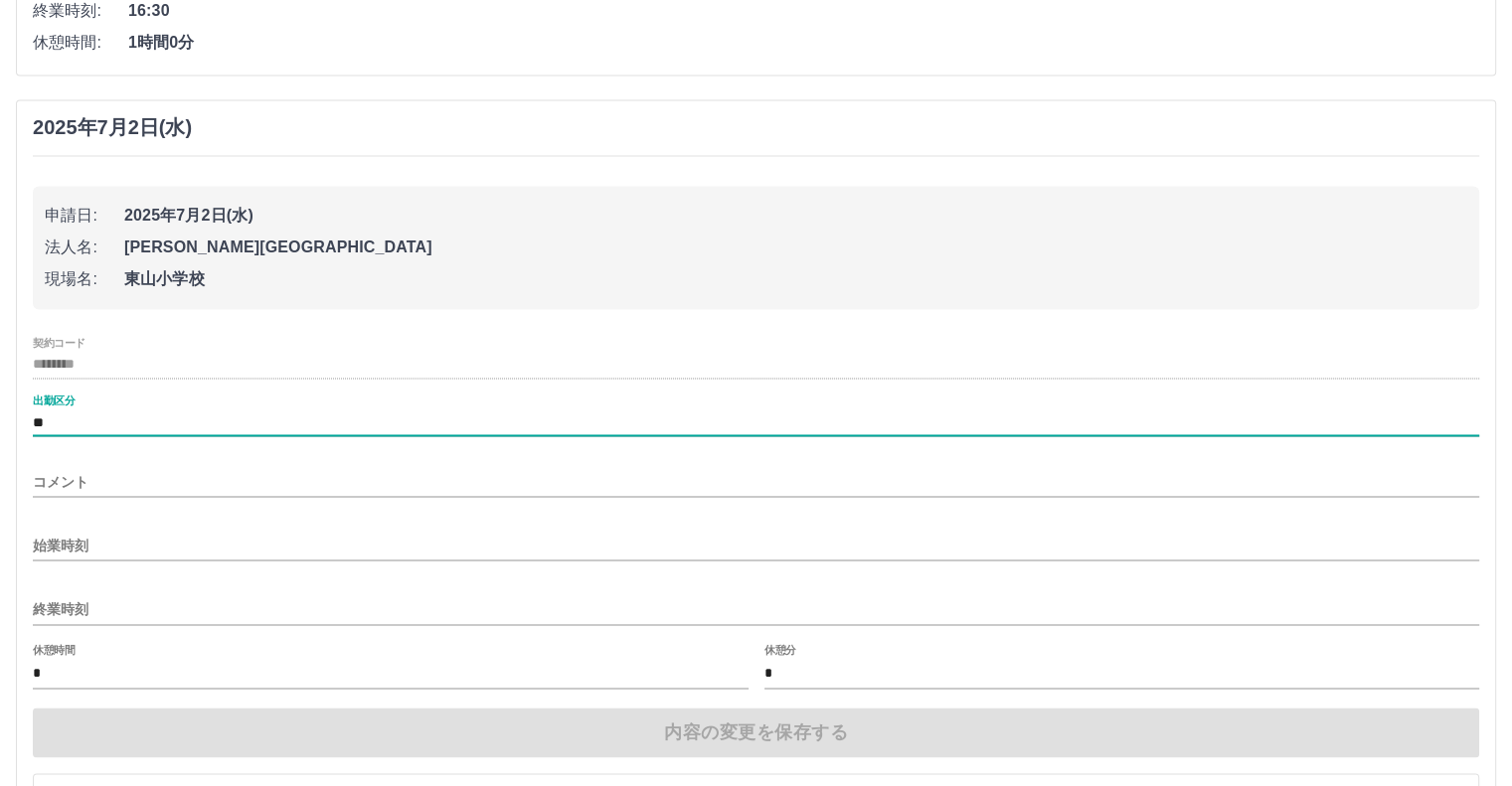 scroll, scrollTop: 2991, scrollLeft: 0, axis: vertical 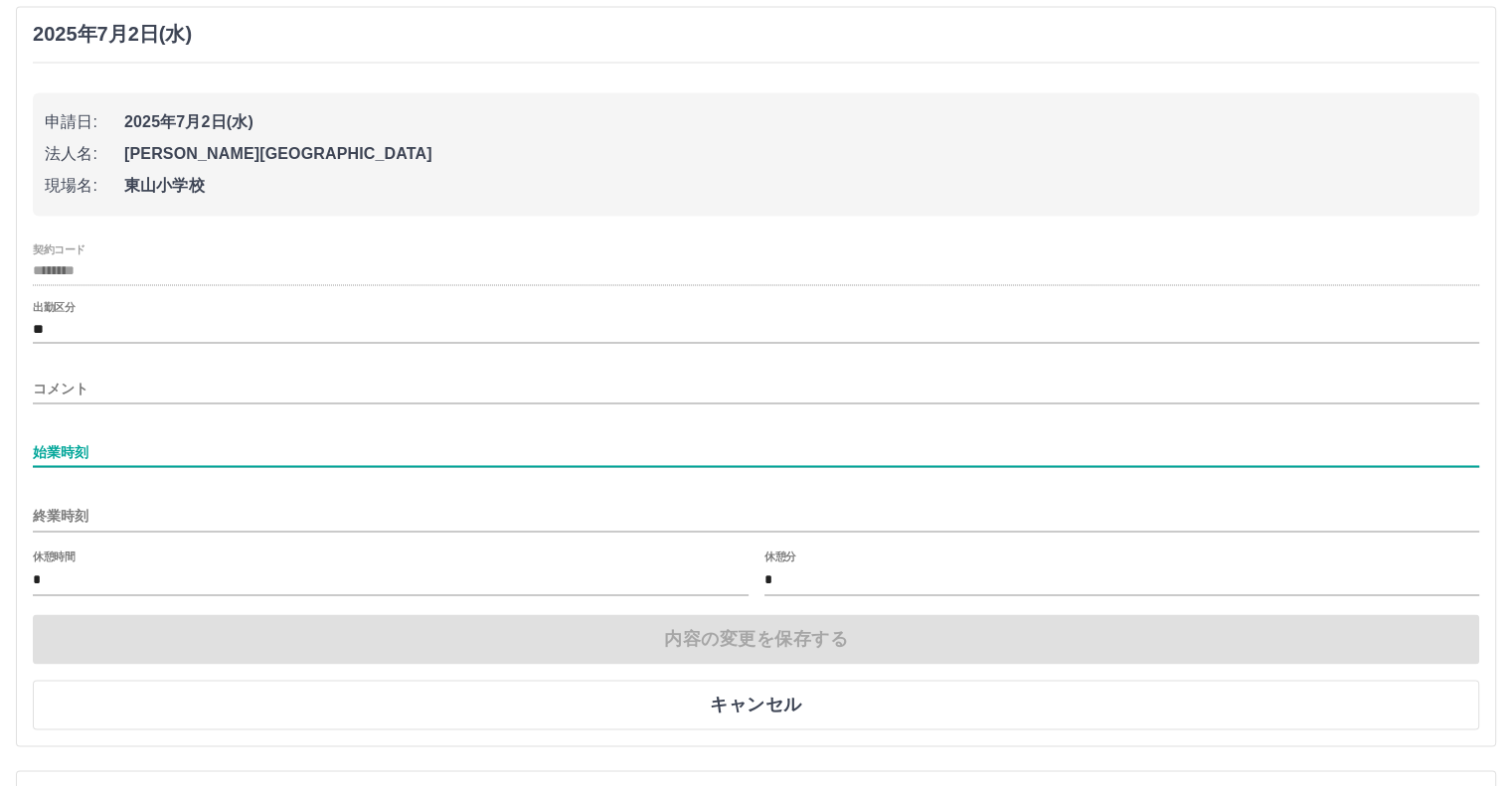click on "始業時刻" at bounding box center [756, 452] 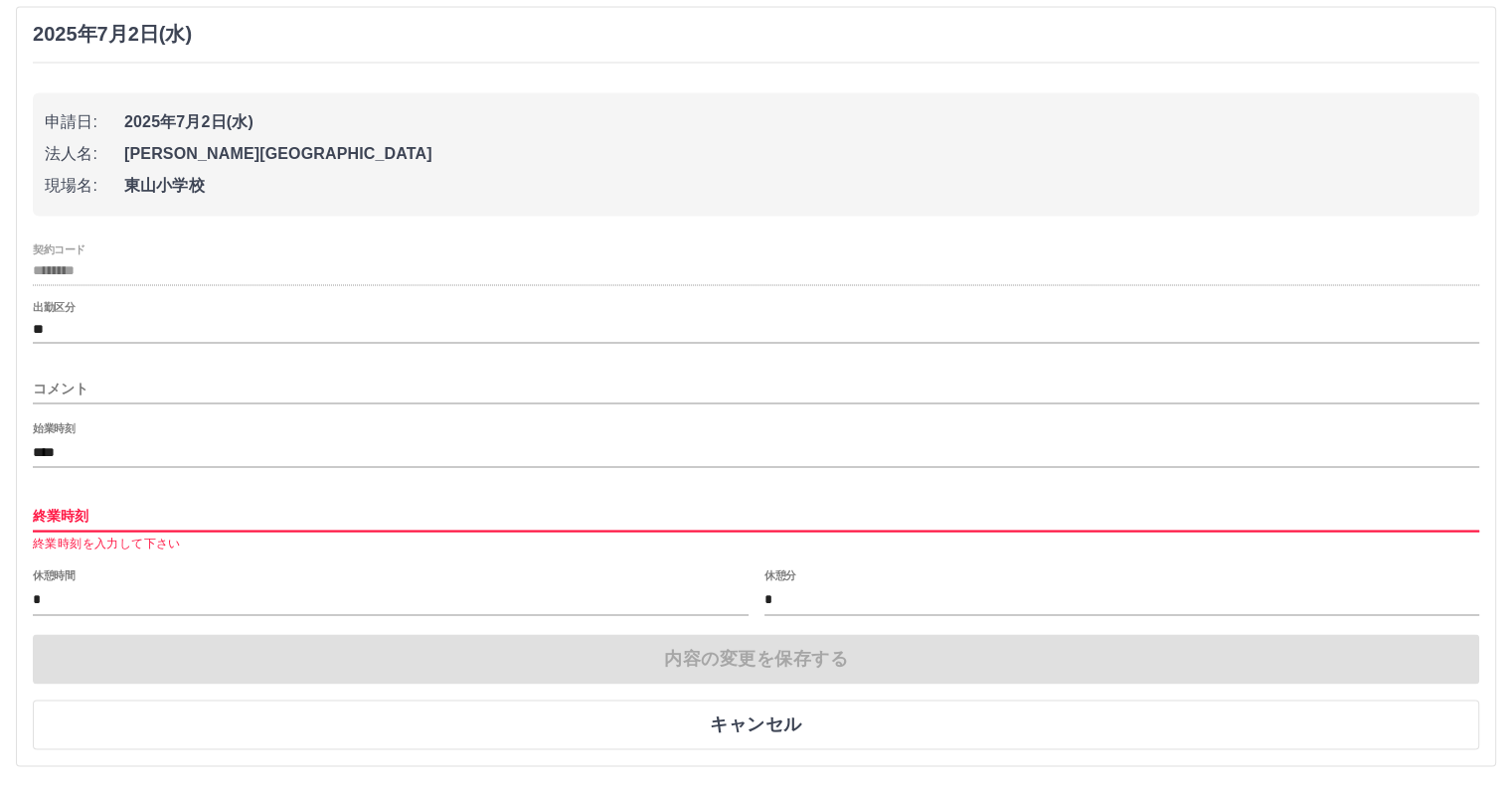 click on "終業時刻" at bounding box center [756, 516] 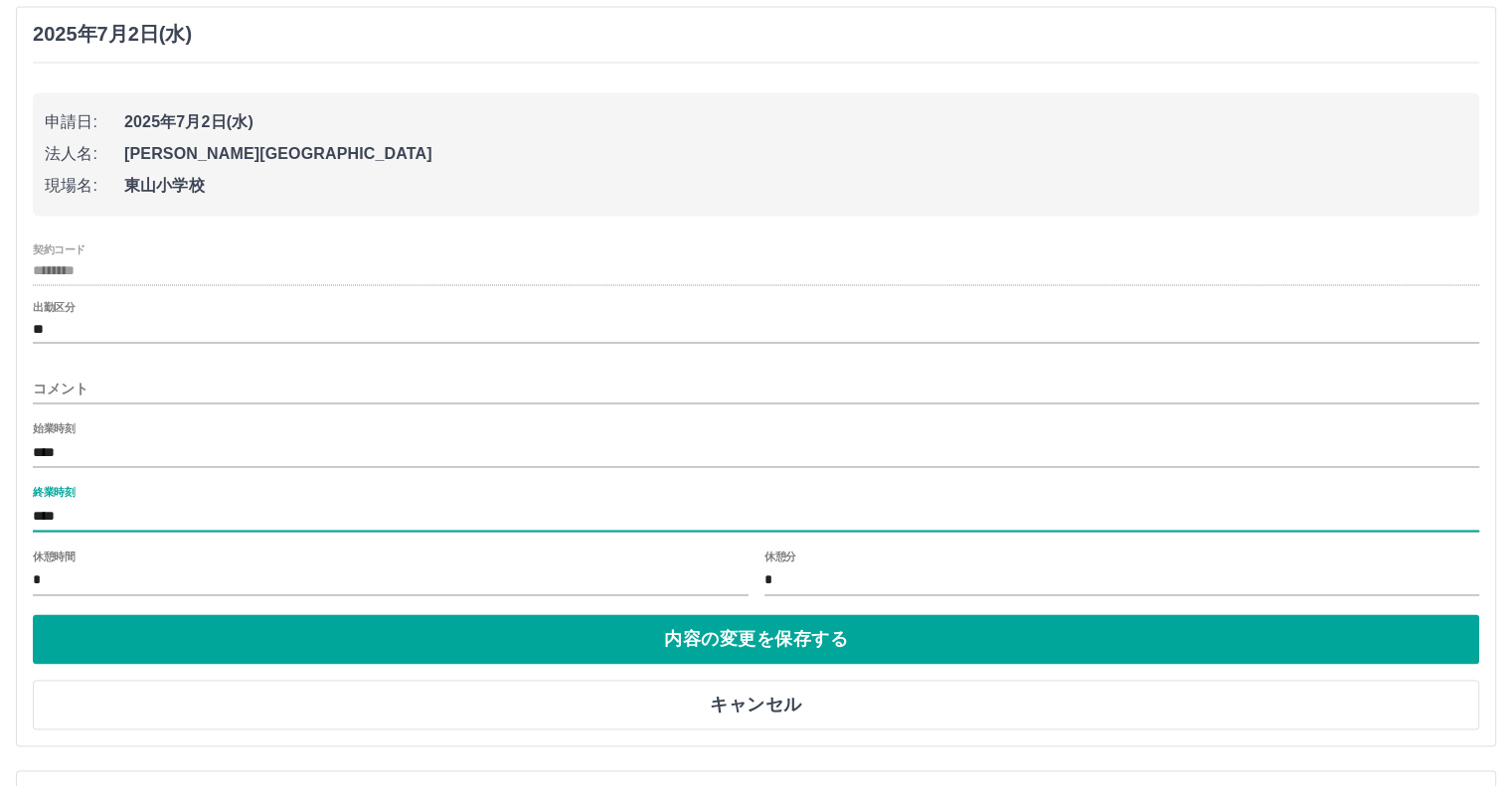 click on "*" at bounding box center [391, 580] 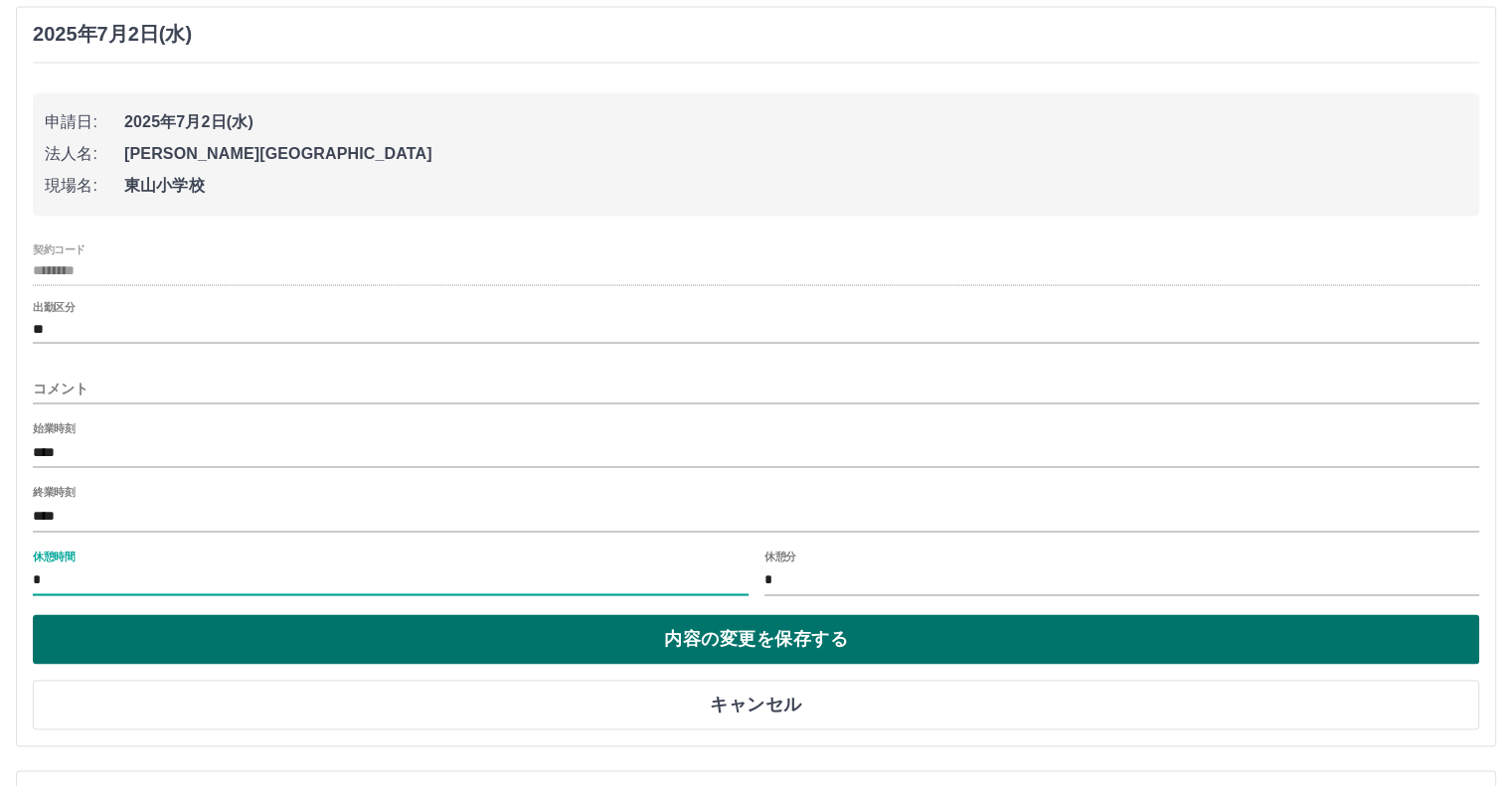 type on "*" 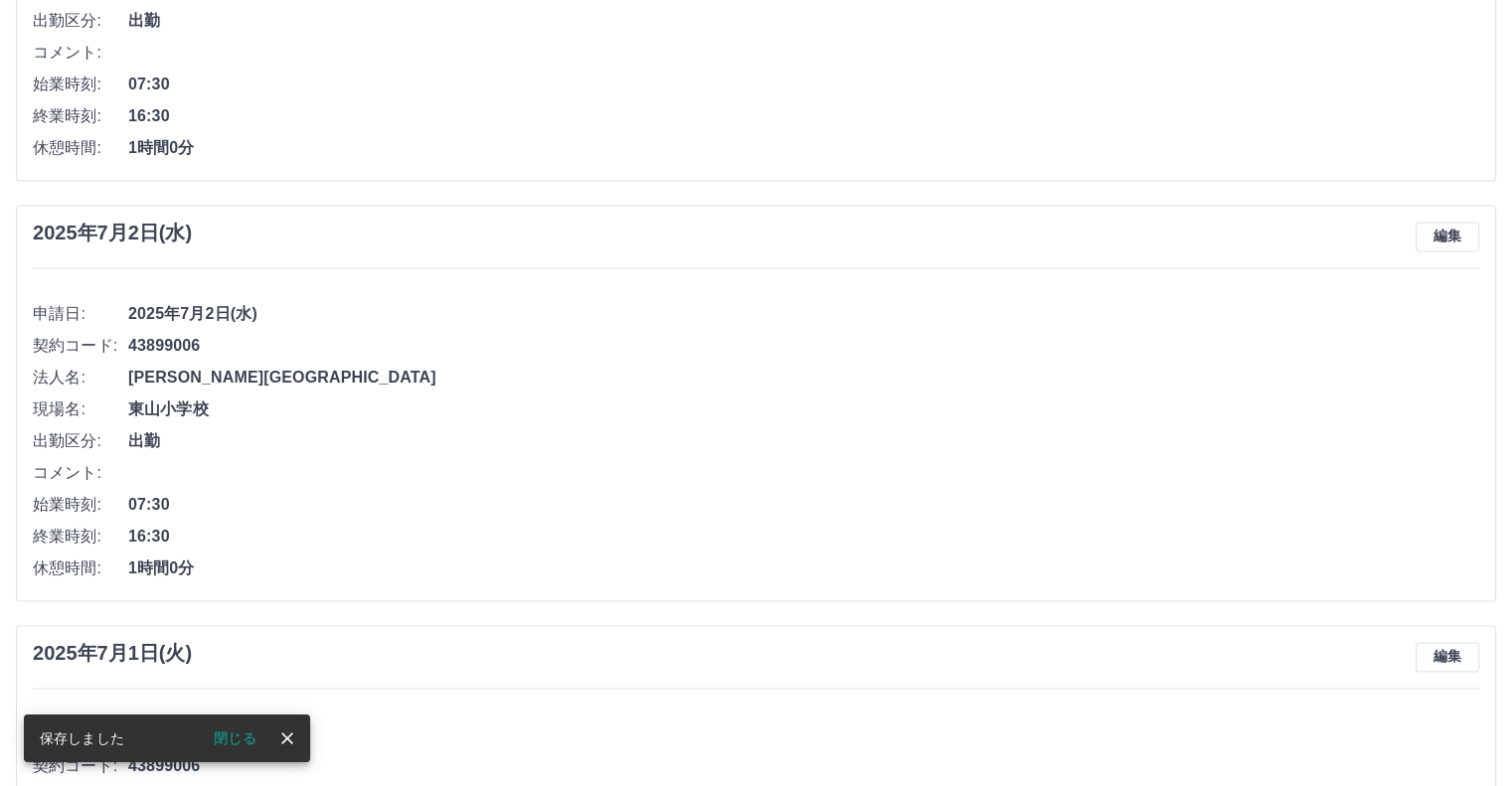 scroll, scrollTop: 2919, scrollLeft: 0, axis: vertical 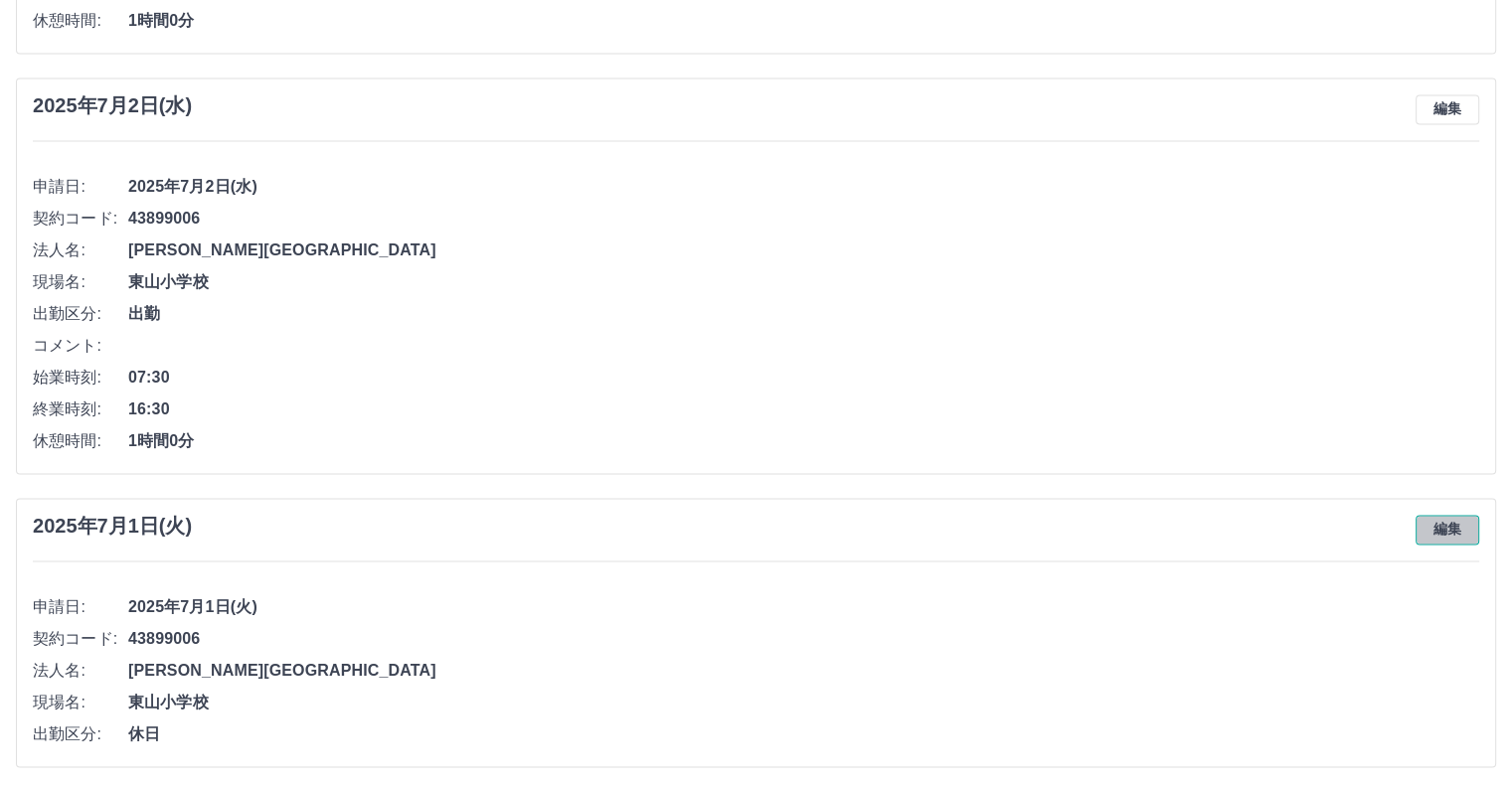 click on "編集" at bounding box center [1447, 530] 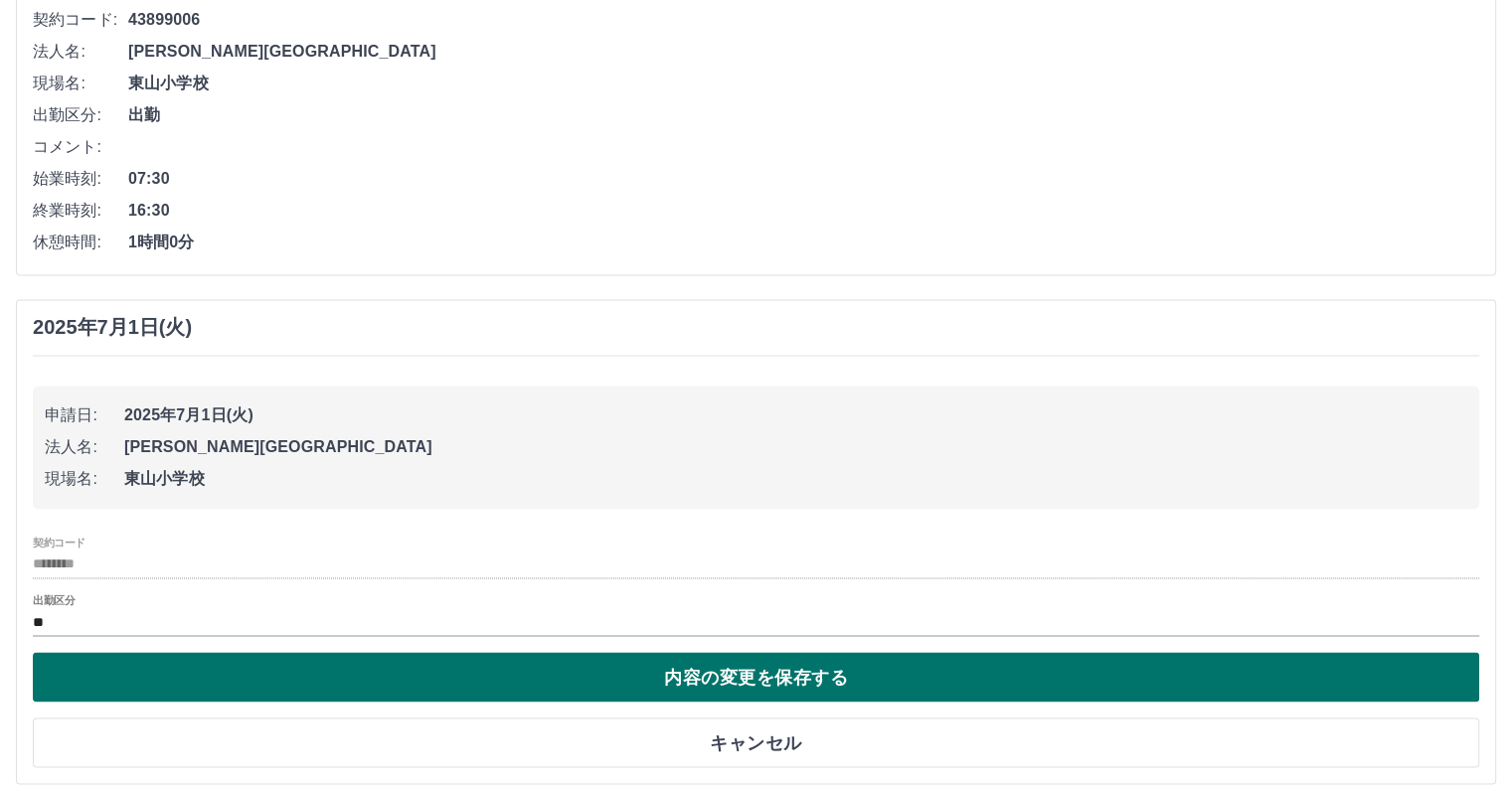 scroll, scrollTop: 3136, scrollLeft: 0, axis: vertical 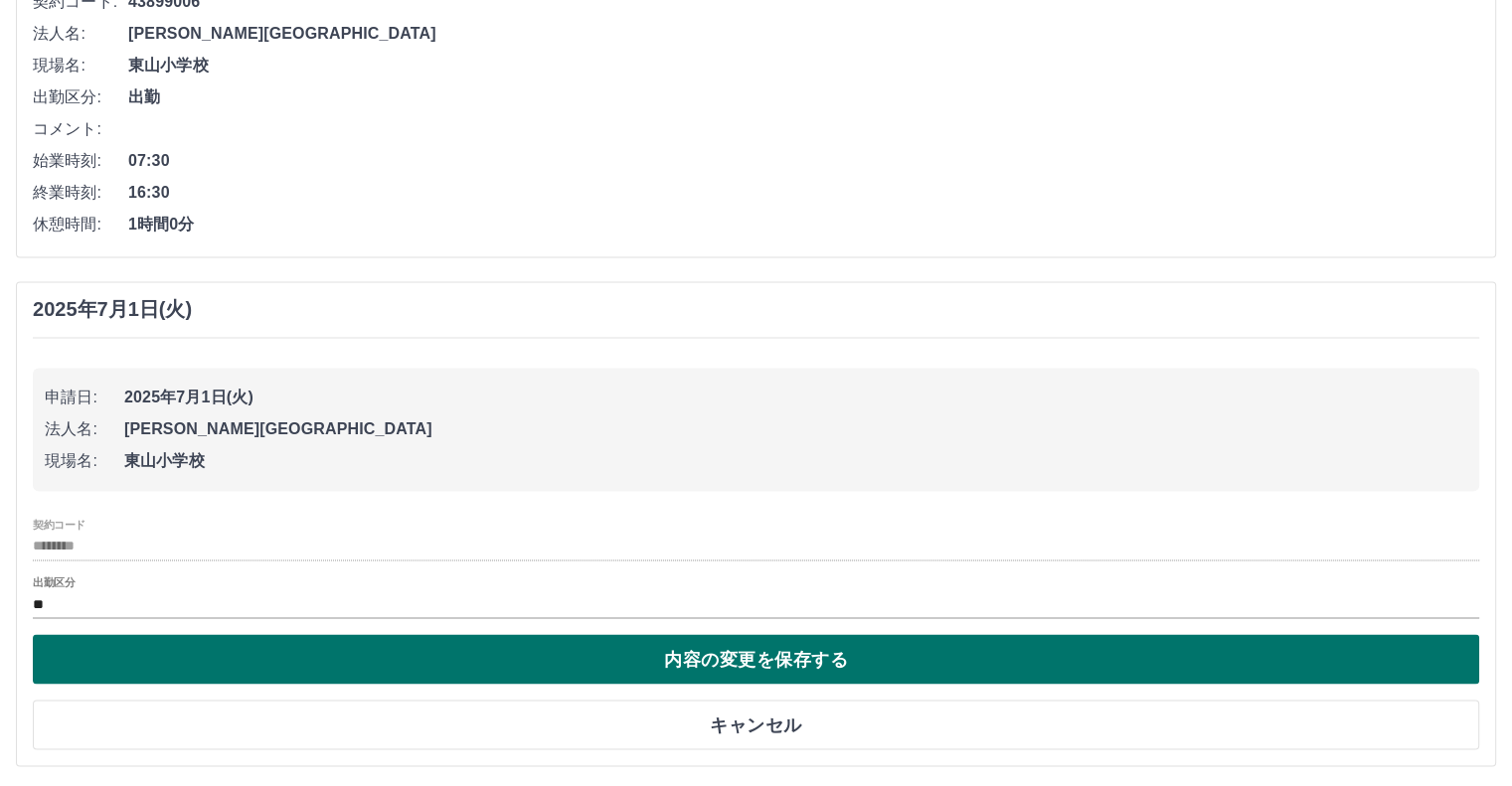 click on "内容の変更を保存する" at bounding box center [756, 659] 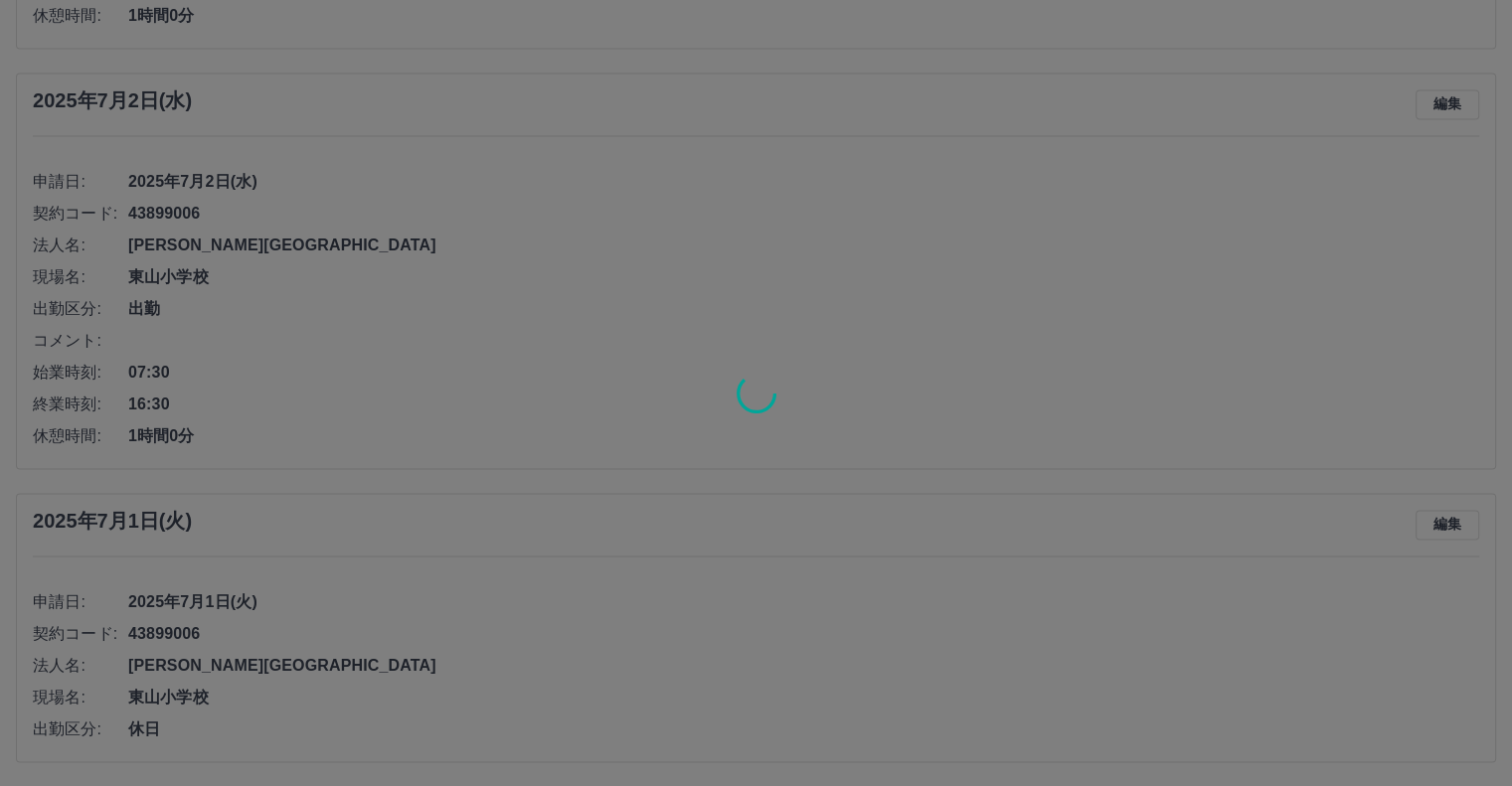 scroll, scrollTop: 2919, scrollLeft: 0, axis: vertical 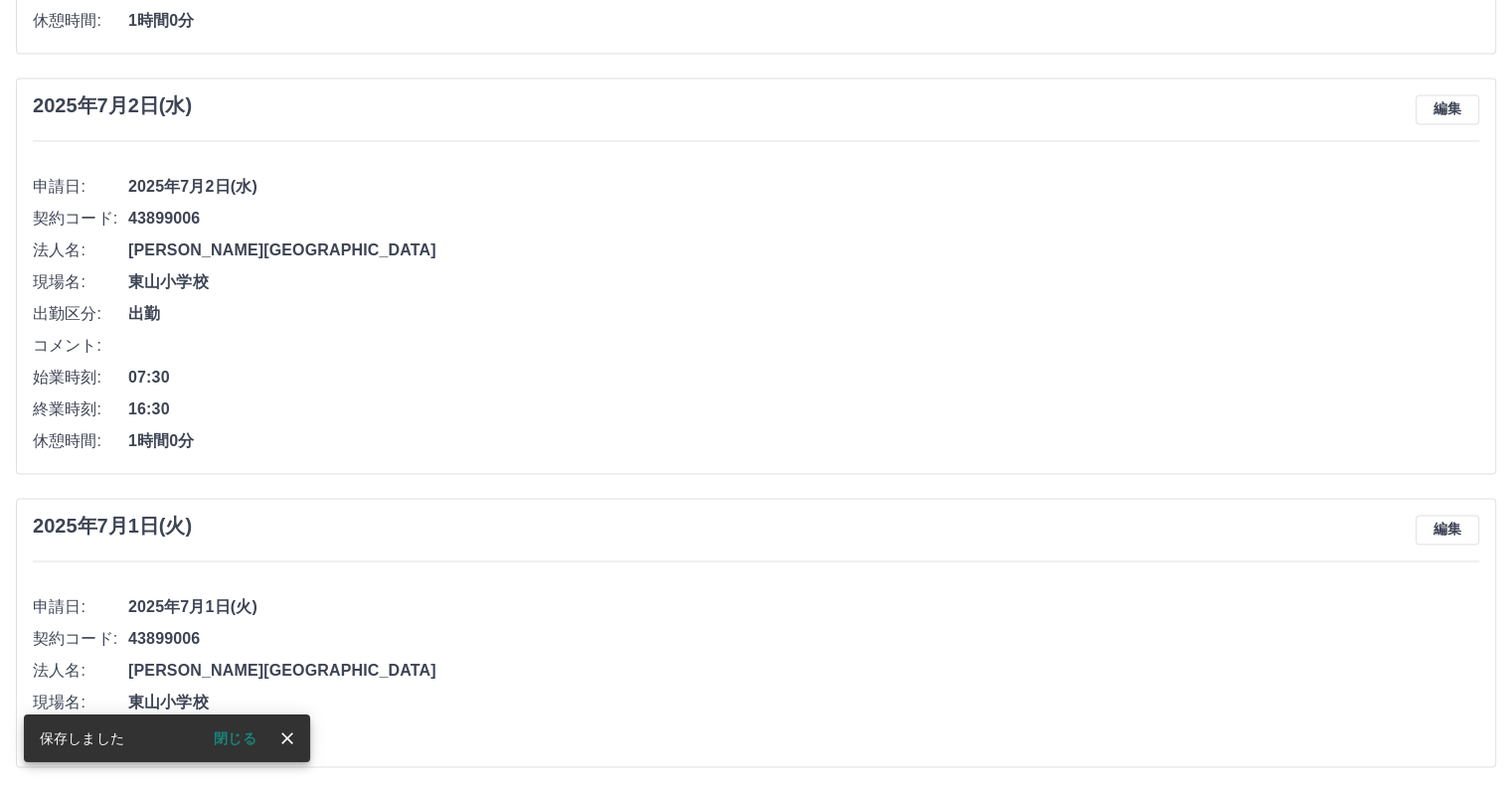 click 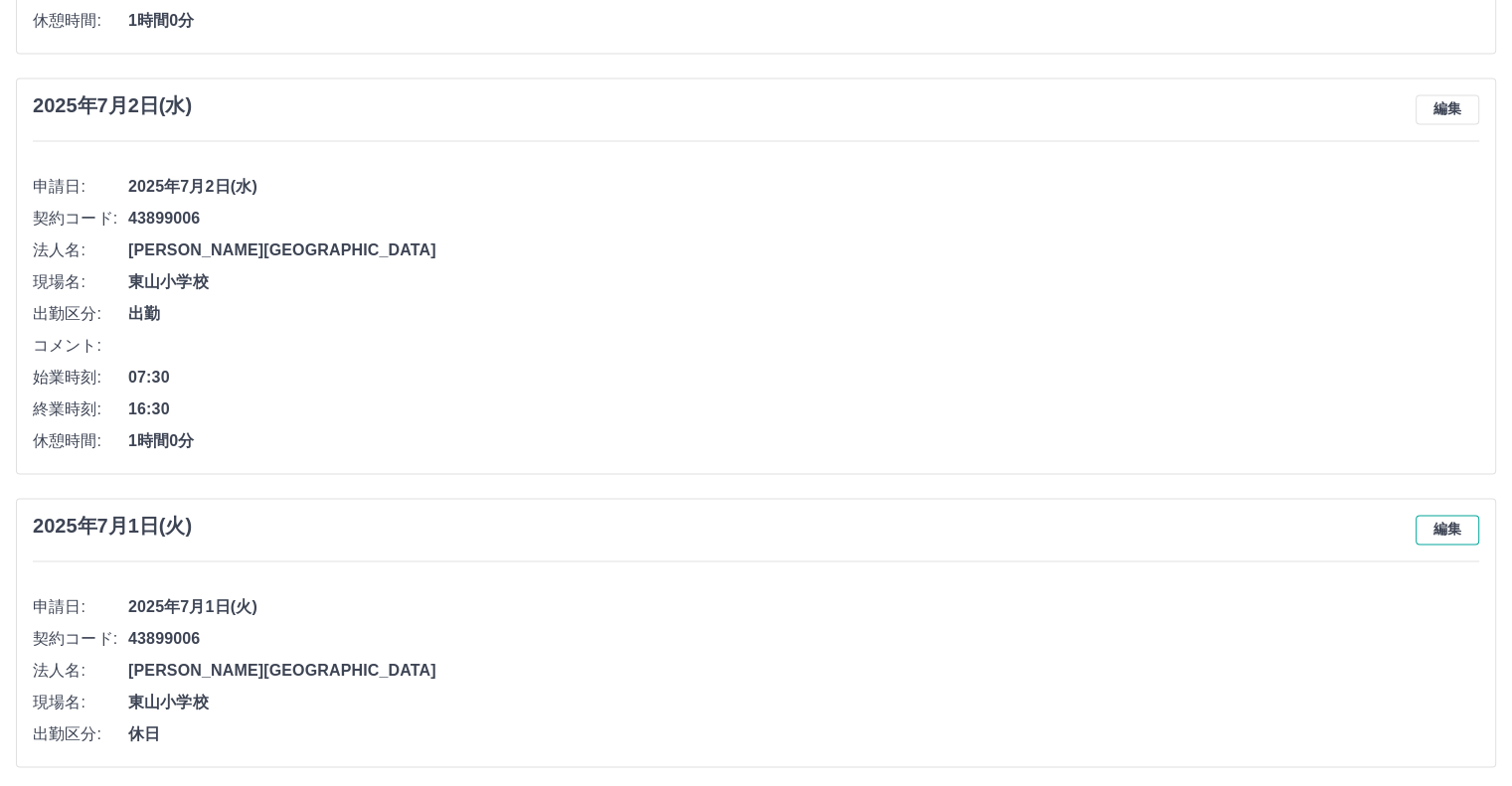 click on "編集" at bounding box center (1447, 530) 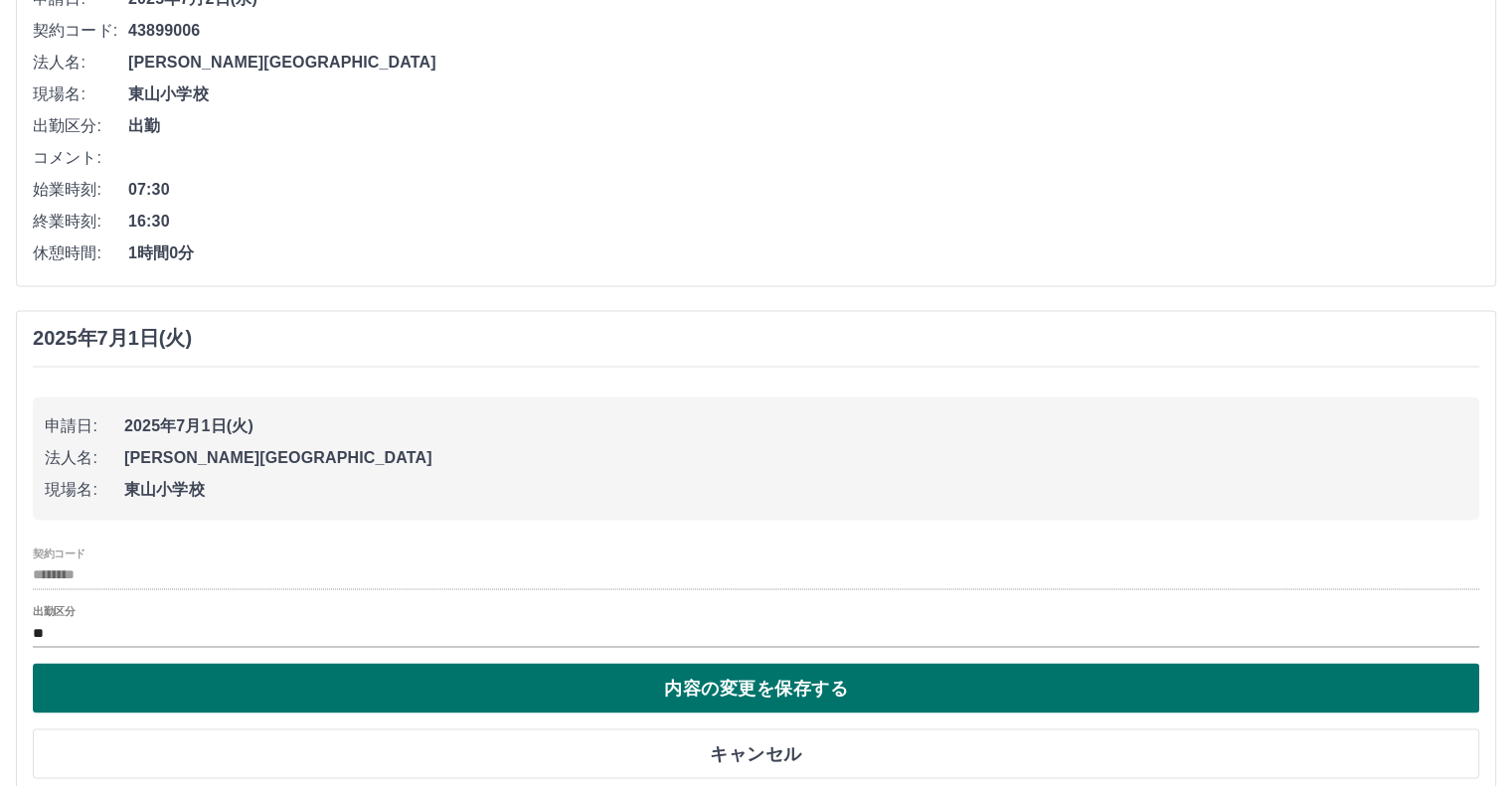 scroll, scrollTop: 3118, scrollLeft: 0, axis: vertical 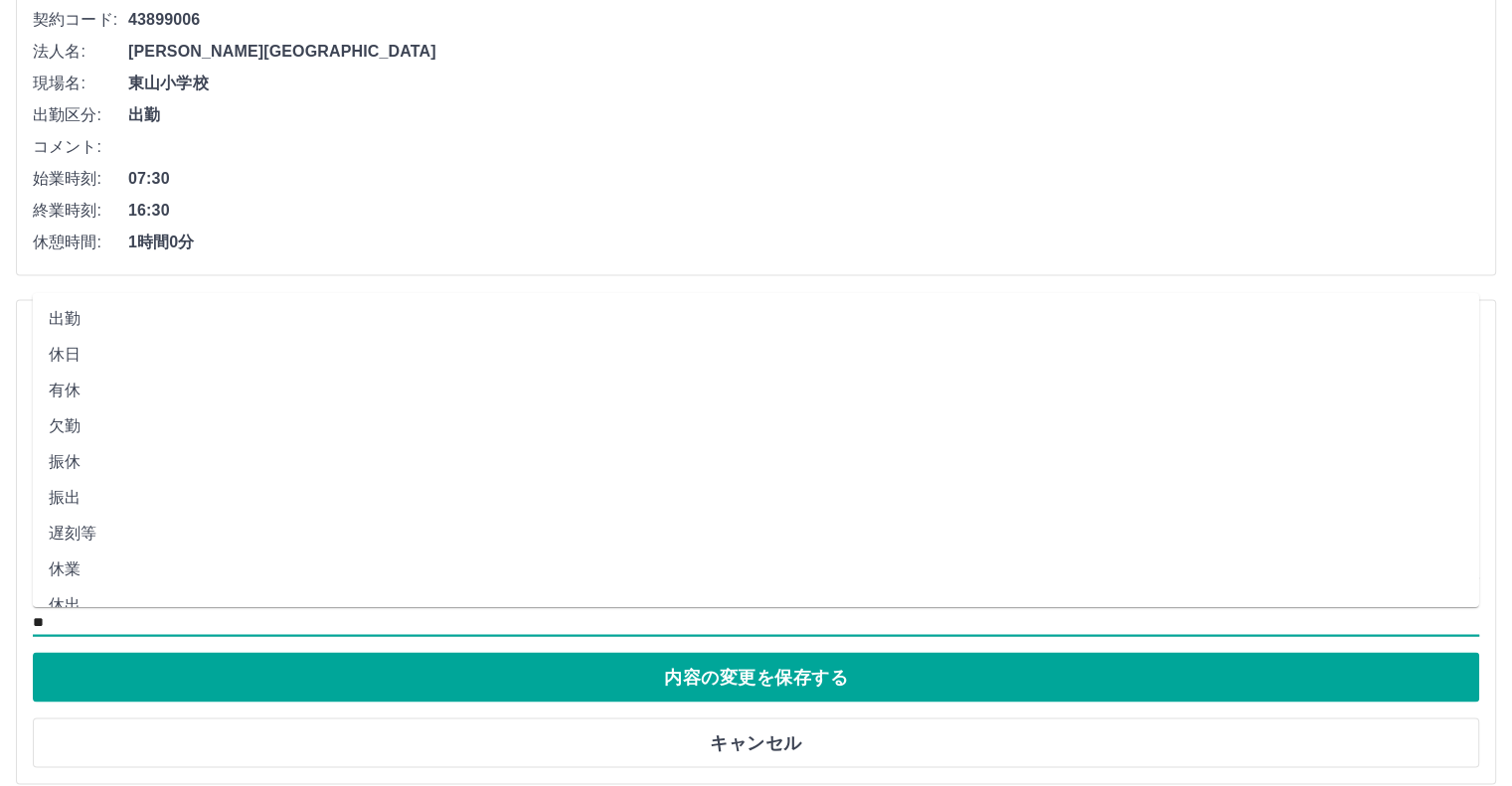 click on "**" at bounding box center [756, 622] 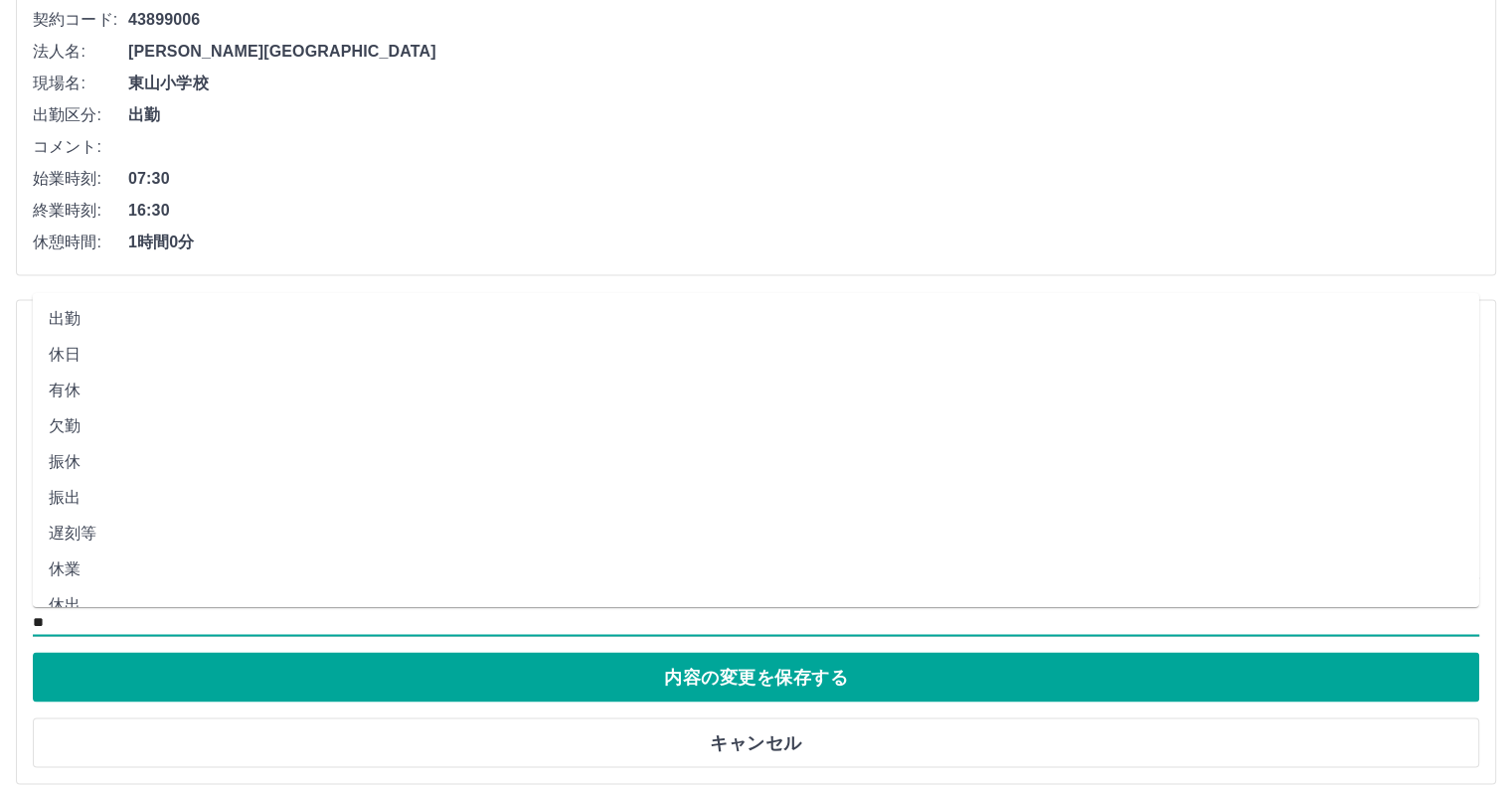 click on "出勤" at bounding box center (756, 318) 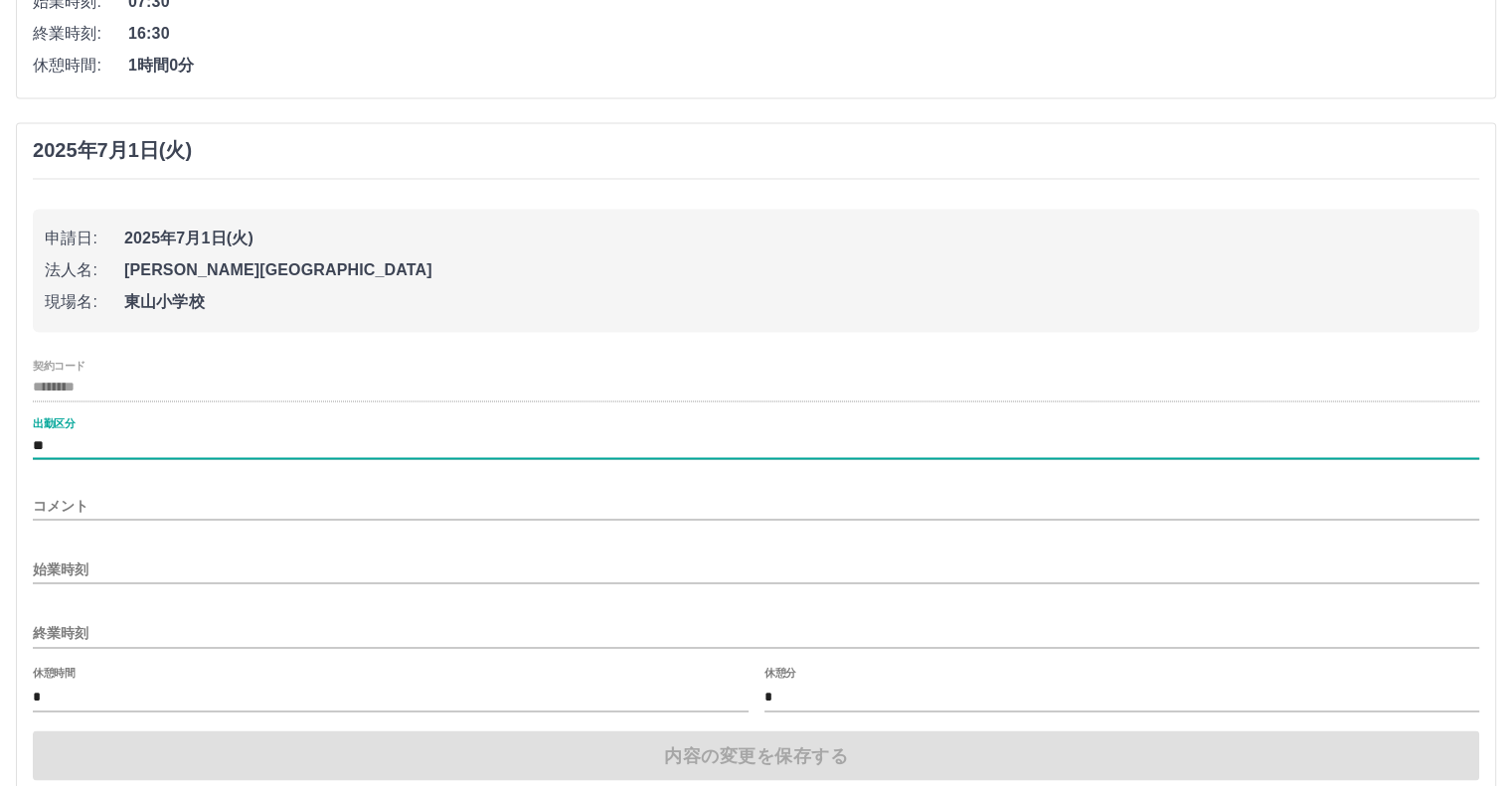 scroll, scrollTop: 3317, scrollLeft: 0, axis: vertical 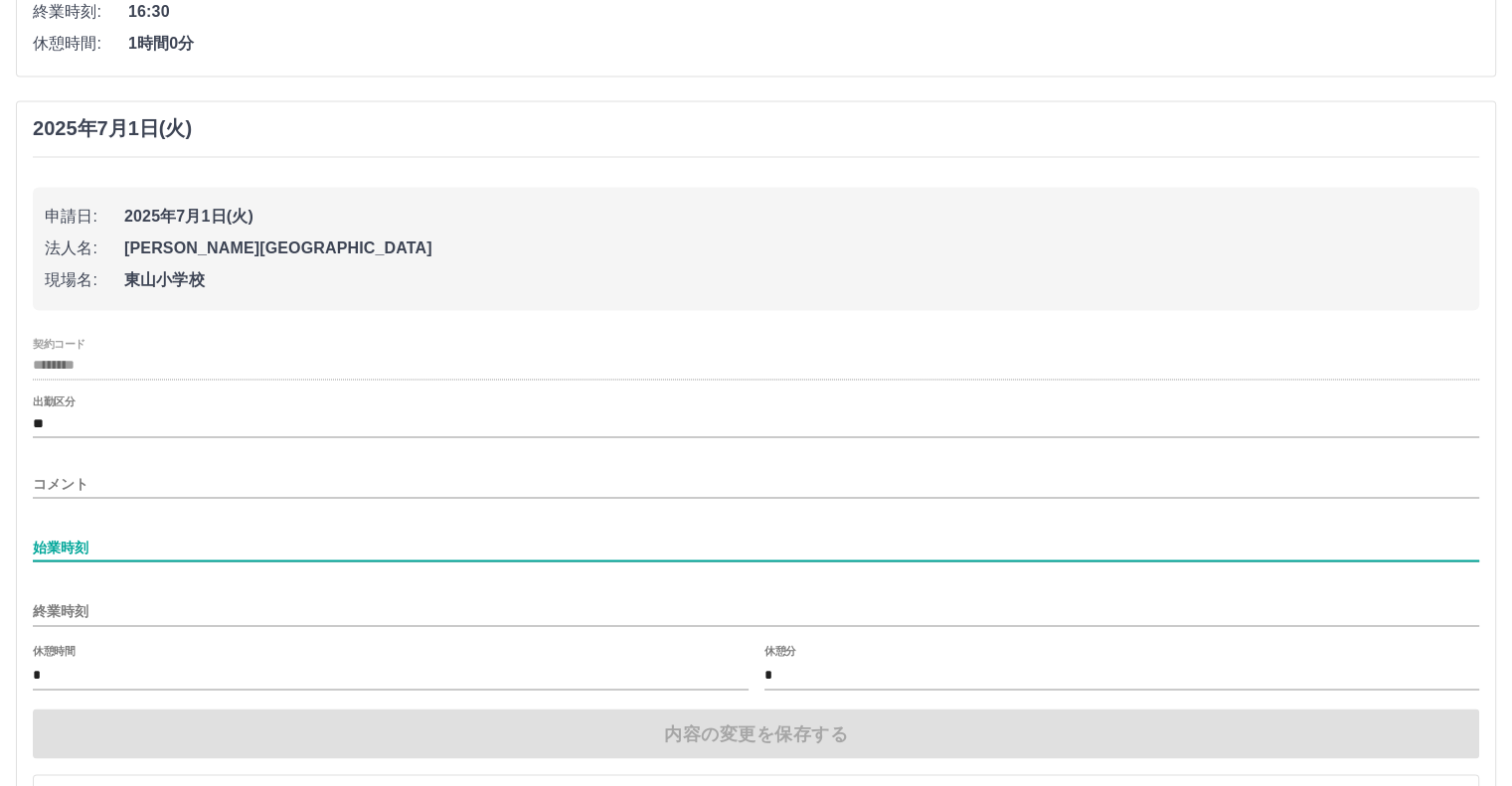 click on "始業時刻" at bounding box center (756, 547) 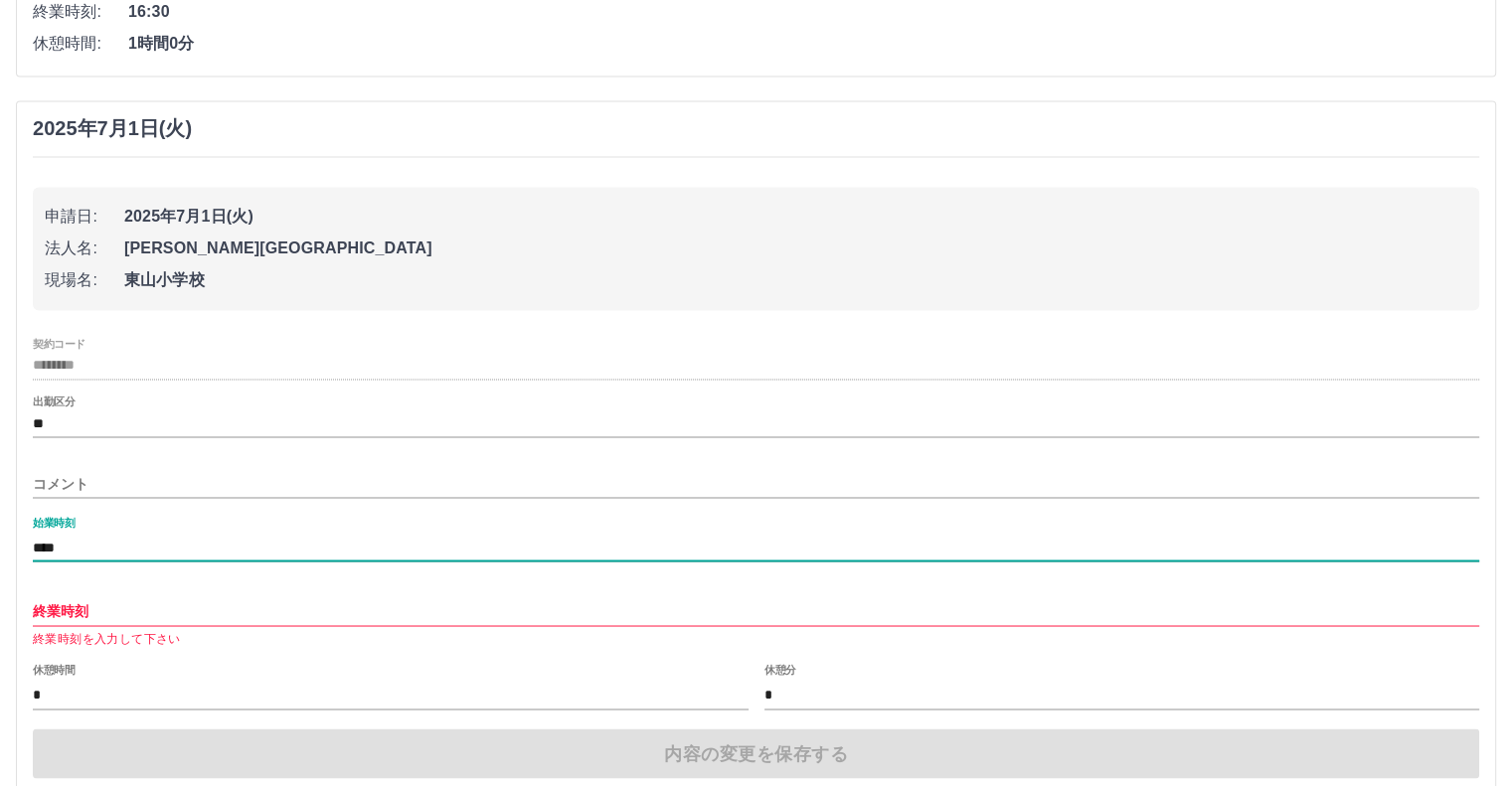 click on "終業時刻" at bounding box center [756, 610] 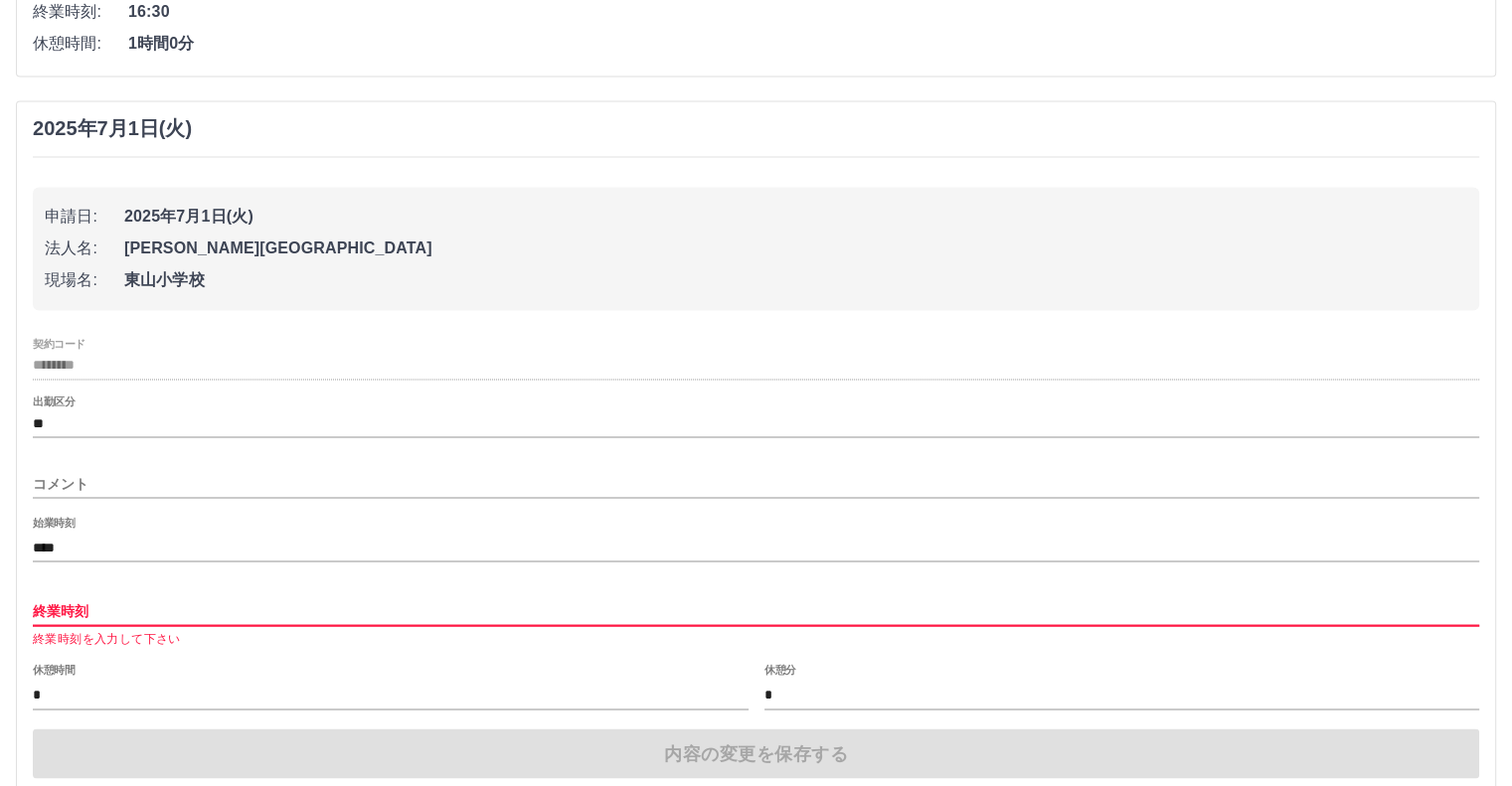 type on "****" 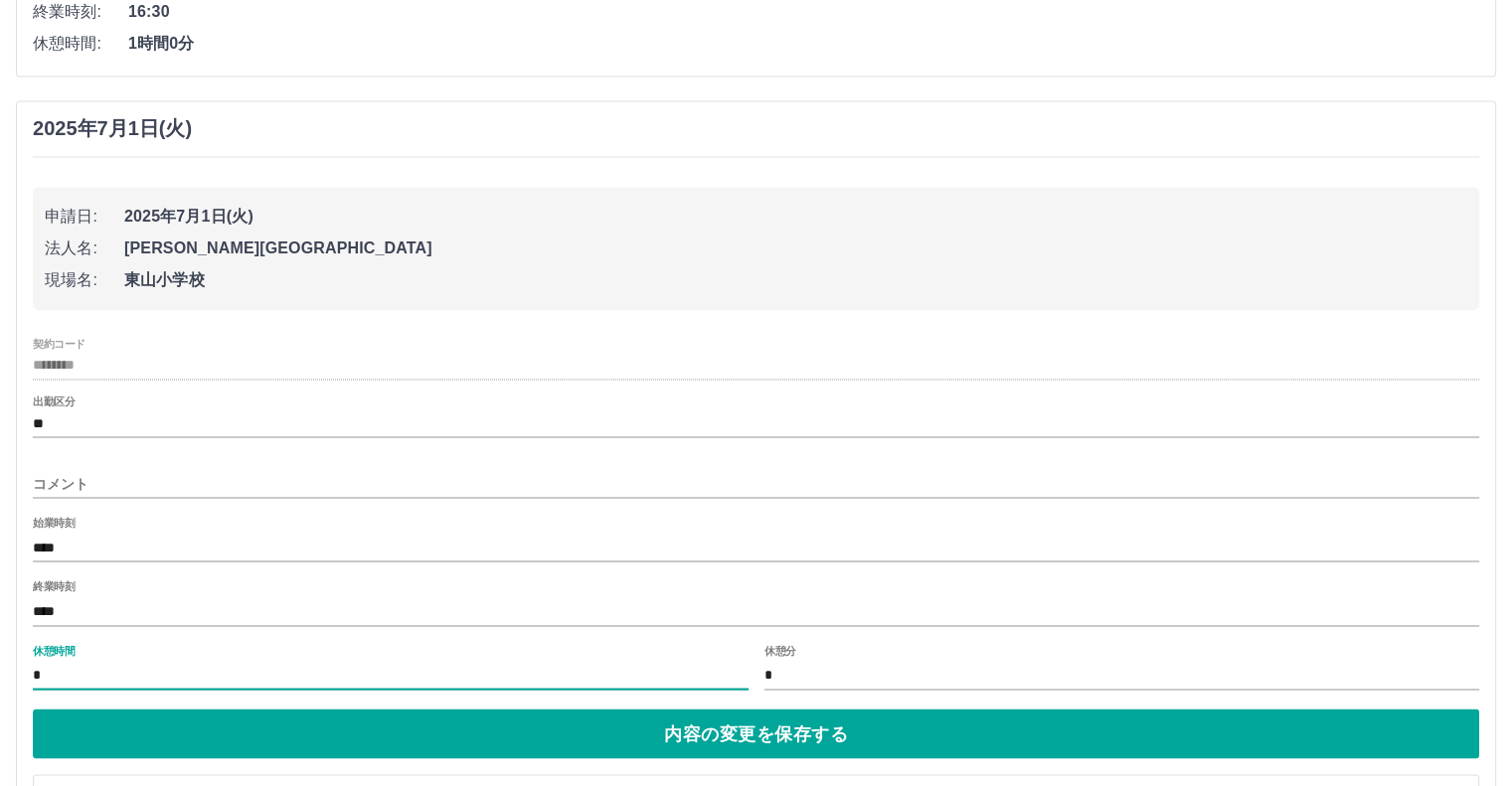 click on "*" at bounding box center (391, 675) 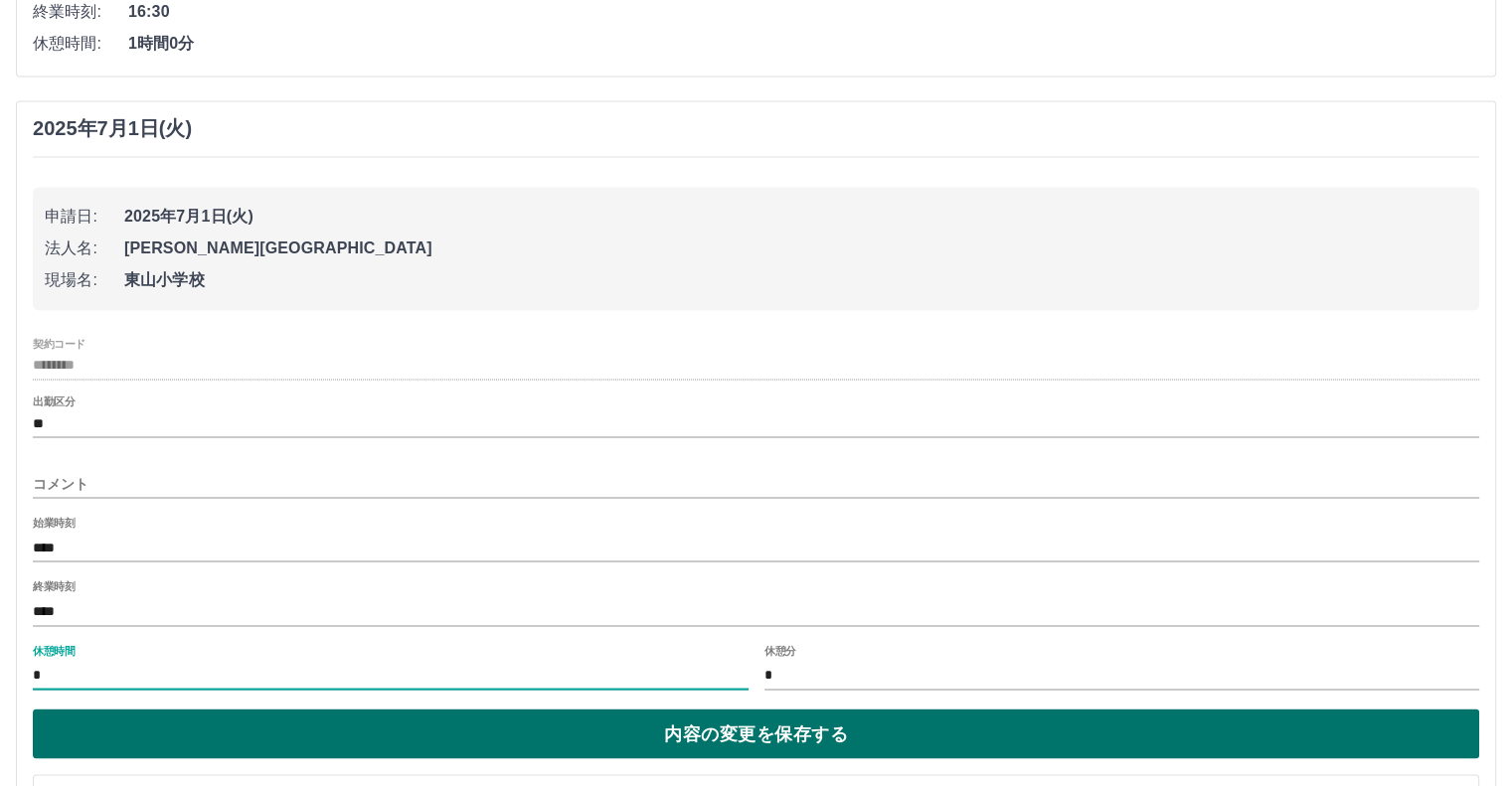 type on "*" 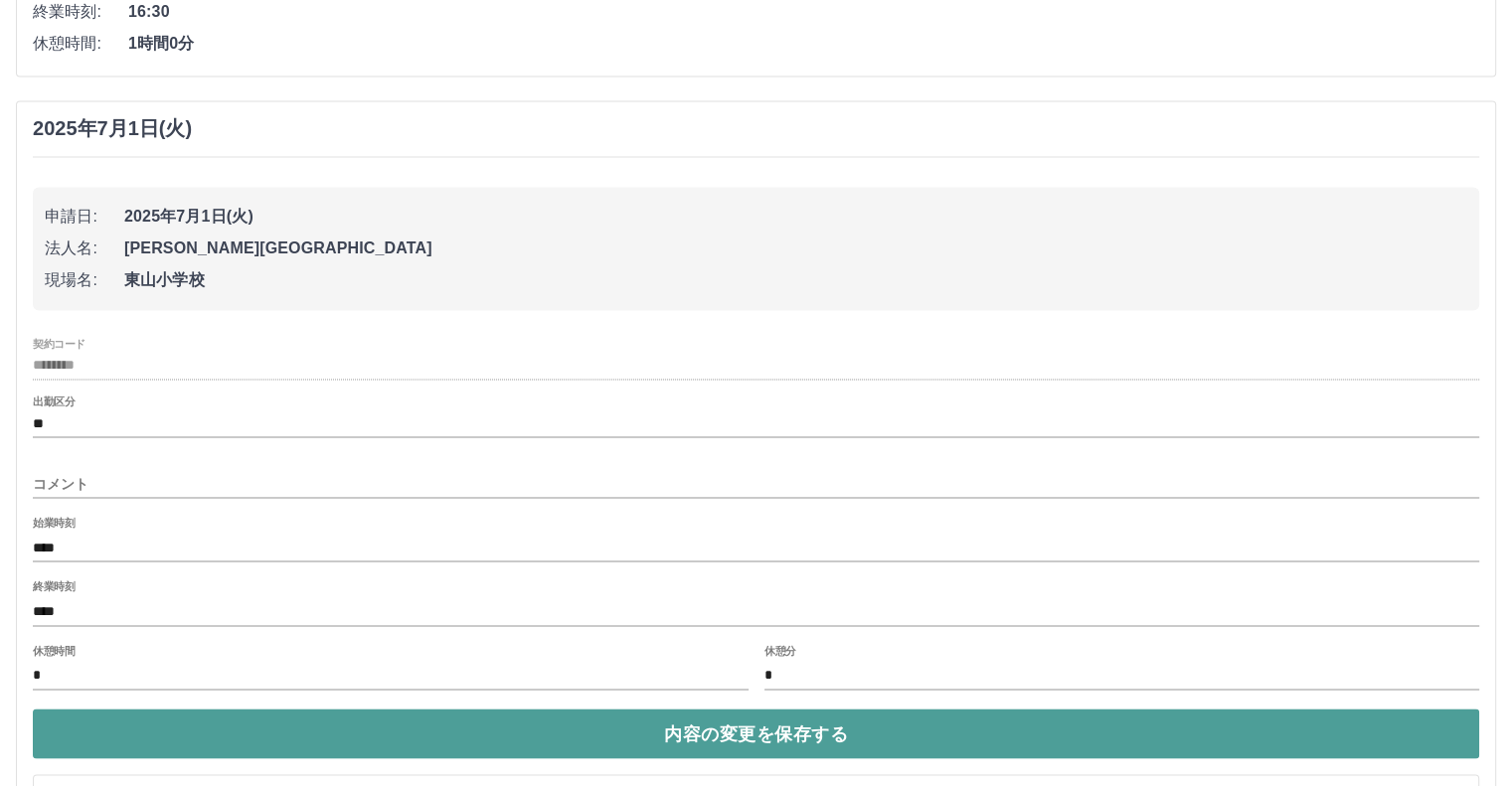 click on "内容の変更を保存する" at bounding box center [756, 733] 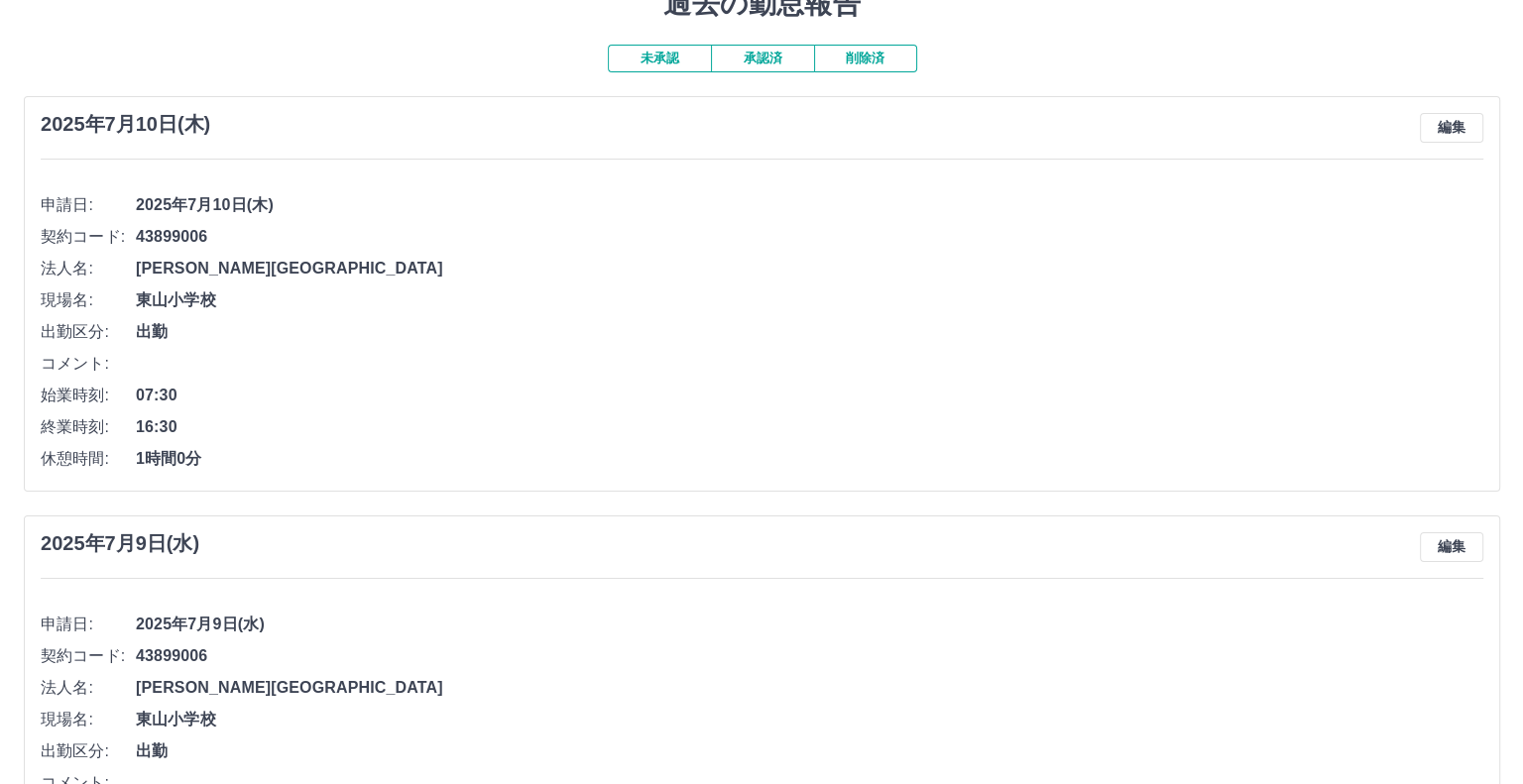 scroll, scrollTop: 0, scrollLeft: 0, axis: both 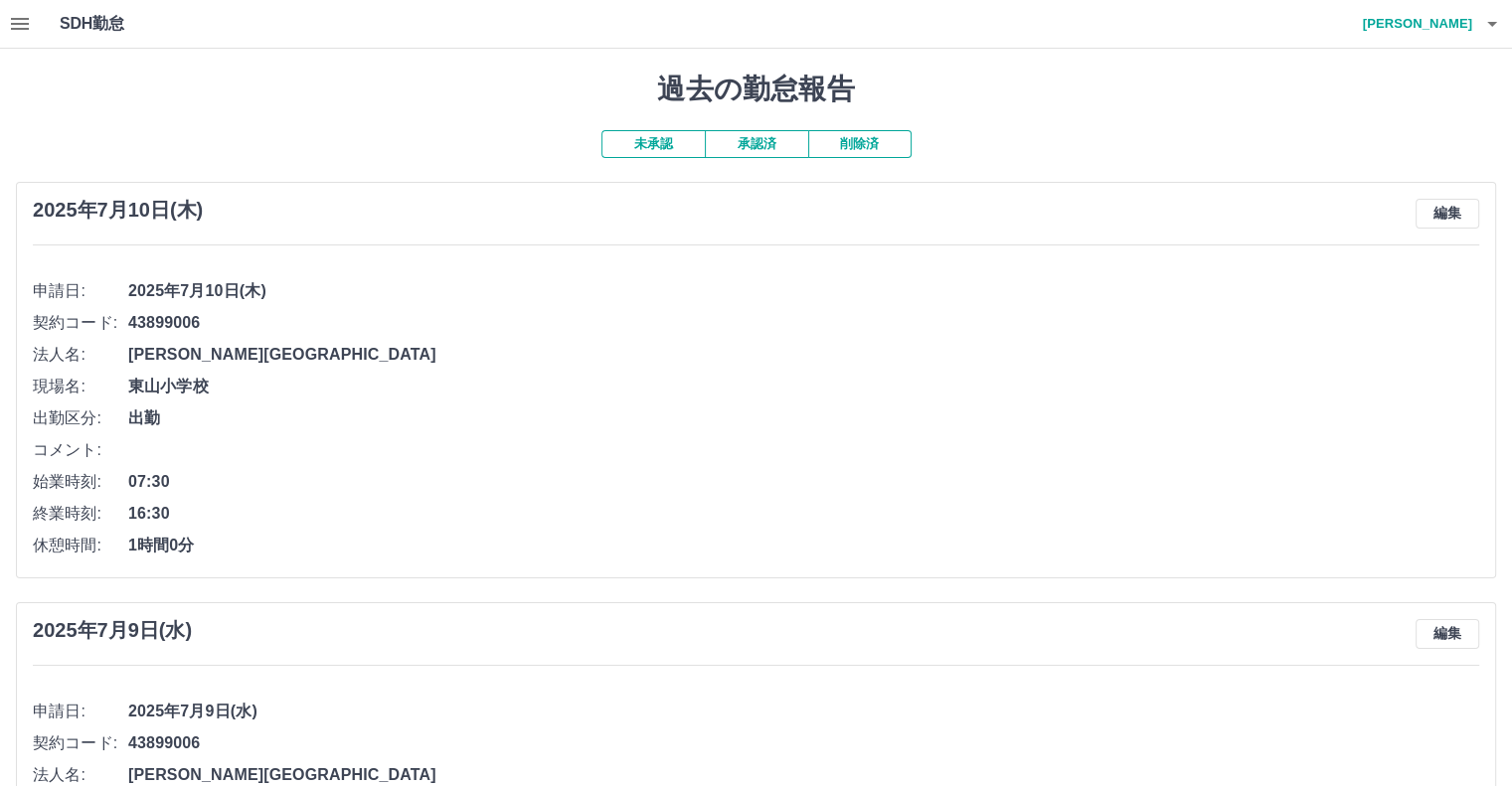 click 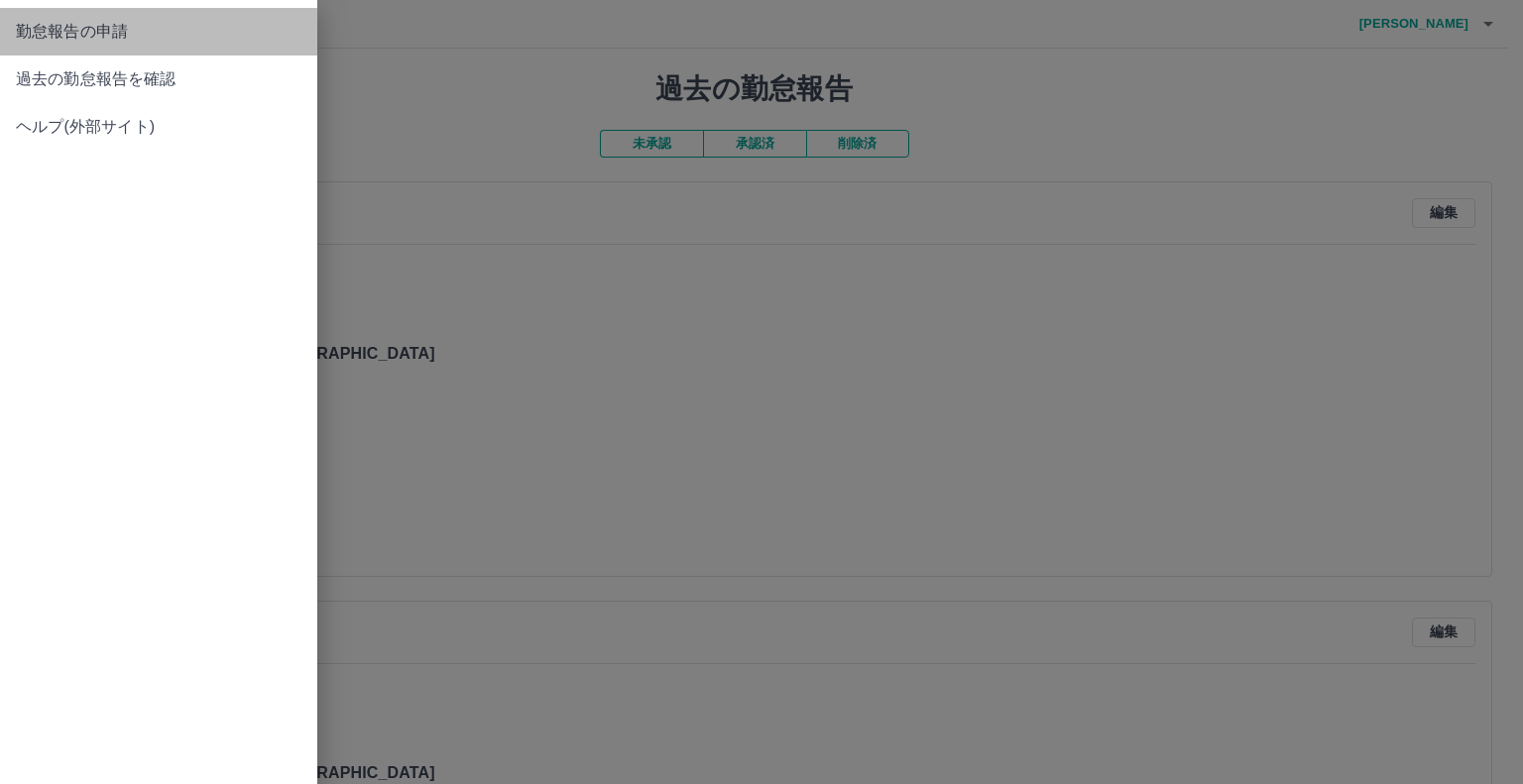 click on "勤怠報告の申請" at bounding box center (159, 32) 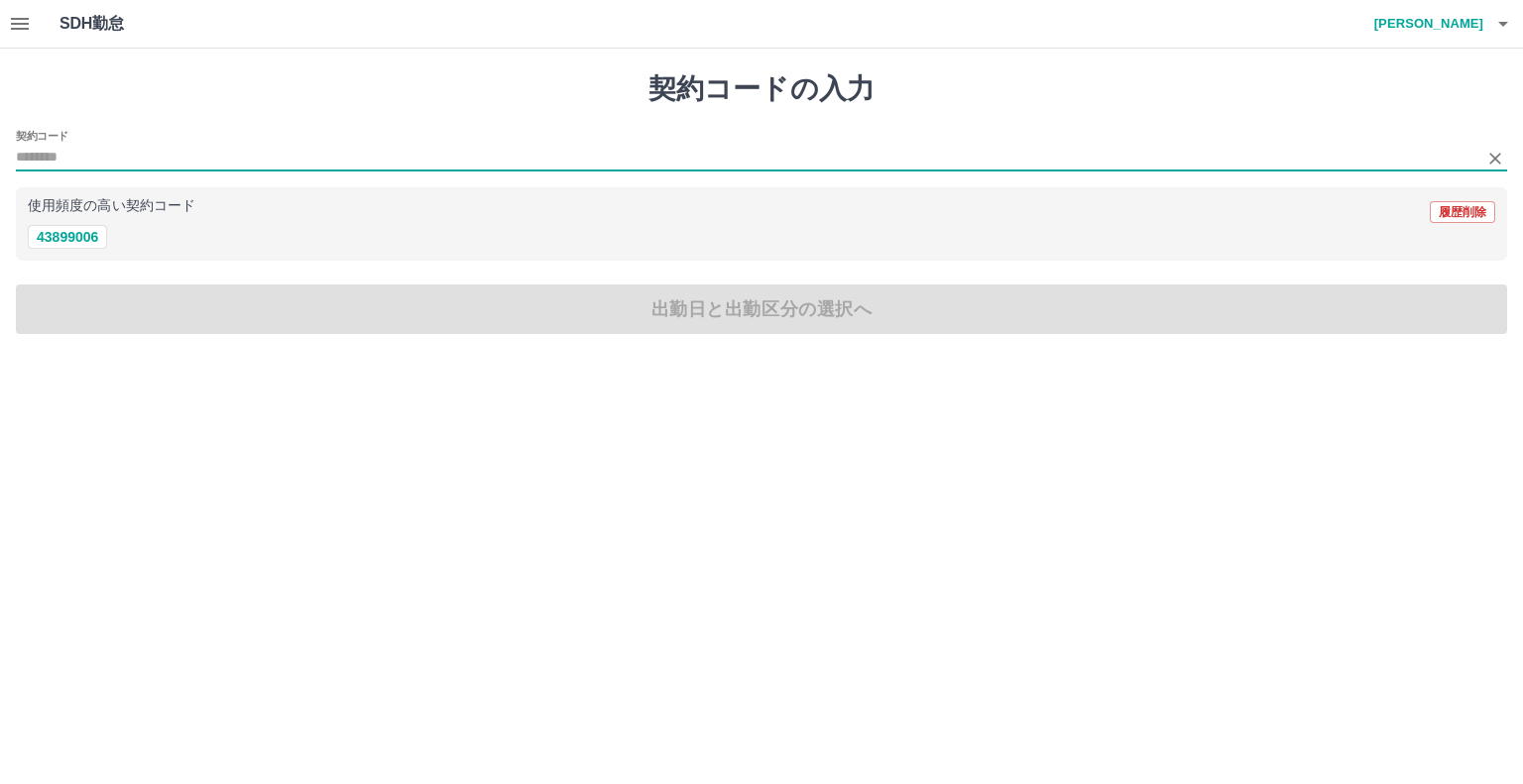click on "契約コード" at bounding box center (747, 158) 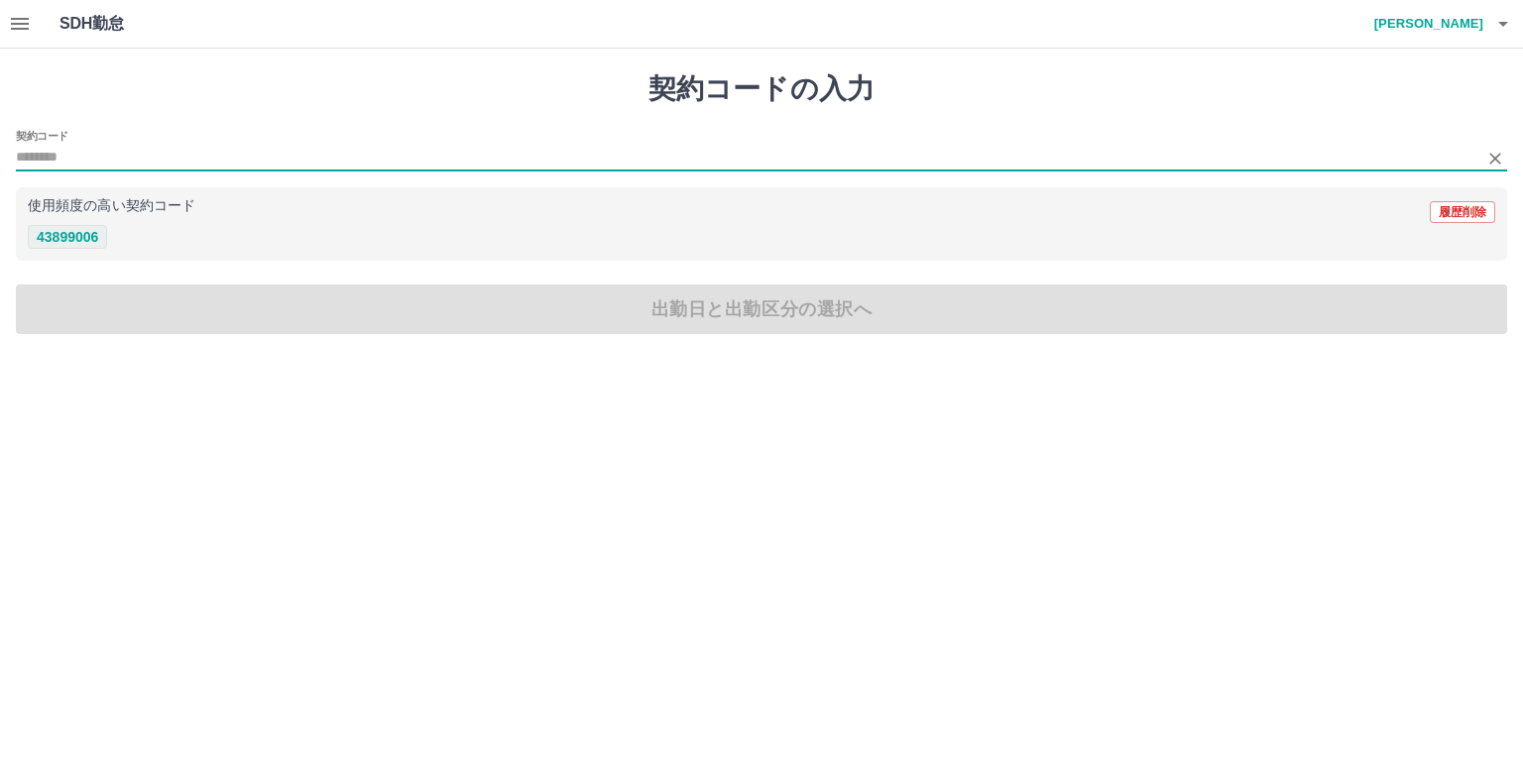 click on "43899006" at bounding box center [67, 237] 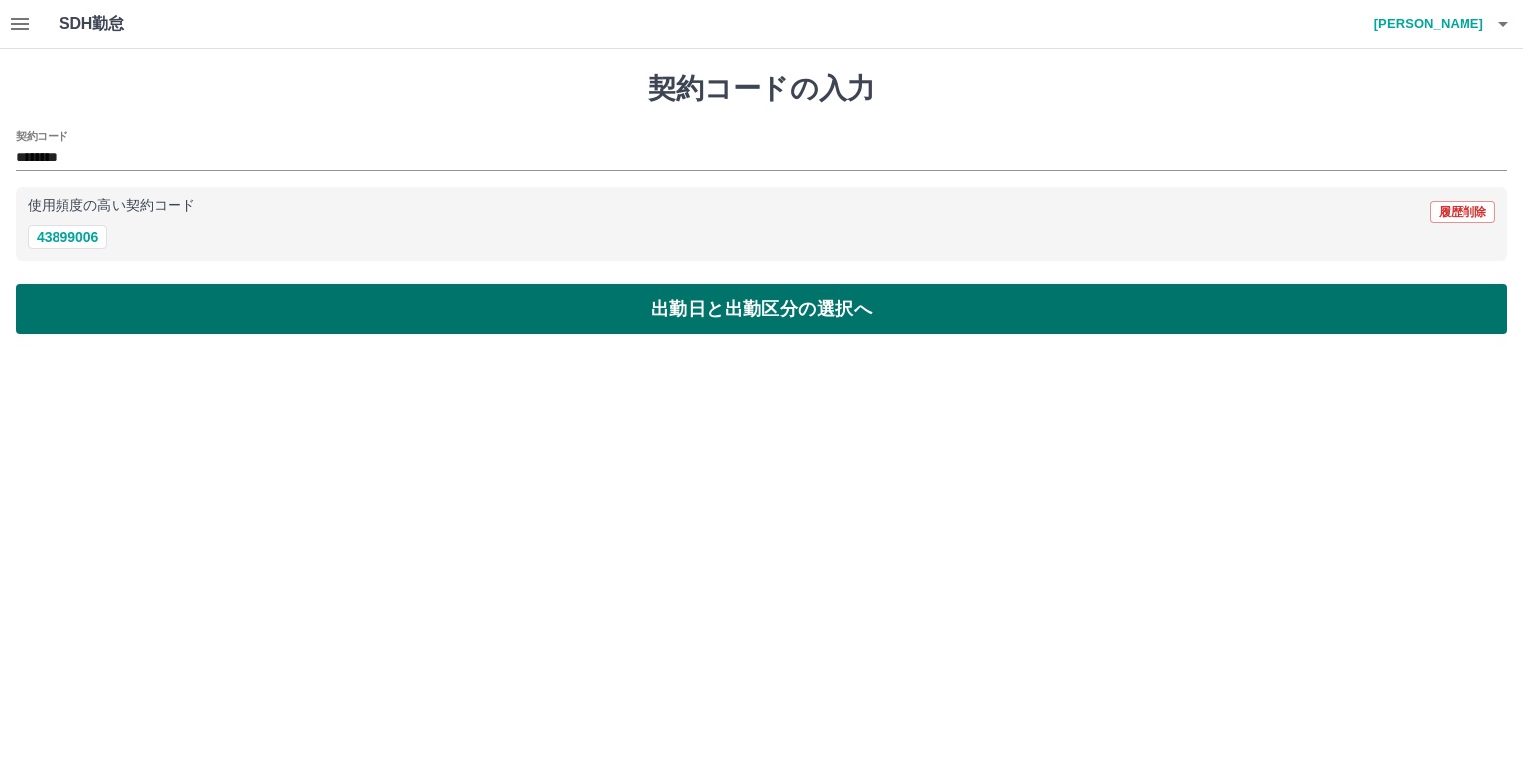 click on "出勤日と出勤区分の選択へ" at bounding box center [762, 309] 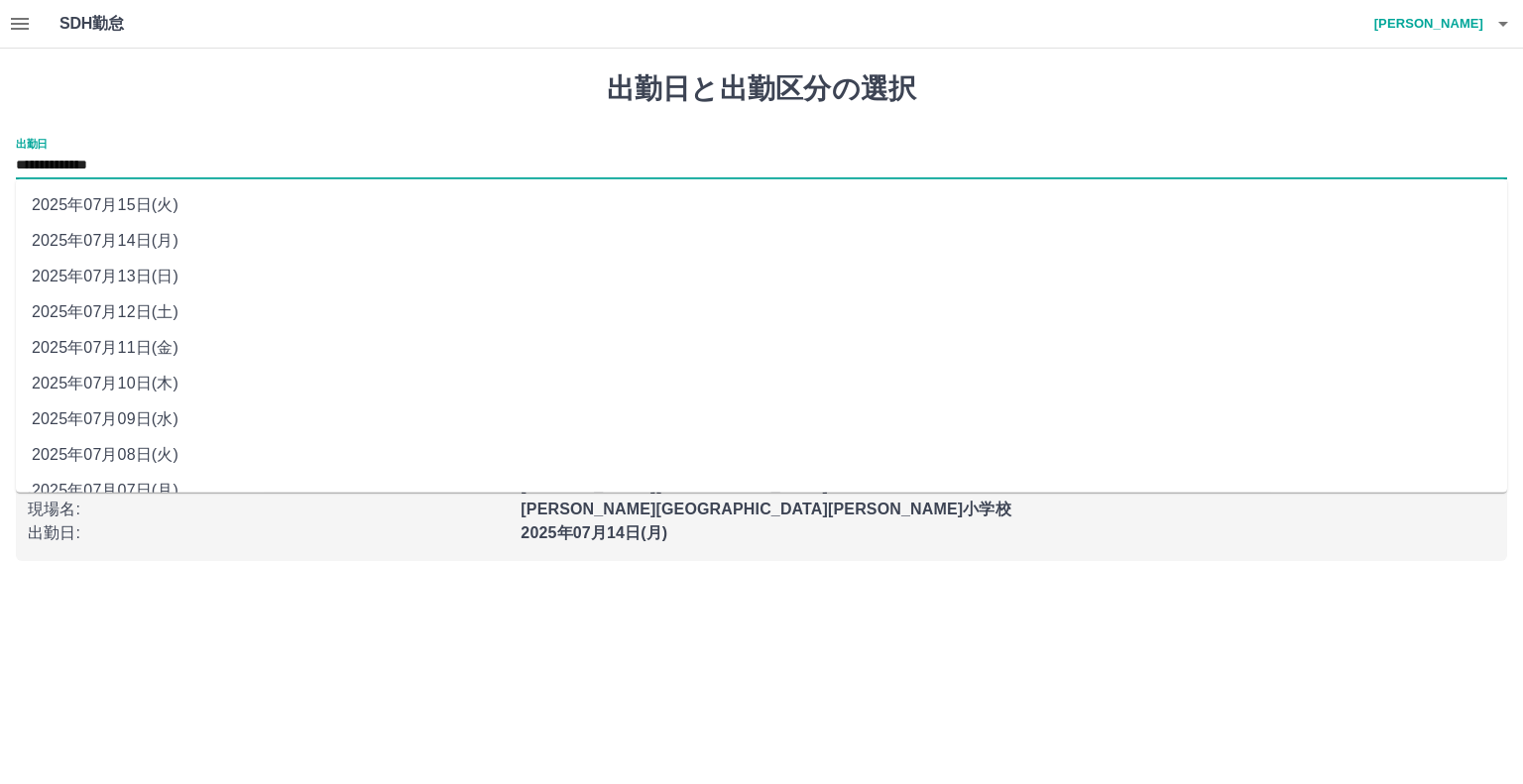 click on "**********" at bounding box center (762, 166) 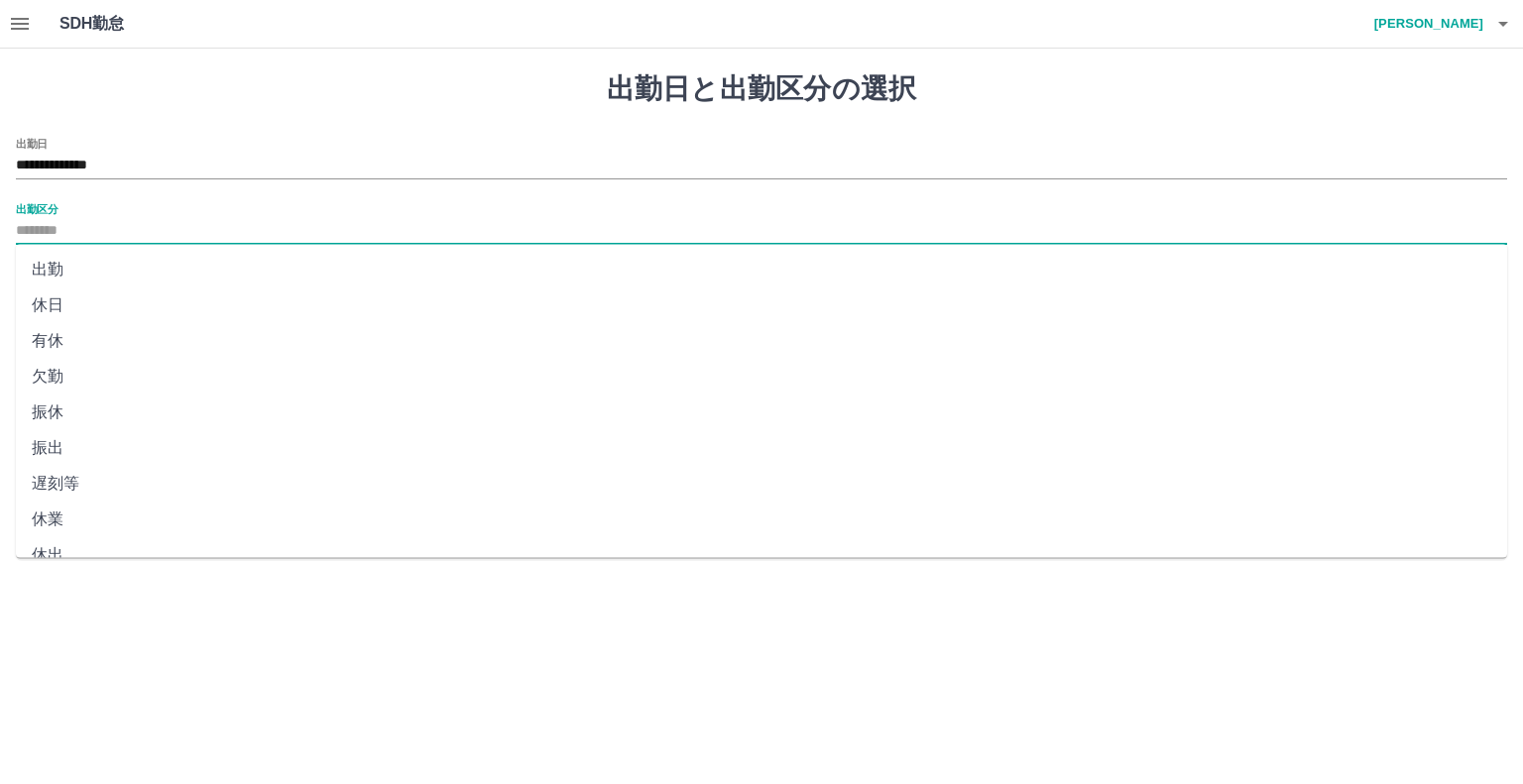 click on "出勤区分" at bounding box center (762, 231) 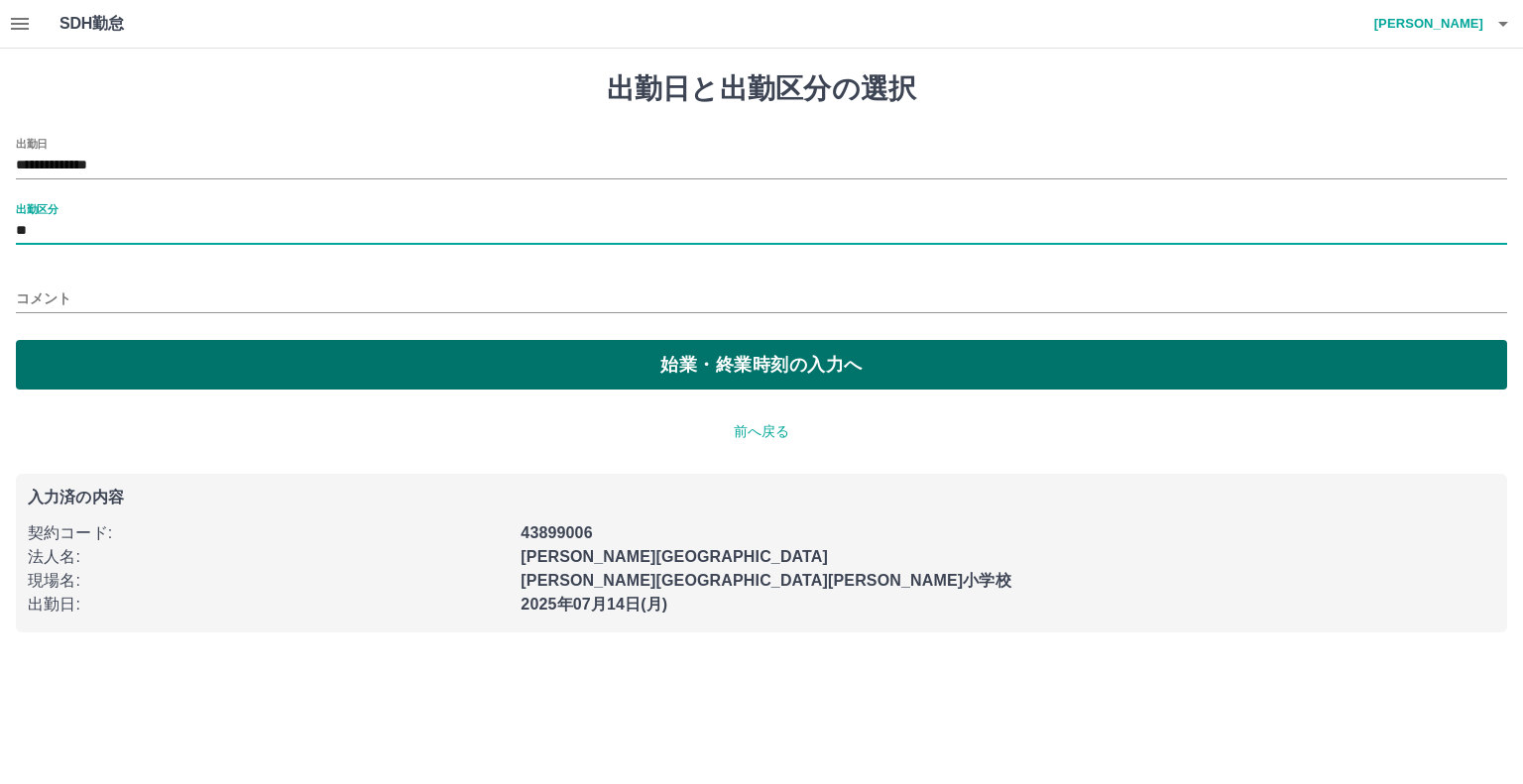 click on "始業・終業時刻の入力へ" at bounding box center (762, 365) 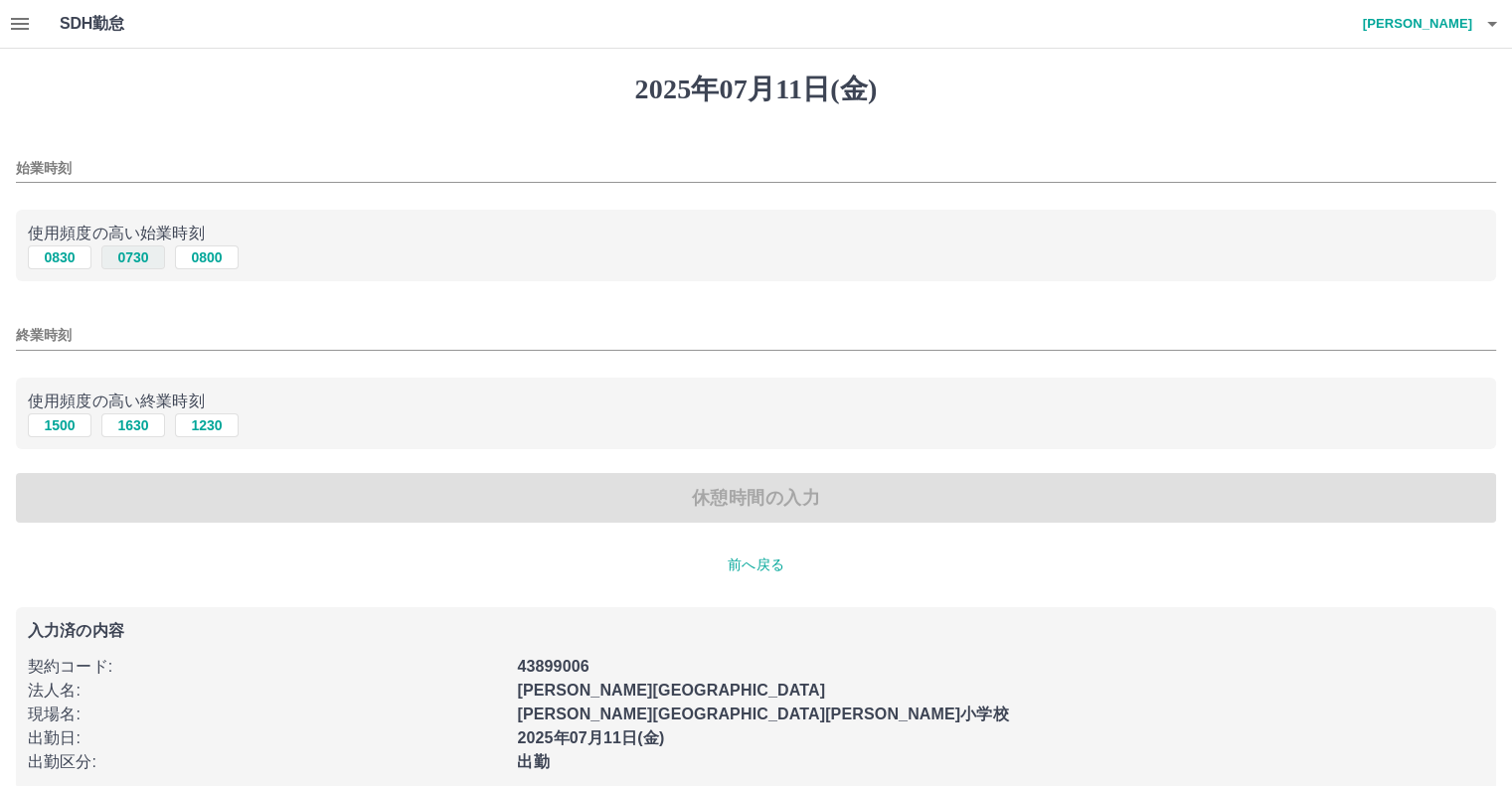 click on "0730" at bounding box center [133, 257] 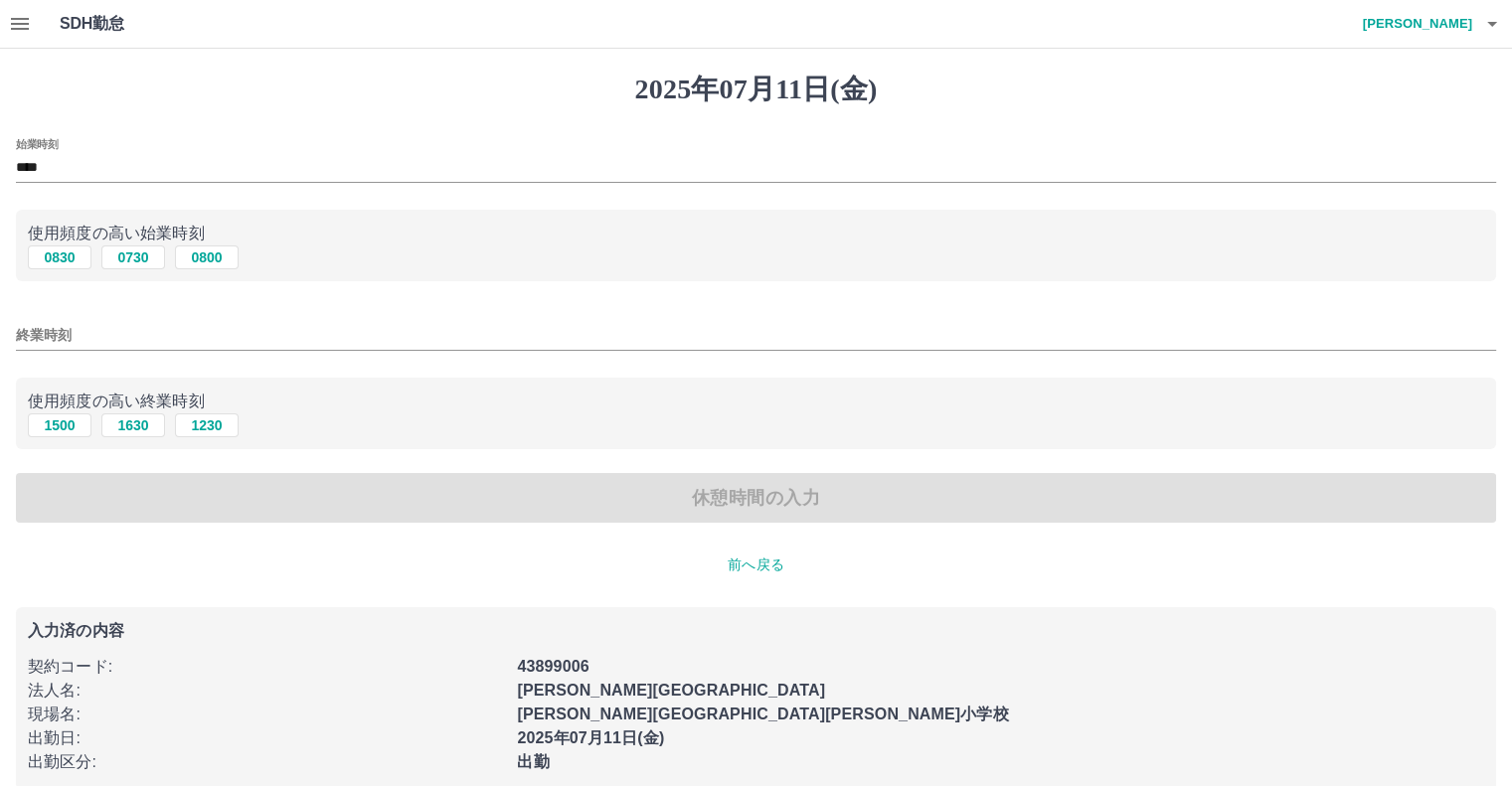 click on "終業時刻" at bounding box center (756, 335) 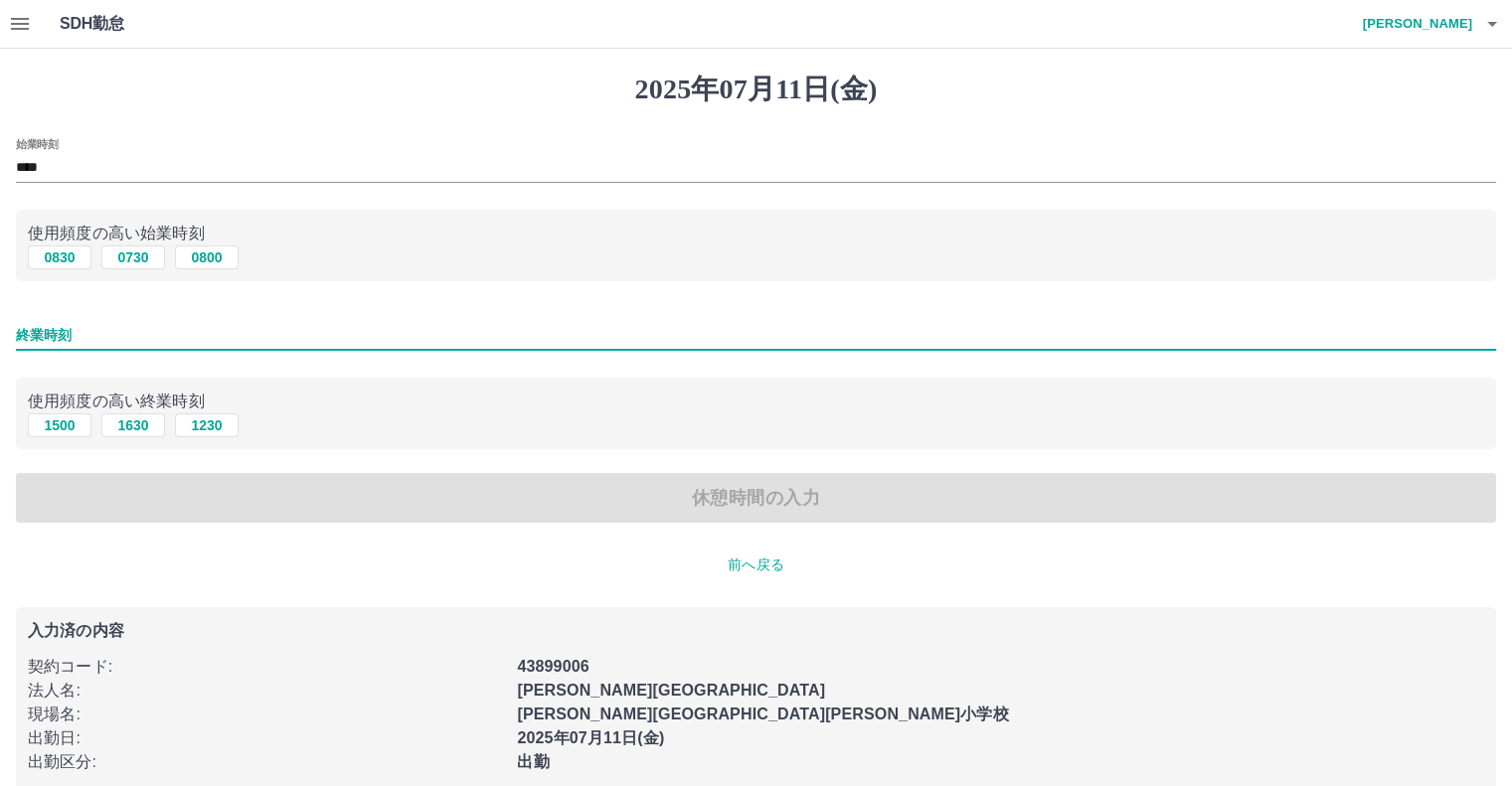 type on "****" 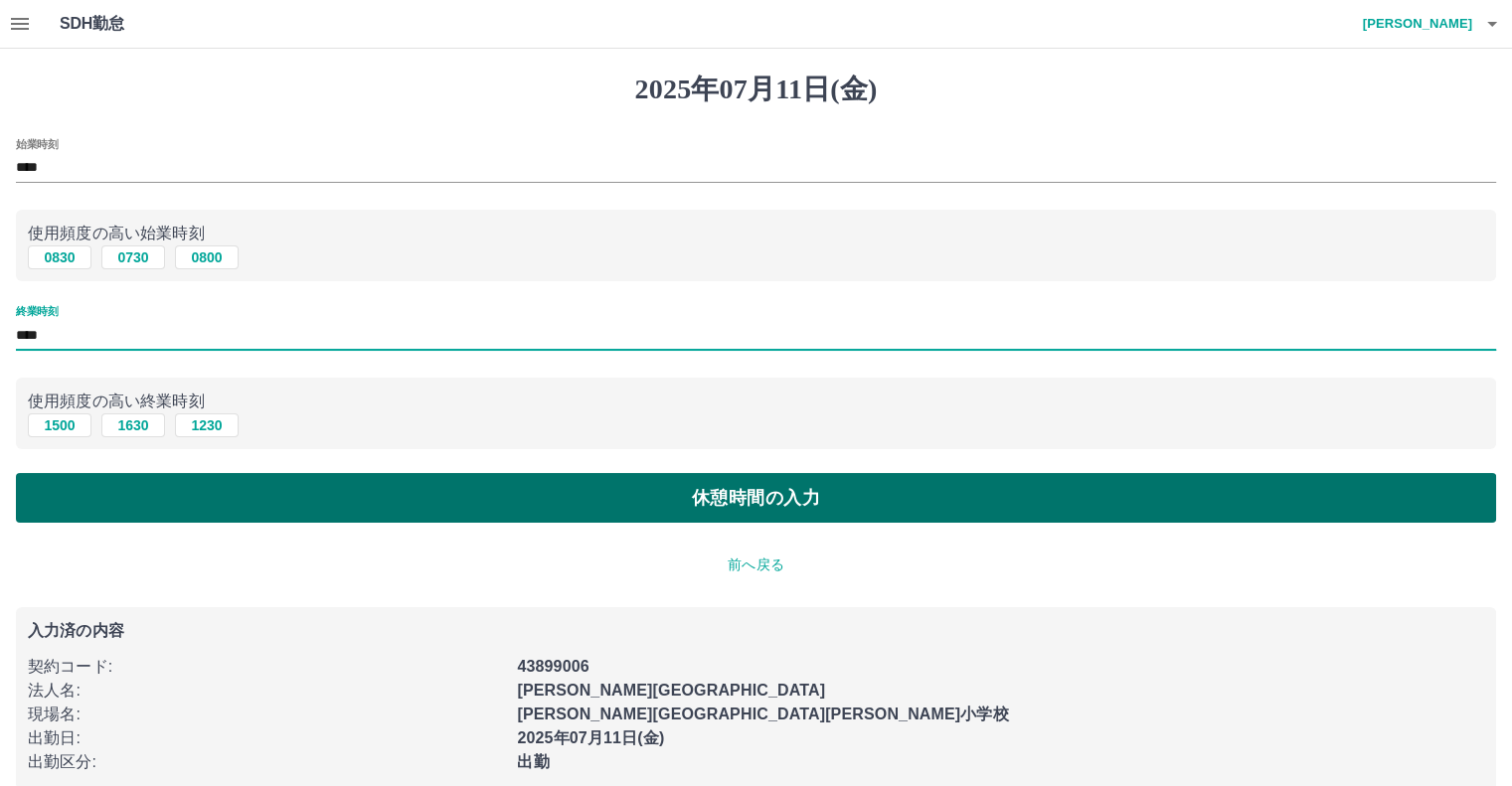 click on "休憩時間の入力" at bounding box center [756, 498] 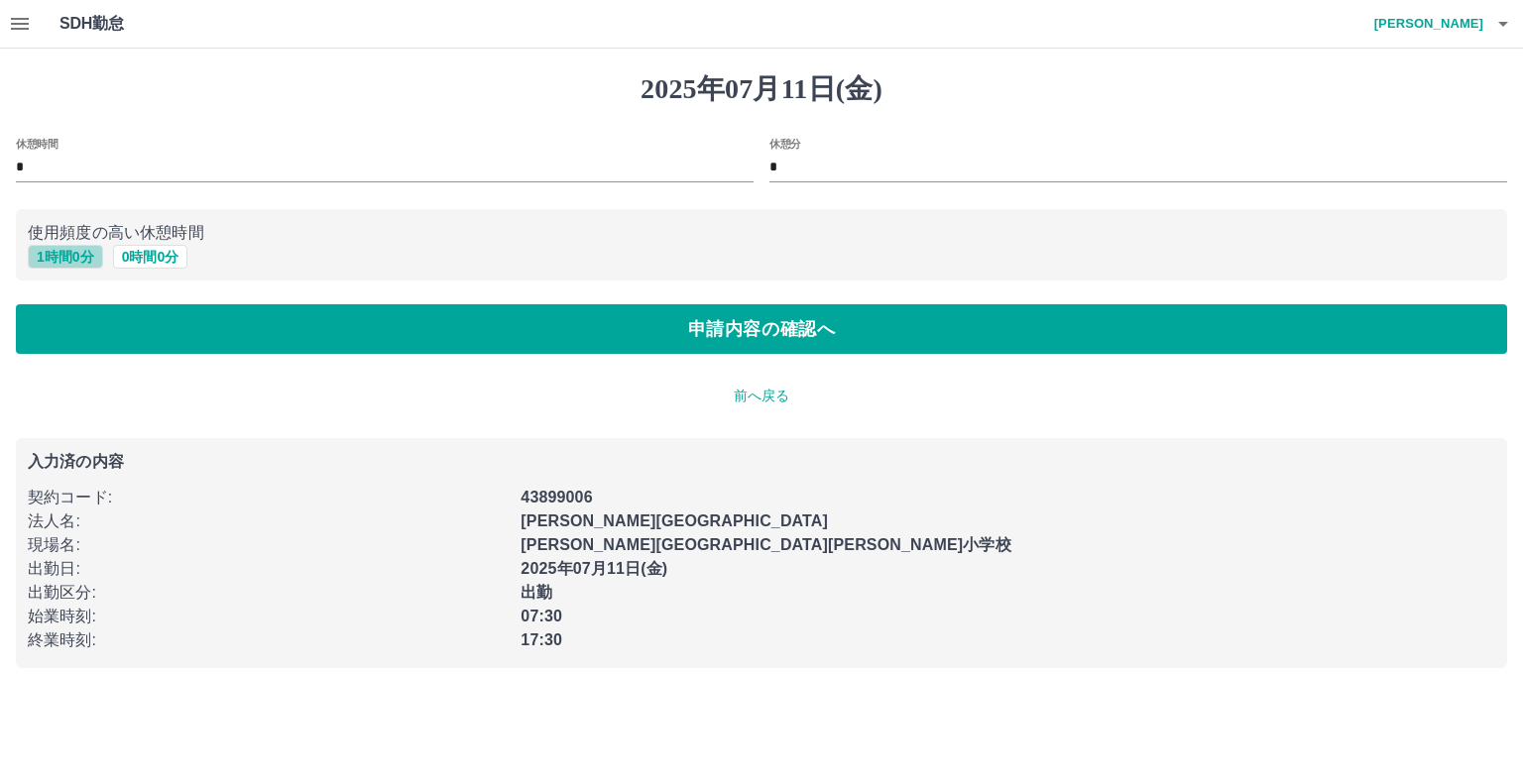 click on "1 時間 0 分" at bounding box center (65, 257) 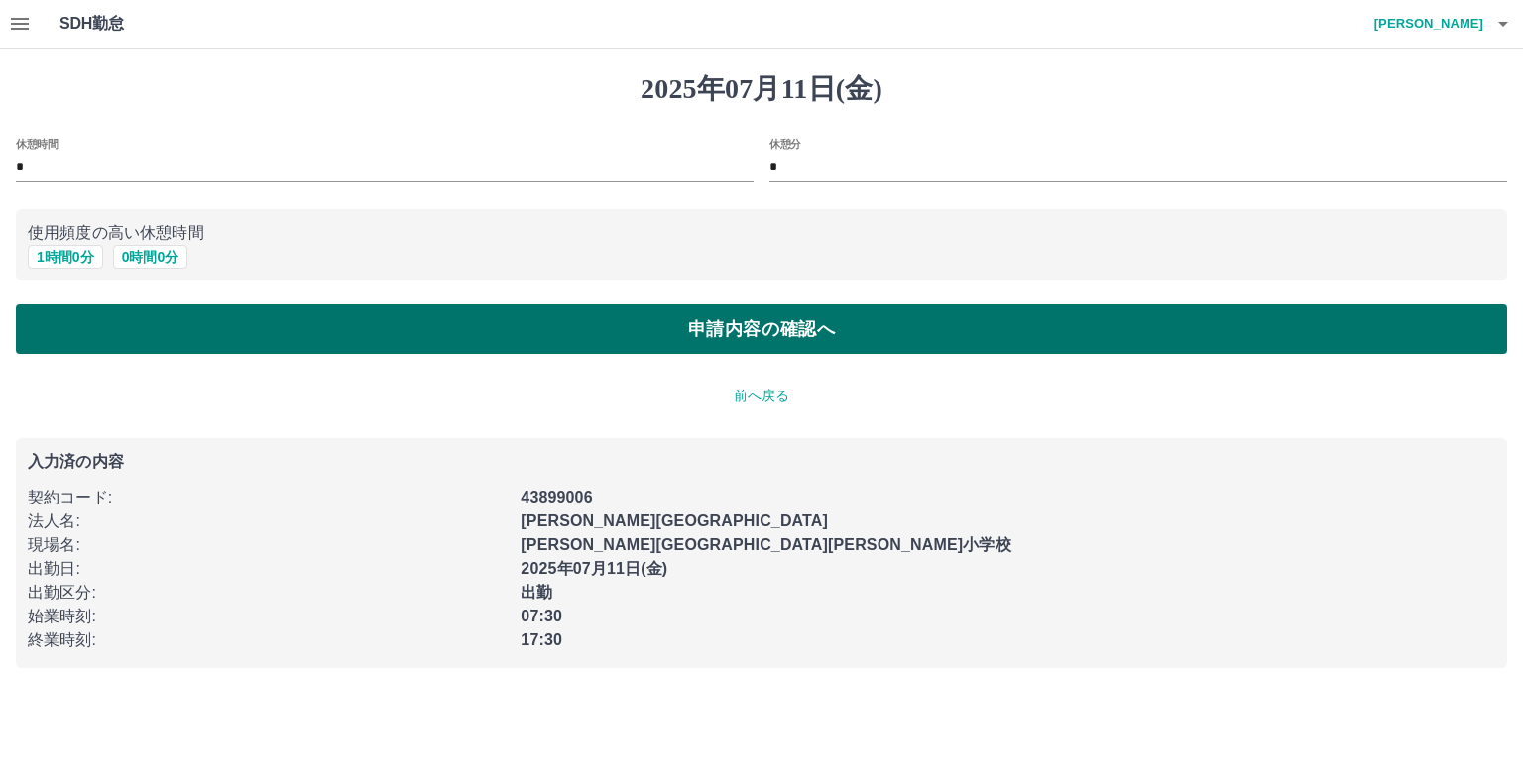 click on "申請内容の確認へ" at bounding box center (762, 329) 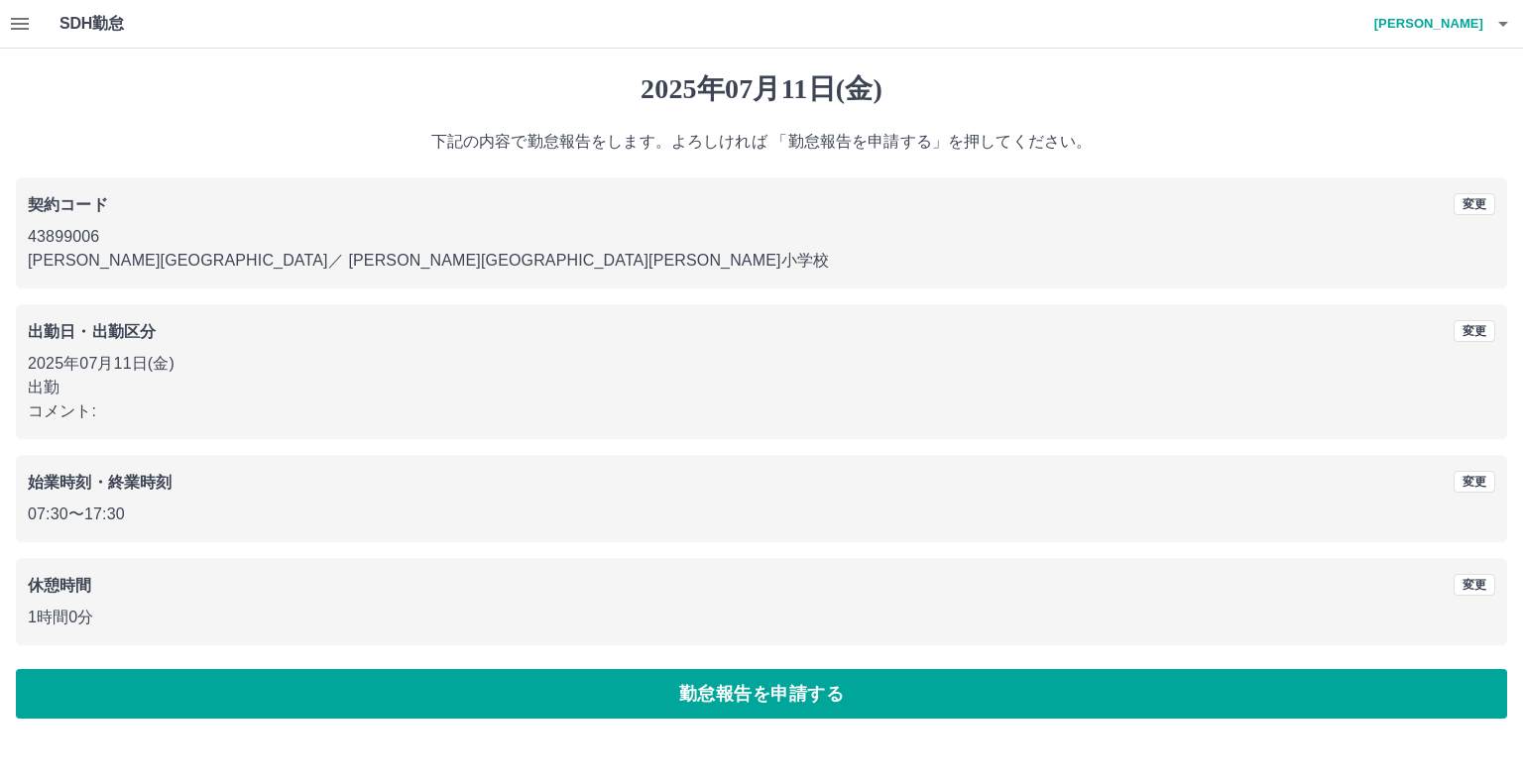 drag, startPoint x: 317, startPoint y: 693, endPoint x: 336, endPoint y: 694, distance: 19.026298 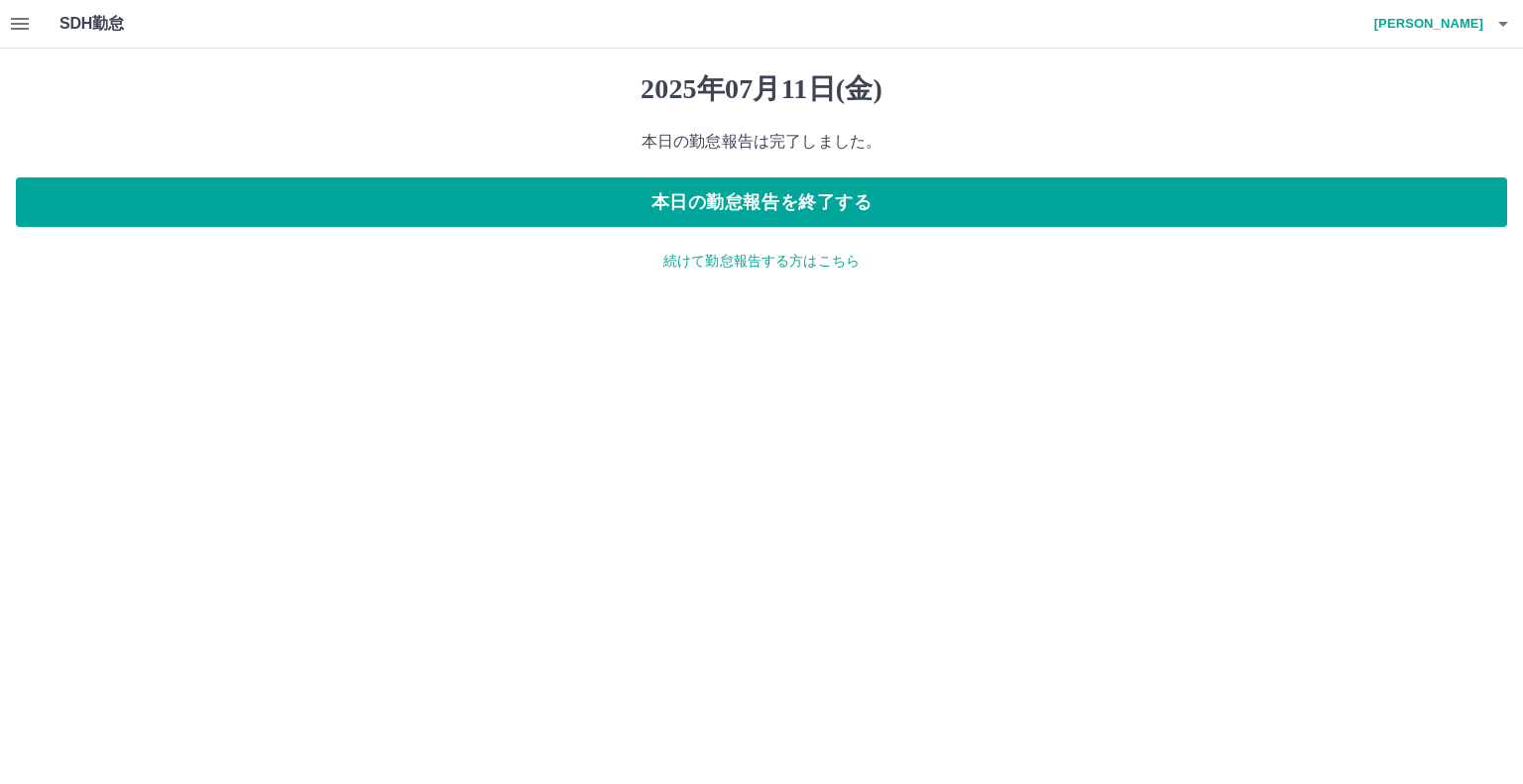 click on "新枦　幸代" at bounding box center [1424, 24] 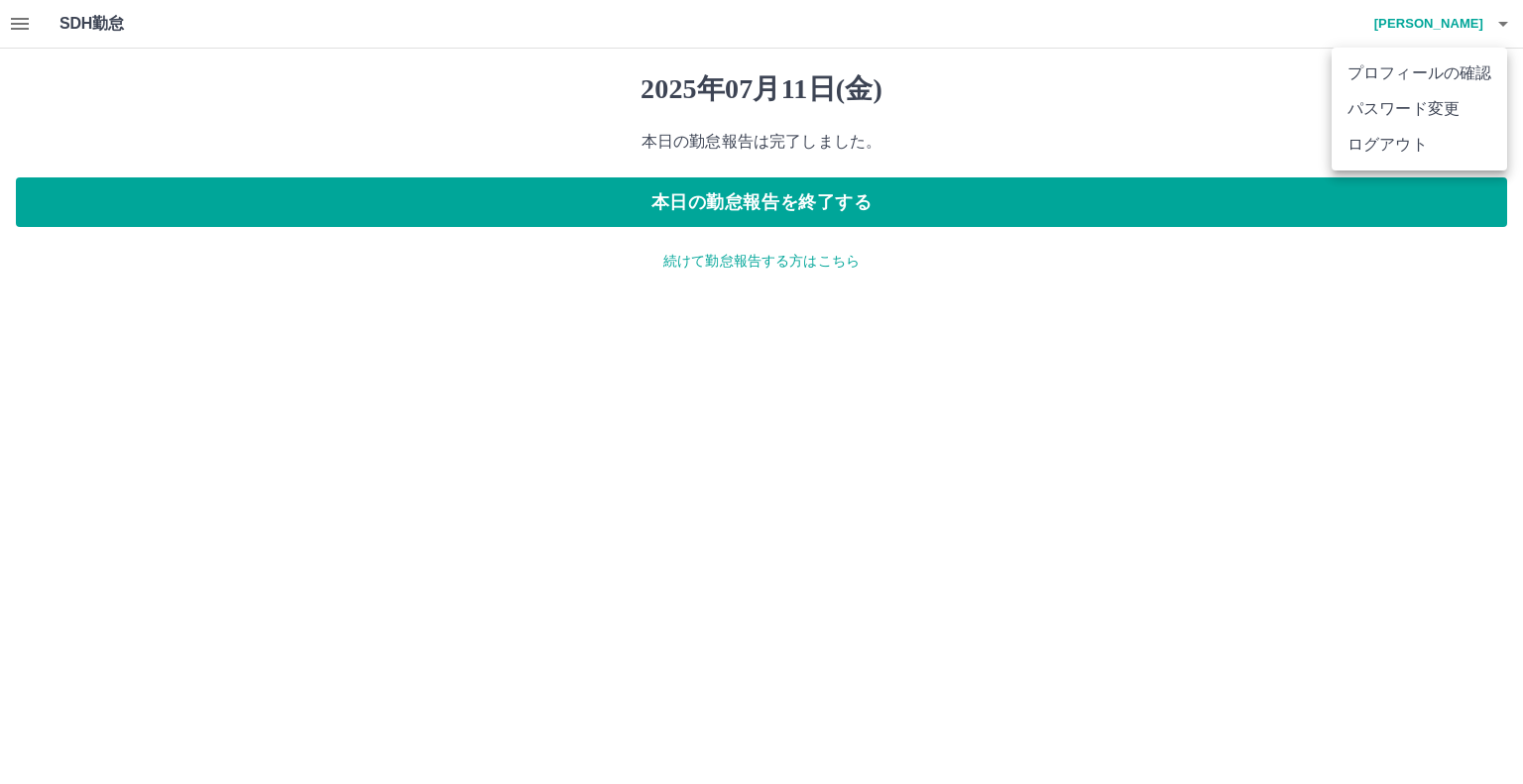 click on "ログアウト" at bounding box center (1419, 145) 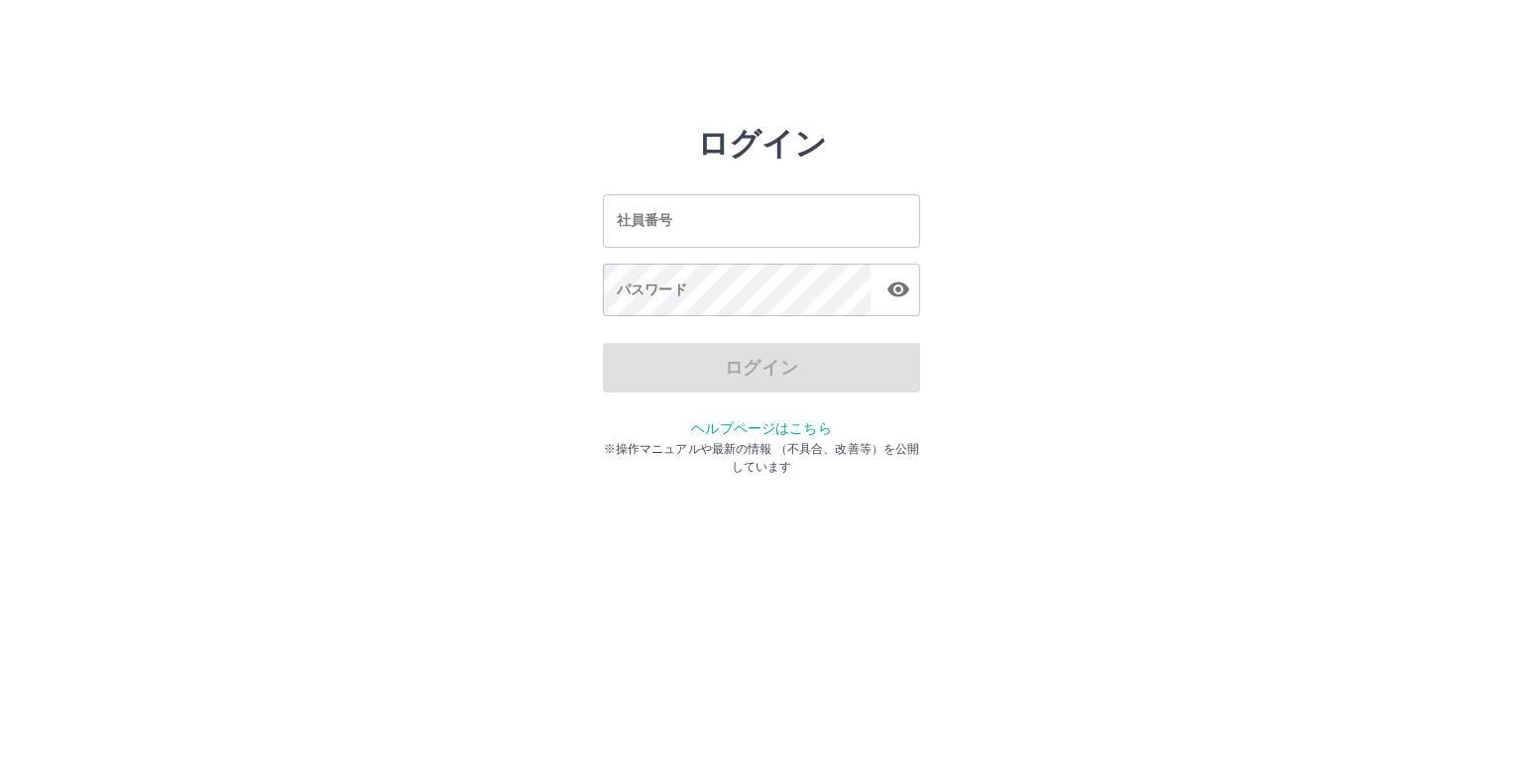 scroll, scrollTop: 0, scrollLeft: 0, axis: both 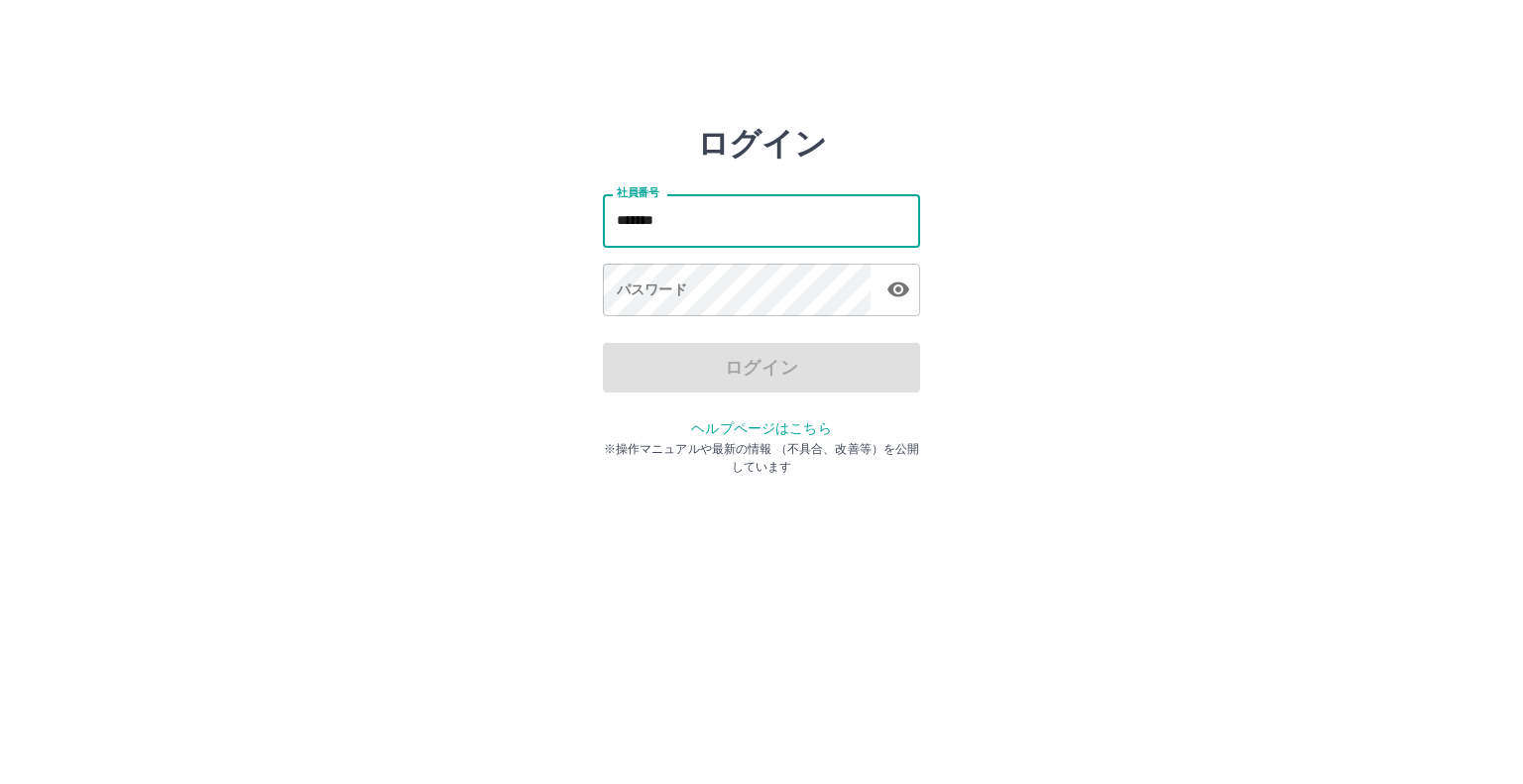 click on "*******" at bounding box center (762, 220) 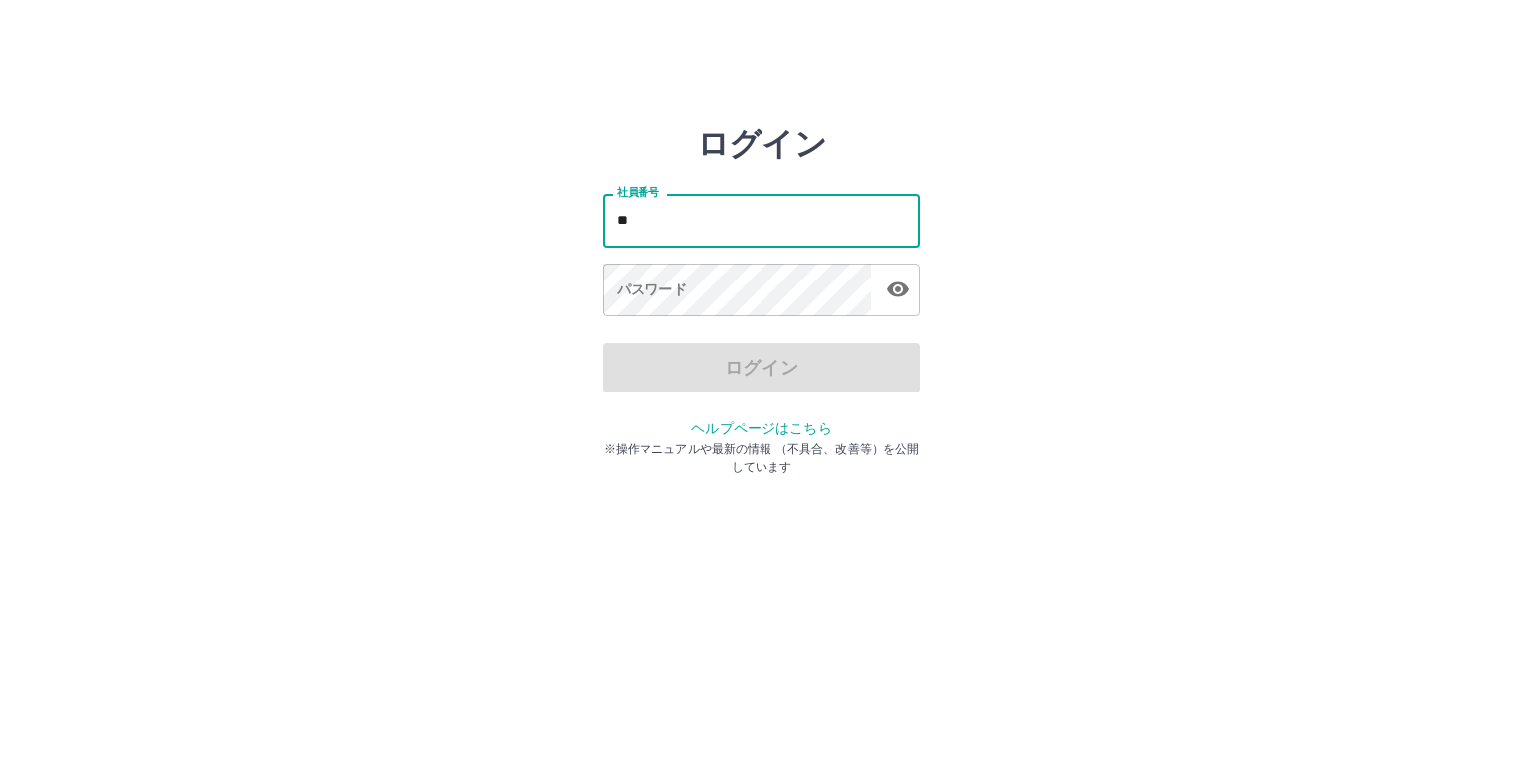 type on "*" 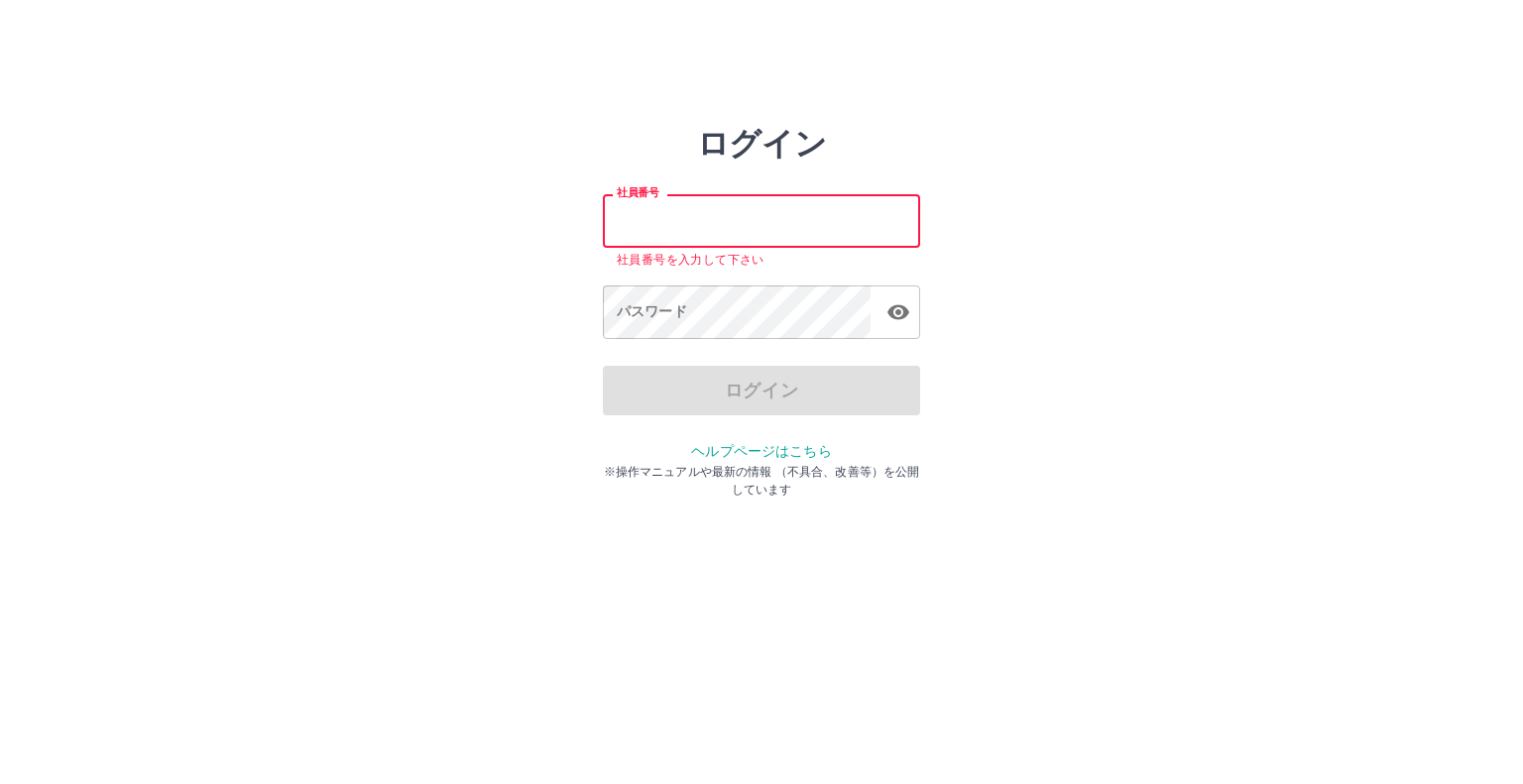 click on "社員番号" at bounding box center (762, 220) 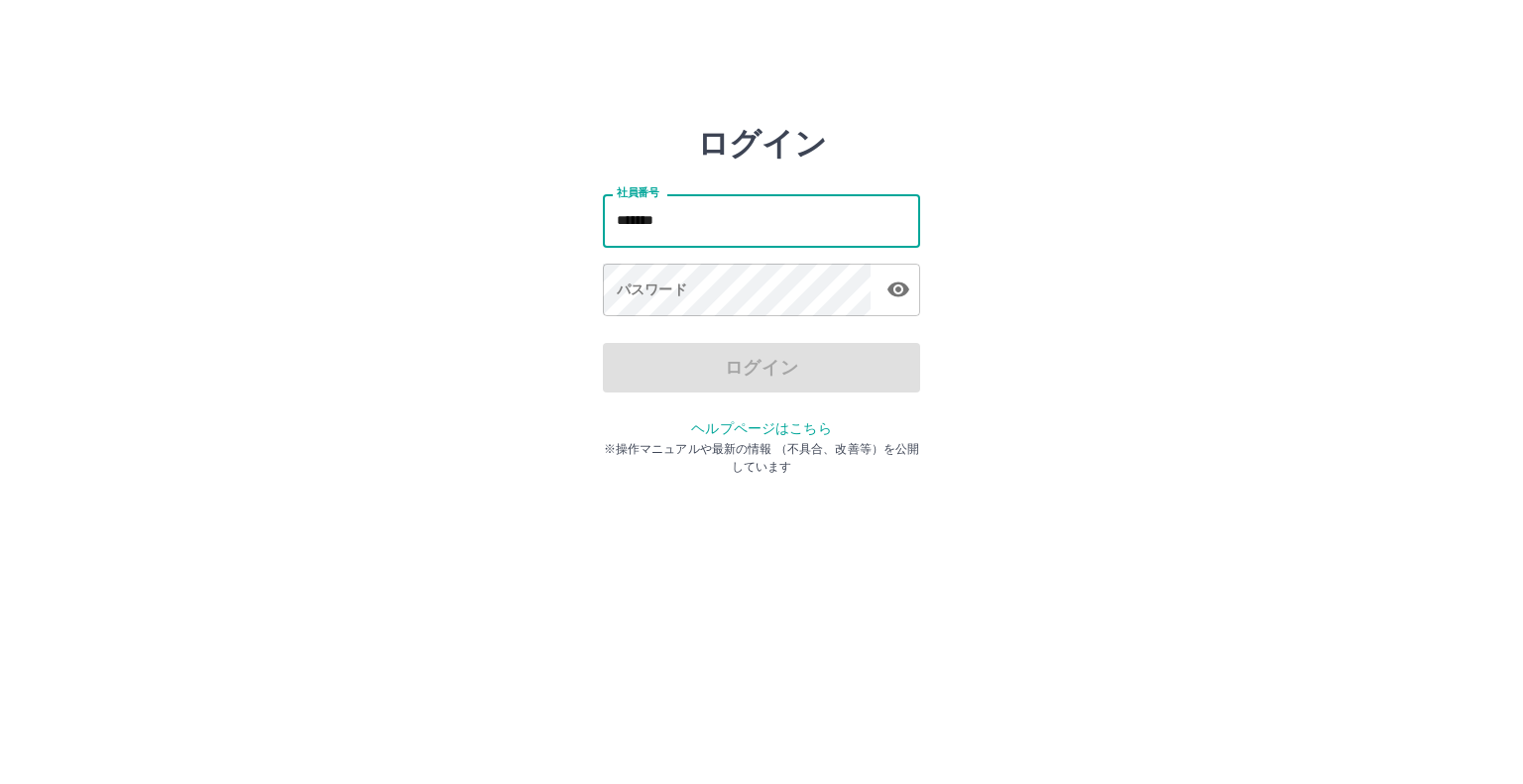 click on "社員番号 ******* 社員番号 パスワード パスワード" at bounding box center (762, 252) 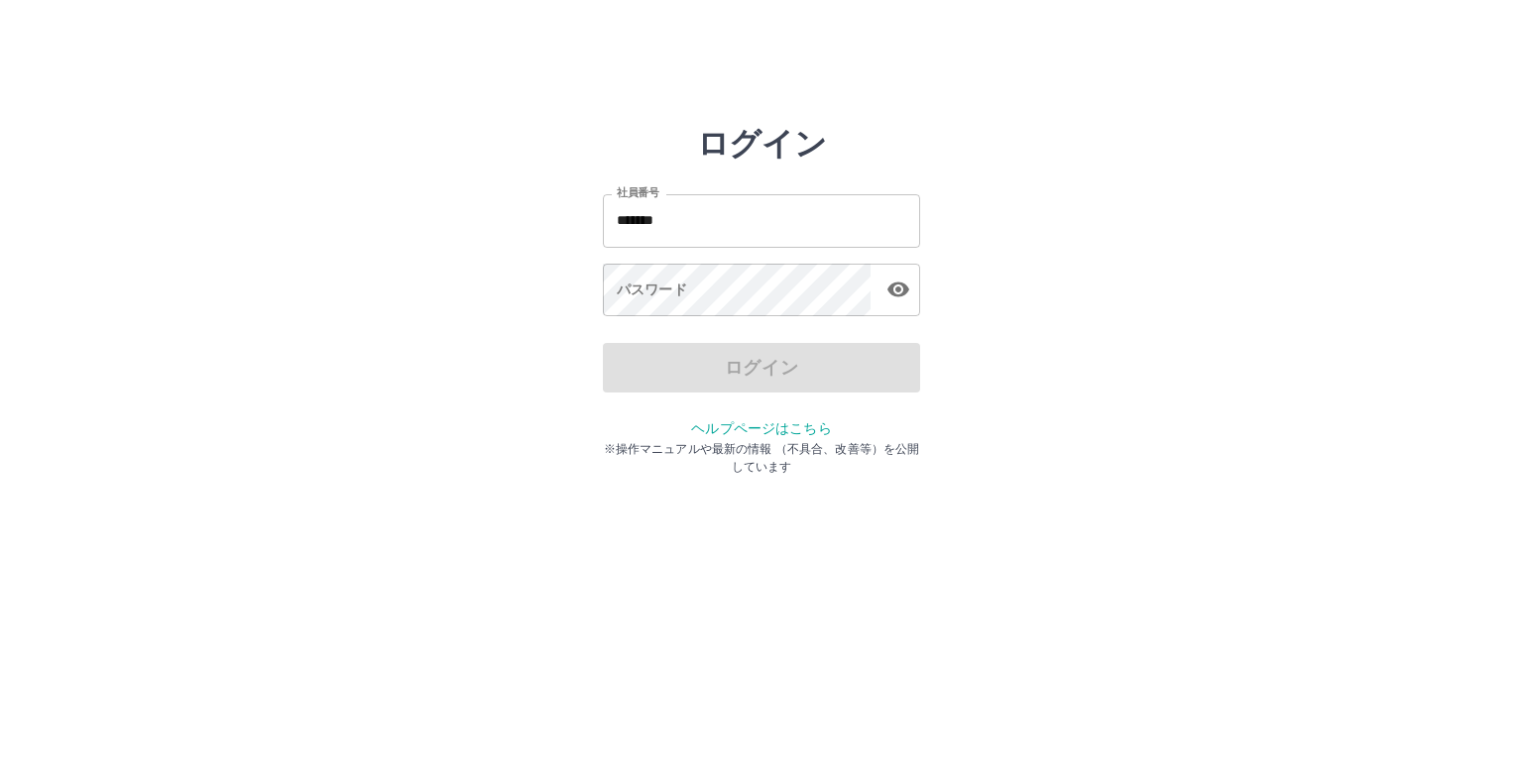 click on "社員番号 ******* 社員番号 パスワード パスワード" at bounding box center (762, 252) 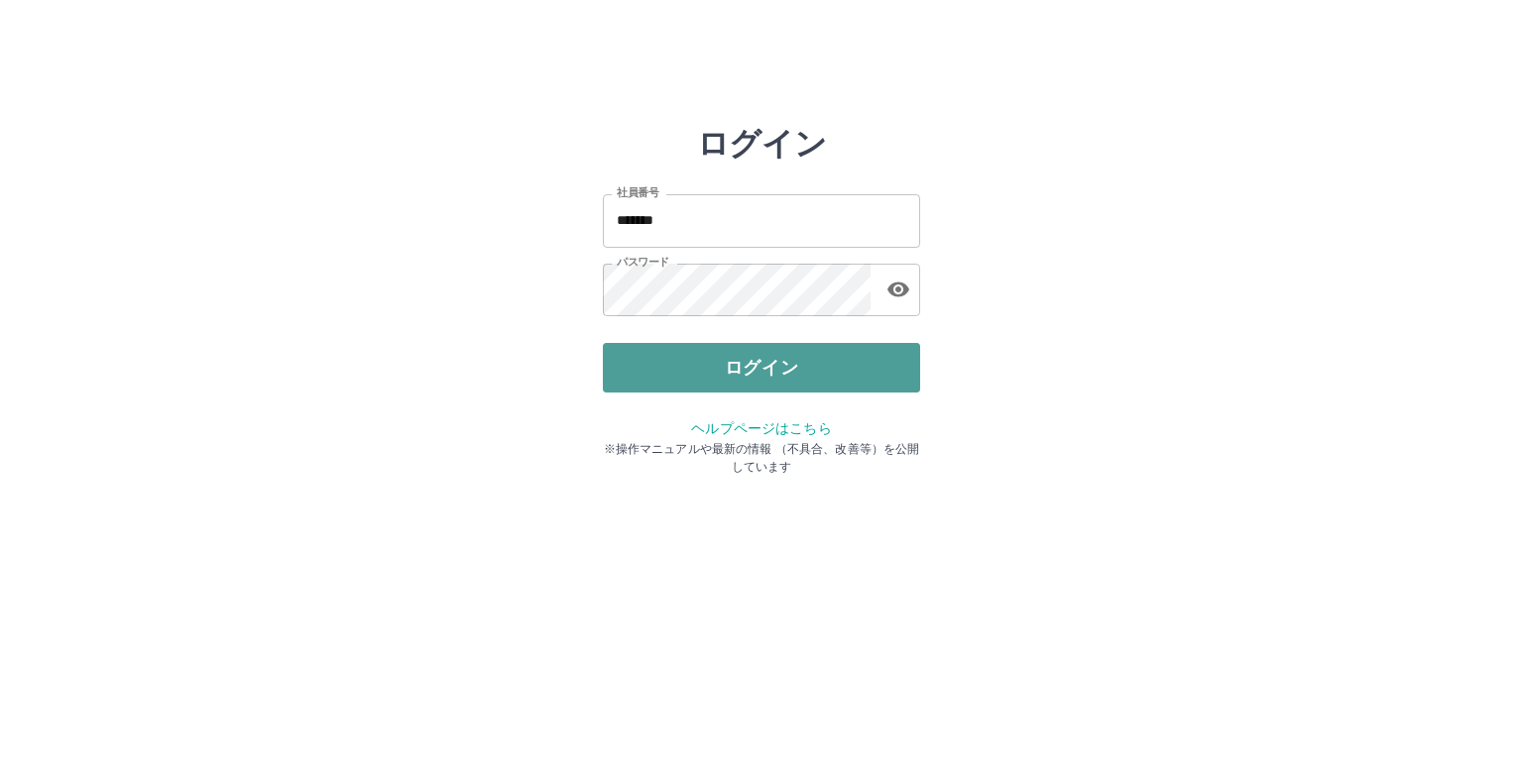 click on "ログイン" at bounding box center [762, 368] 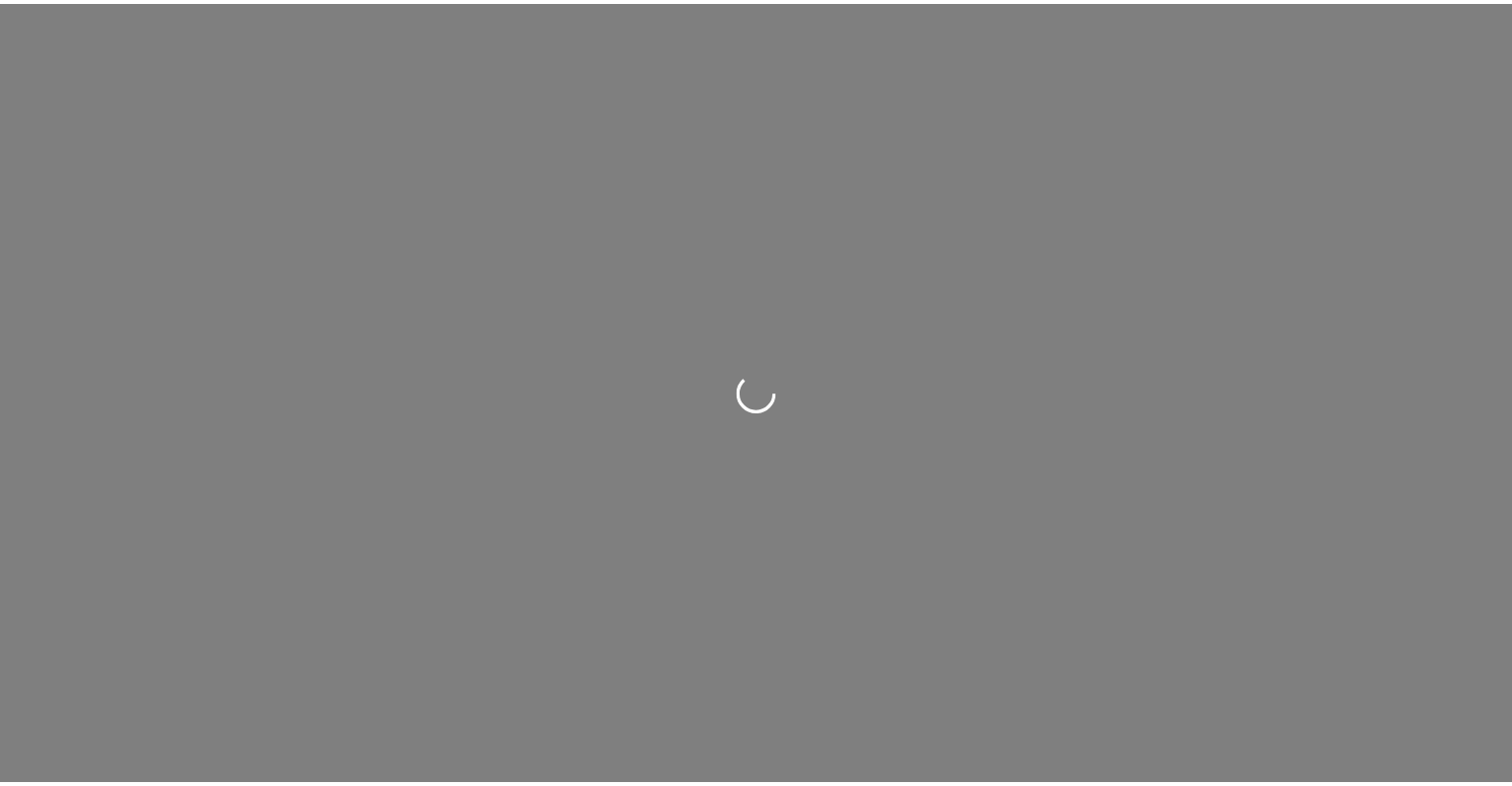 scroll, scrollTop: 0, scrollLeft: 0, axis: both 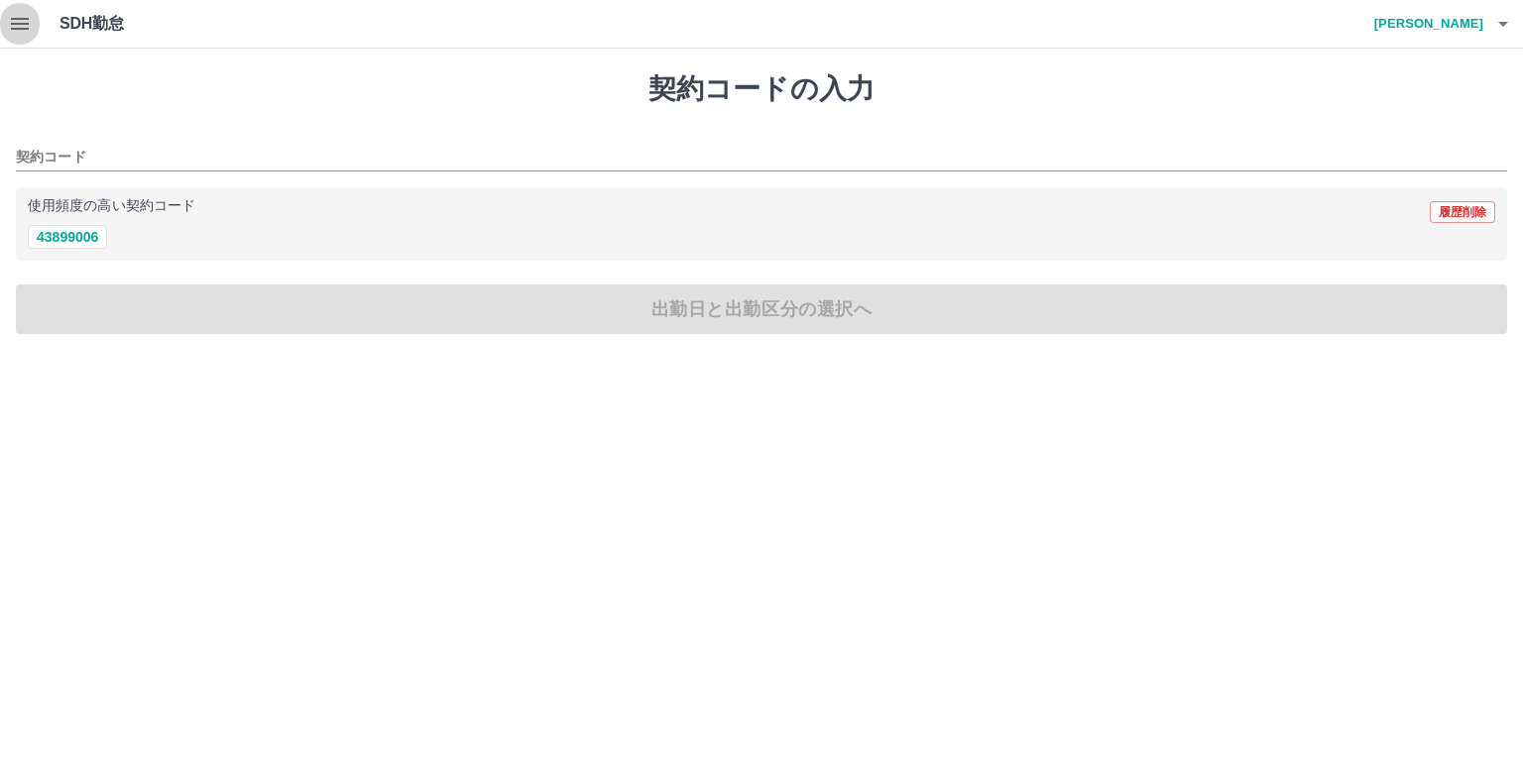 click at bounding box center (20, 24) 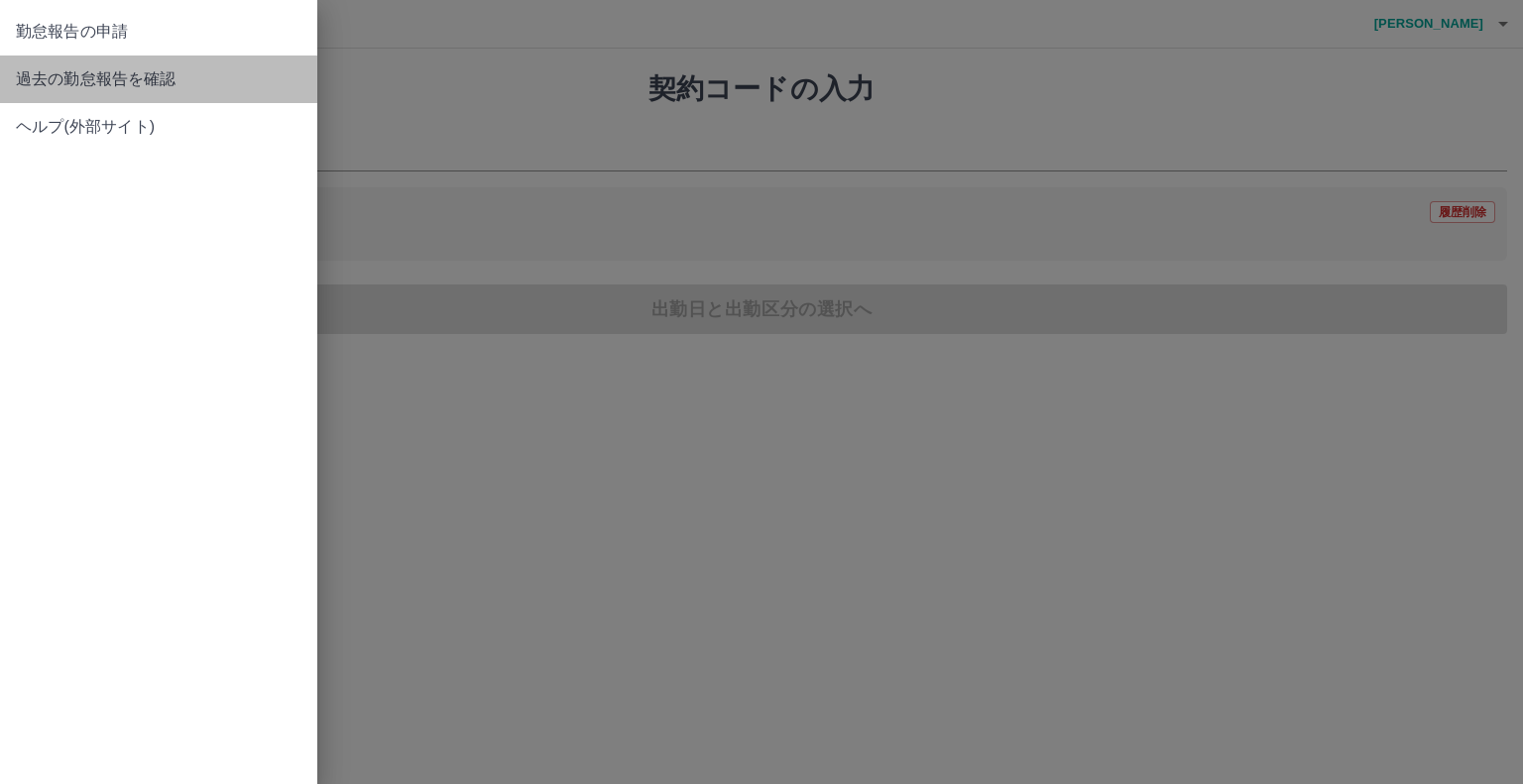 click on "過去の勤怠報告を確認" at bounding box center [159, 79] 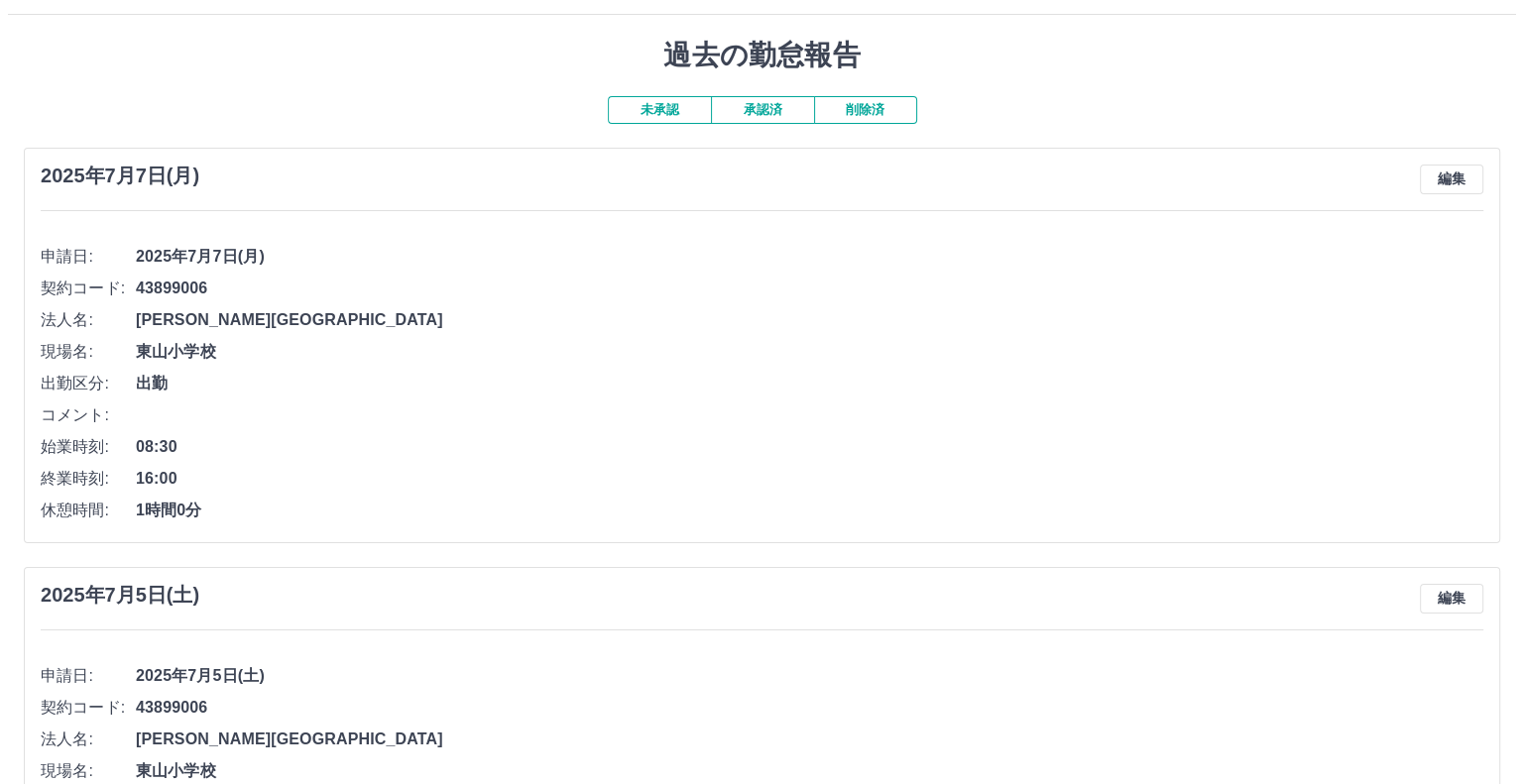 scroll, scrollTop: 0, scrollLeft: 0, axis: both 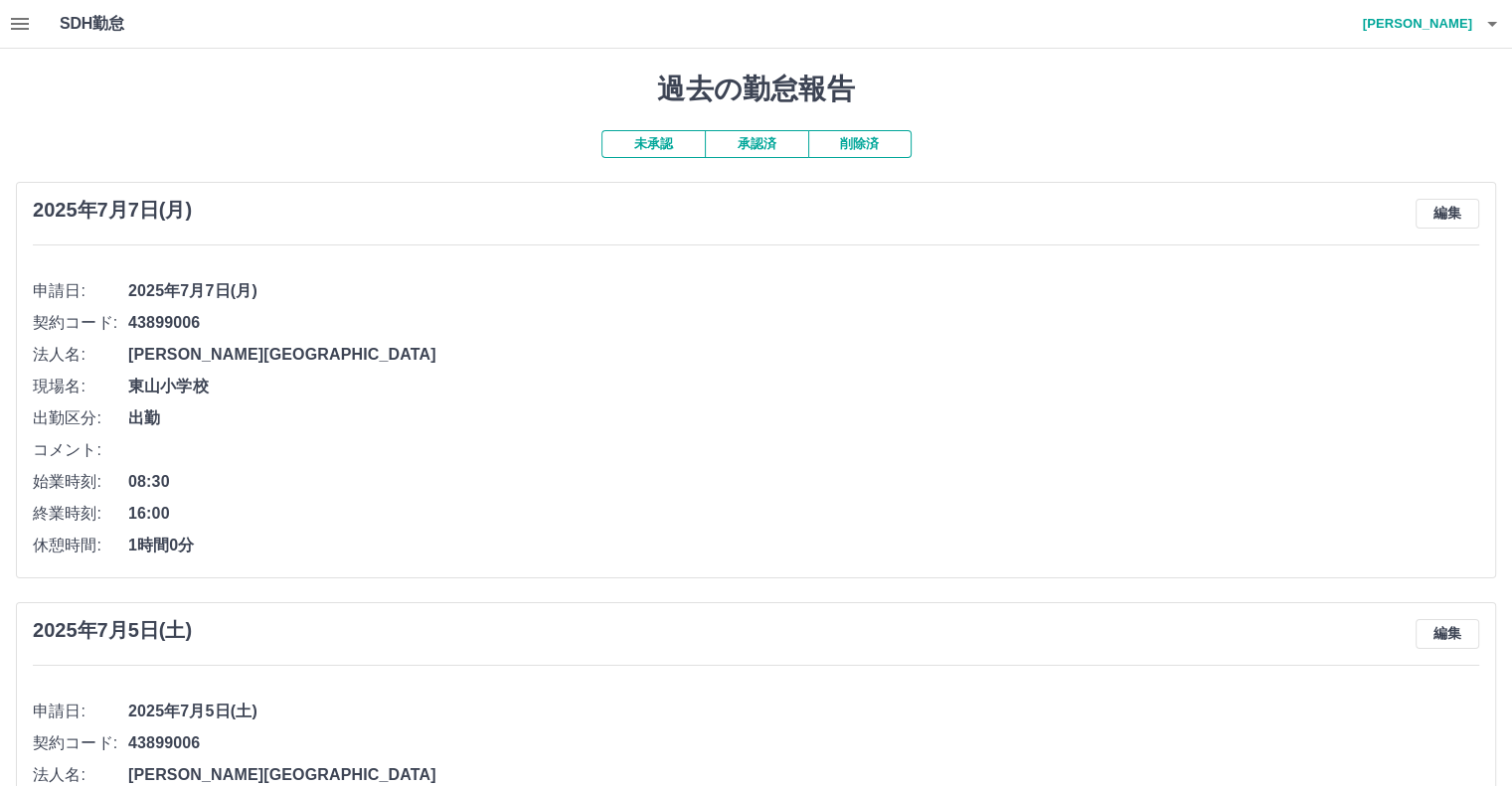 click 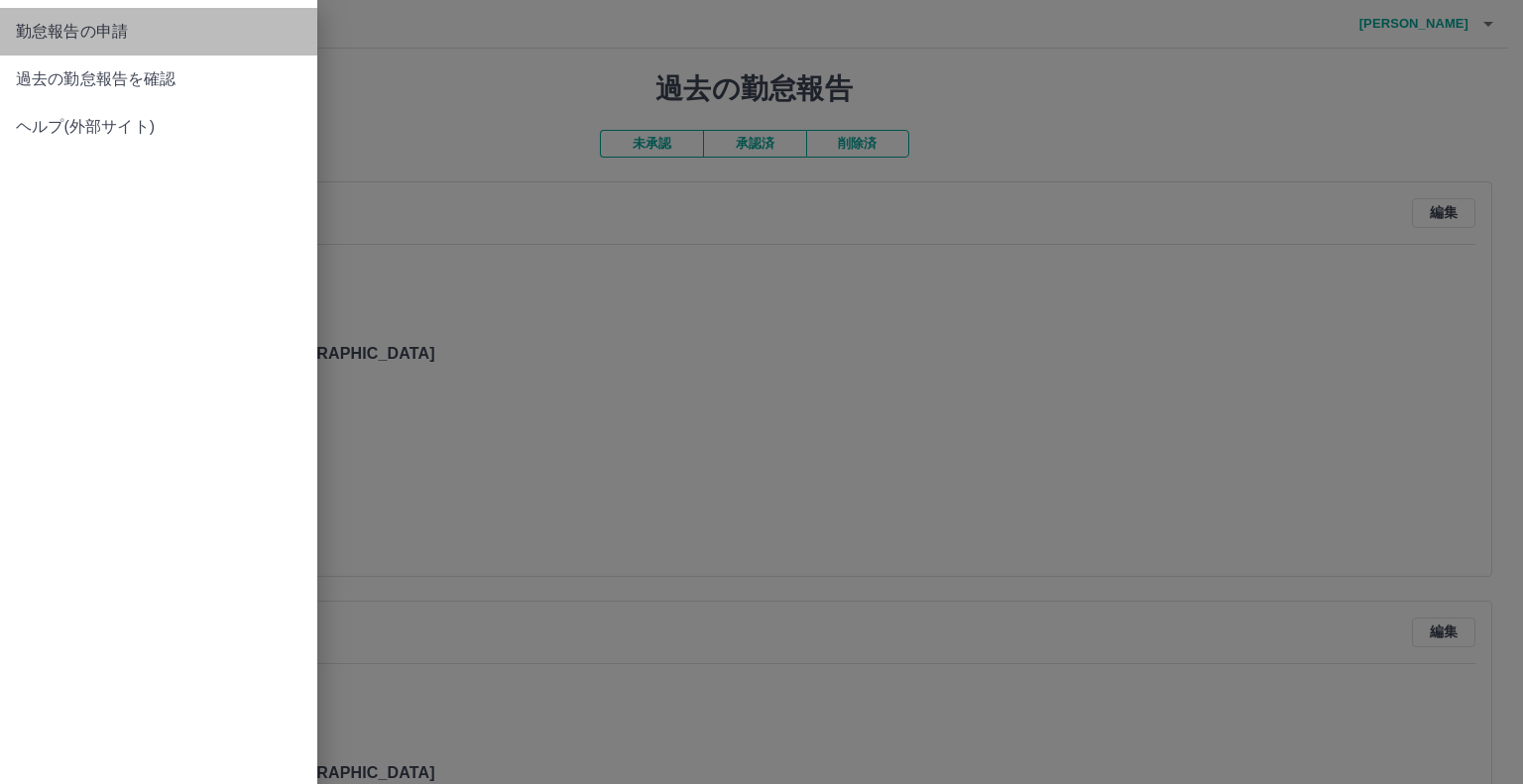 click on "勤怠報告の申請" at bounding box center (159, 32) 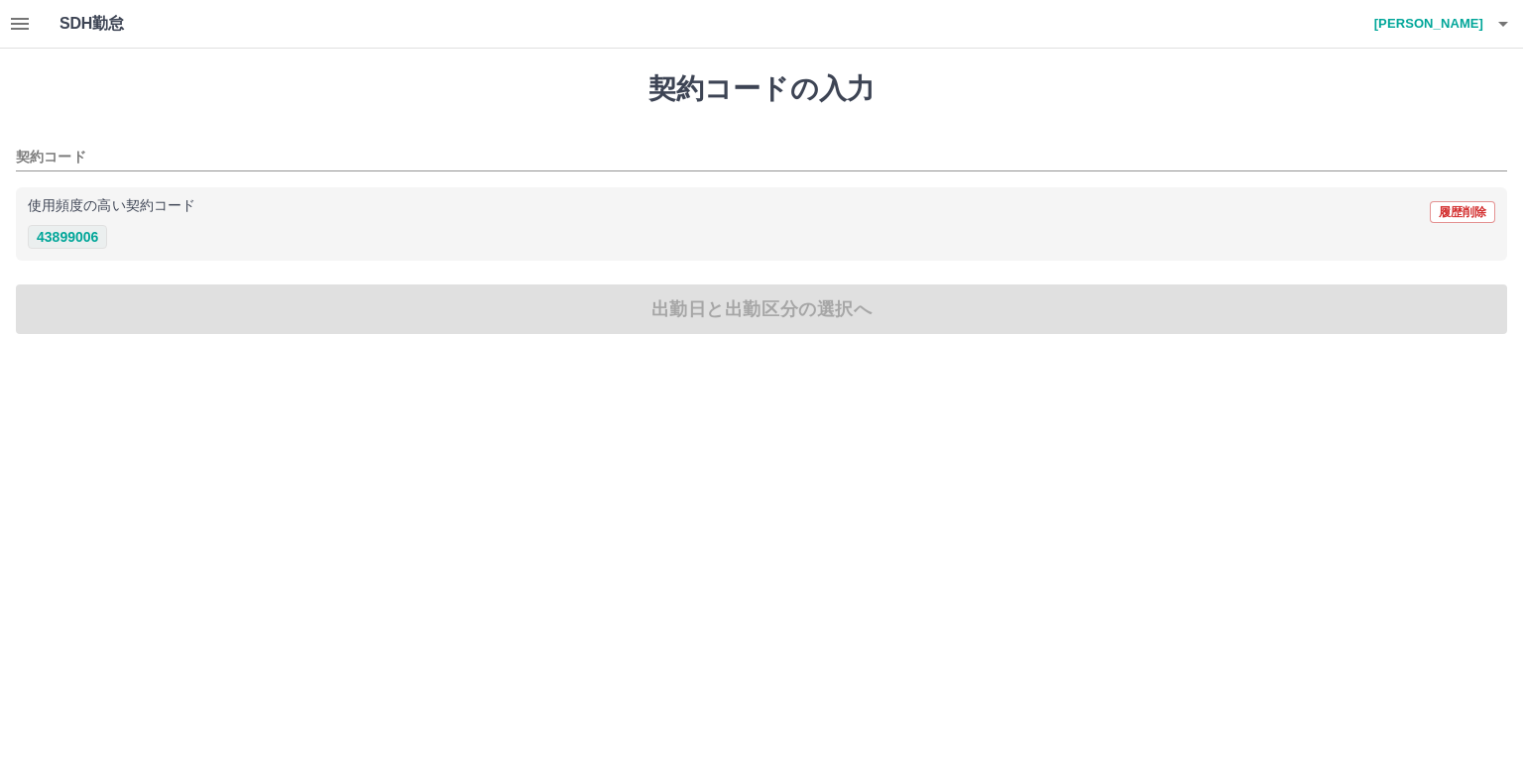 click on "43899006" at bounding box center (67, 237) 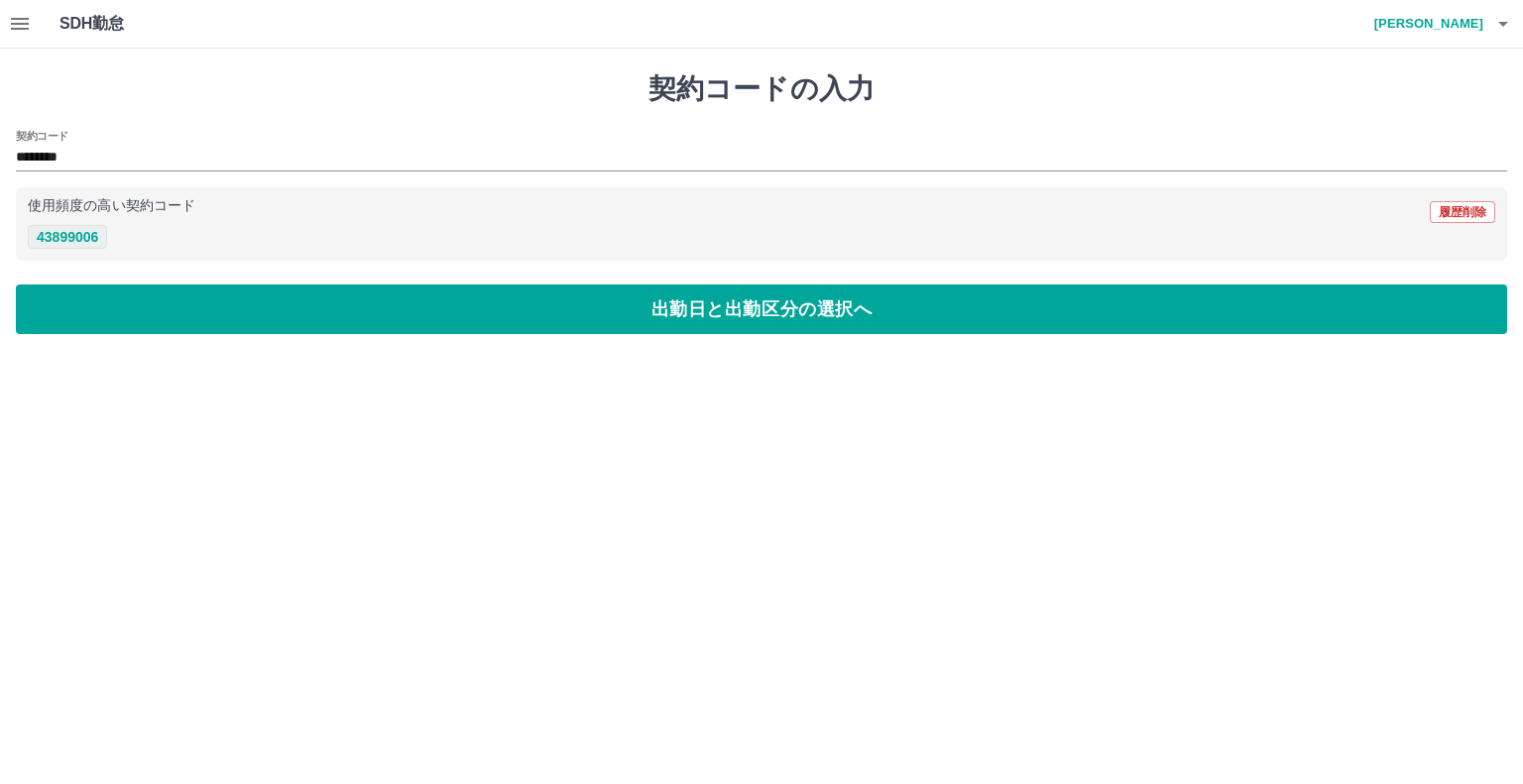 type on "********" 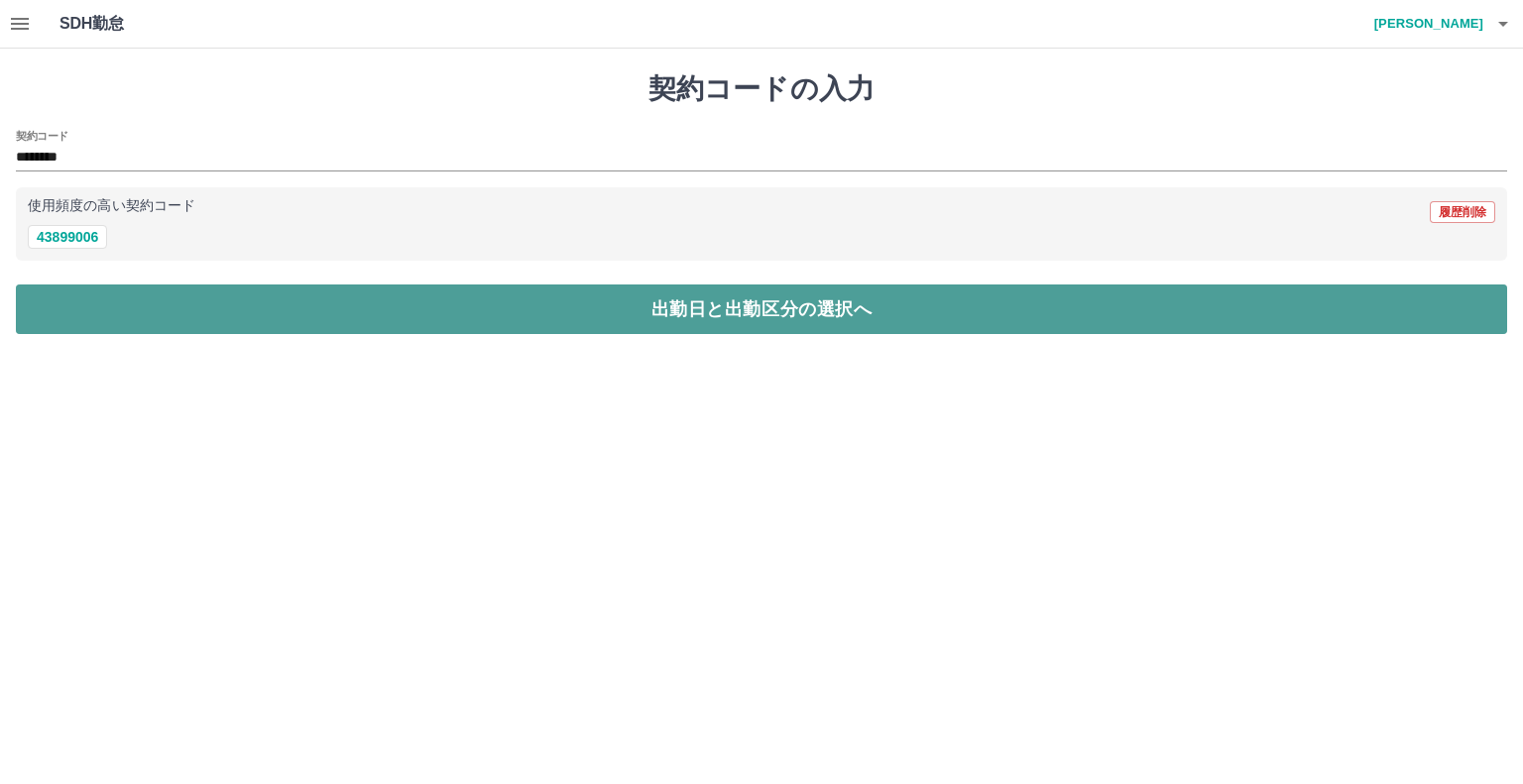 click on "出勤日と出勤区分の選択へ" at bounding box center [762, 309] 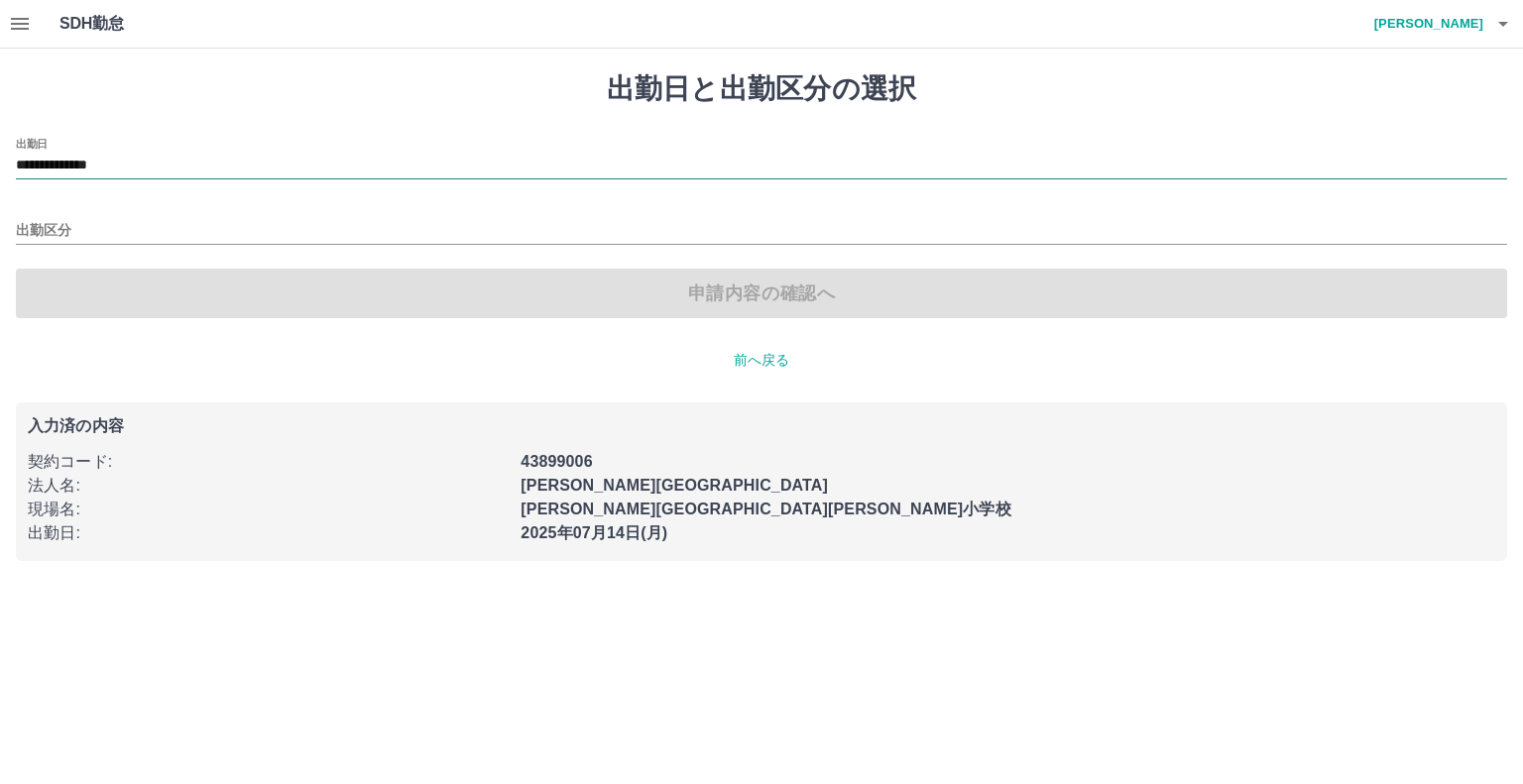 click on "**********" at bounding box center [762, 166] 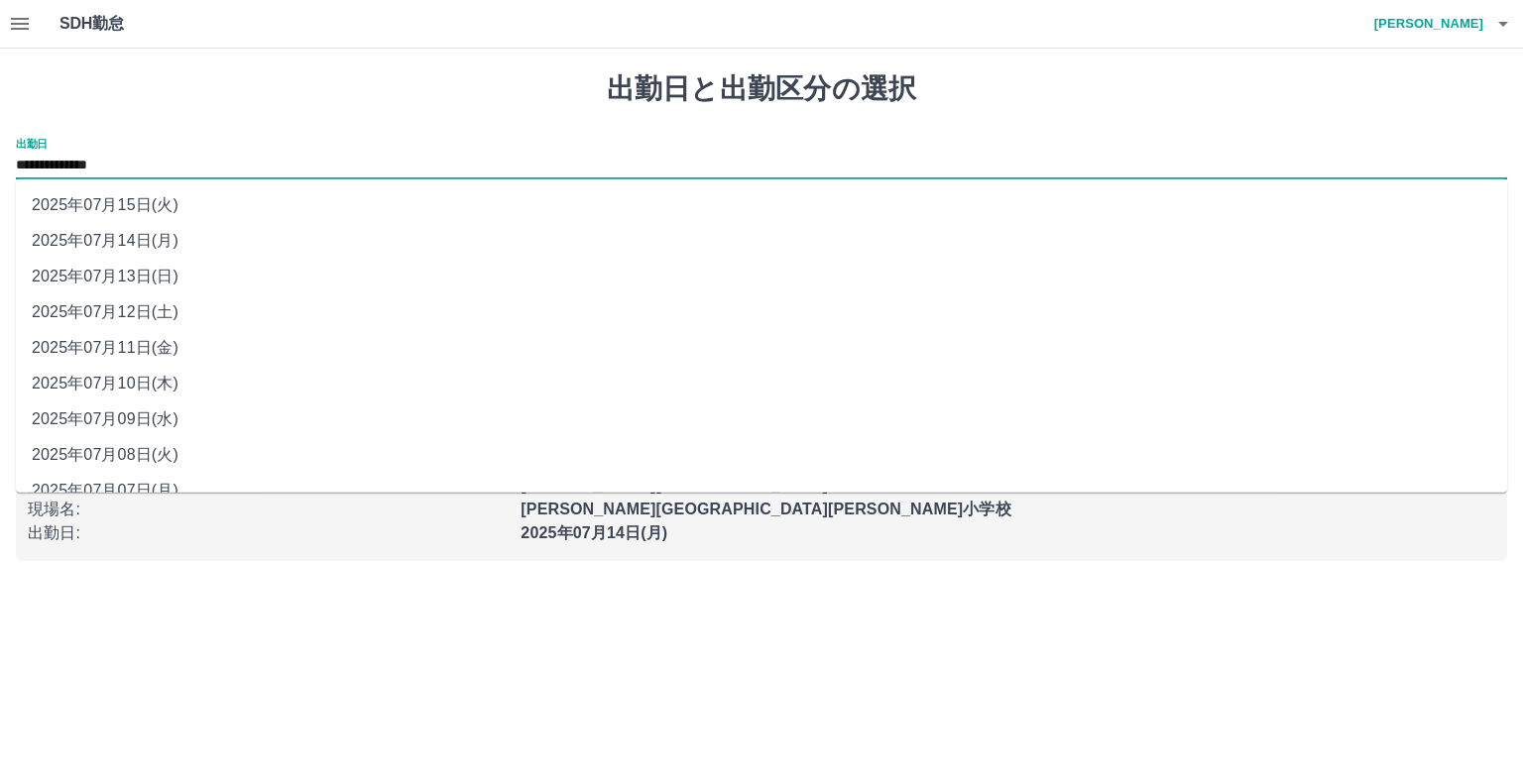 click on "2025年07月08日(火)" at bounding box center [762, 455] 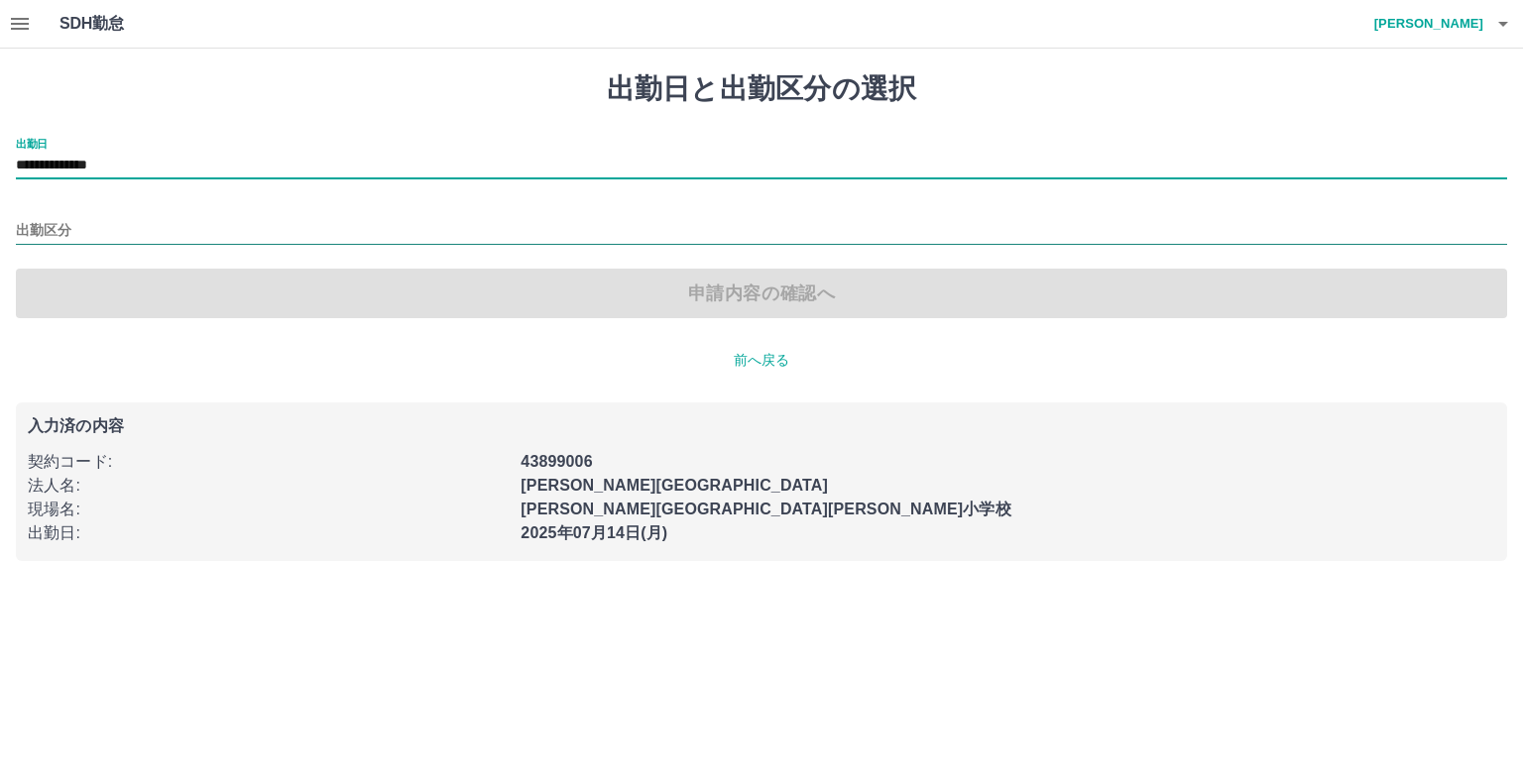 click on "出勤区分" at bounding box center (762, 231) 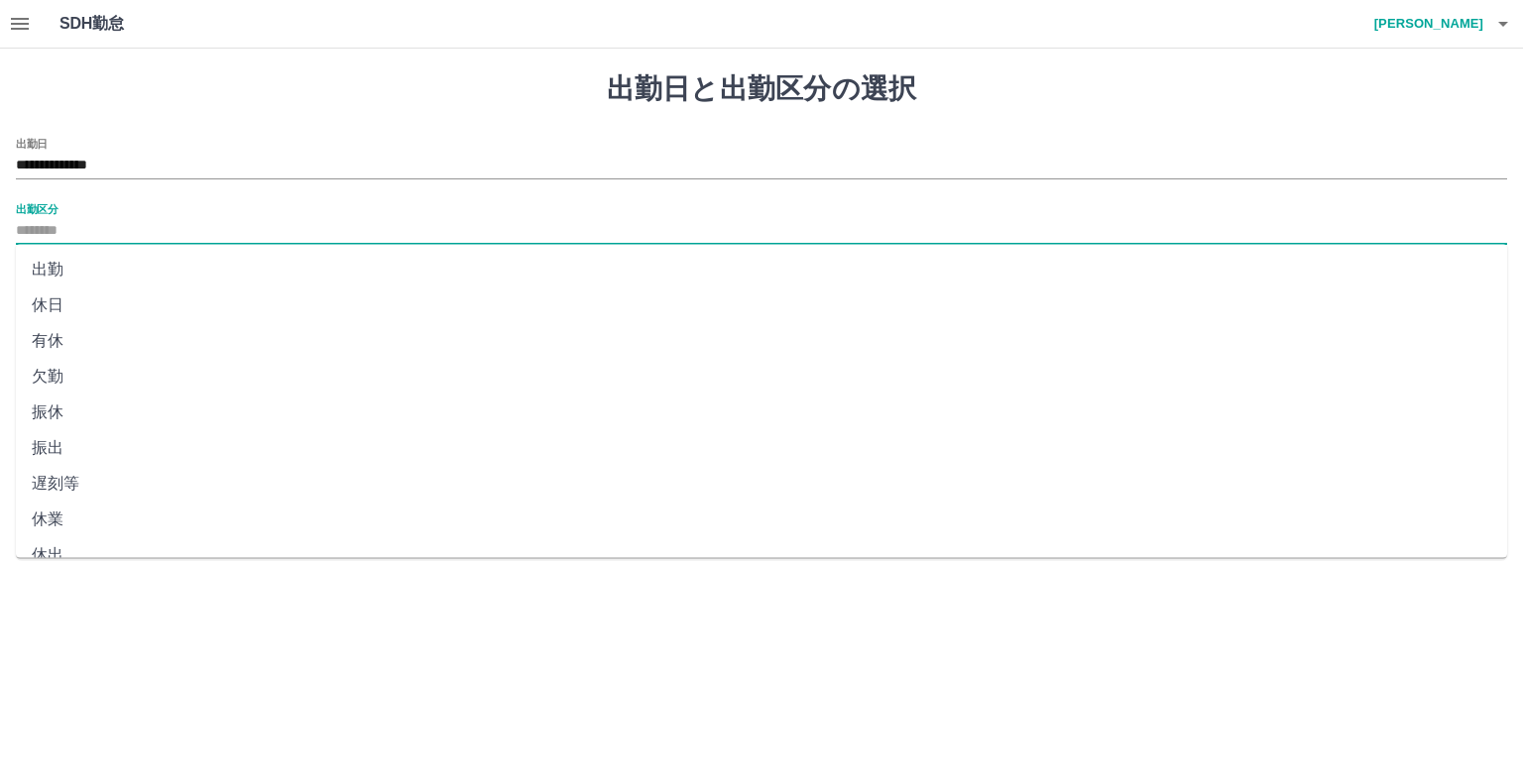 click on "出勤" at bounding box center [762, 270] 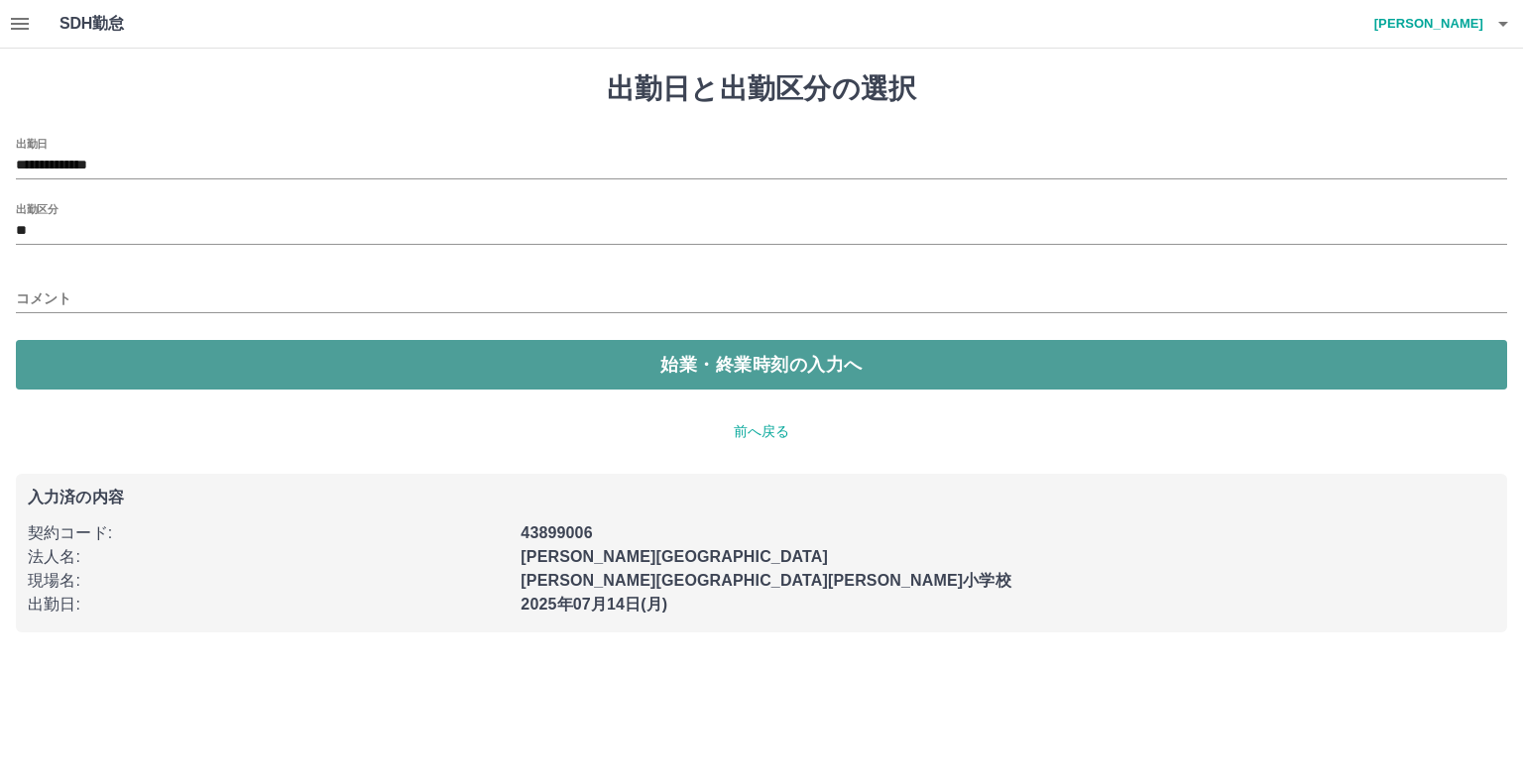 click on "始業・終業時刻の入力へ" at bounding box center (762, 365) 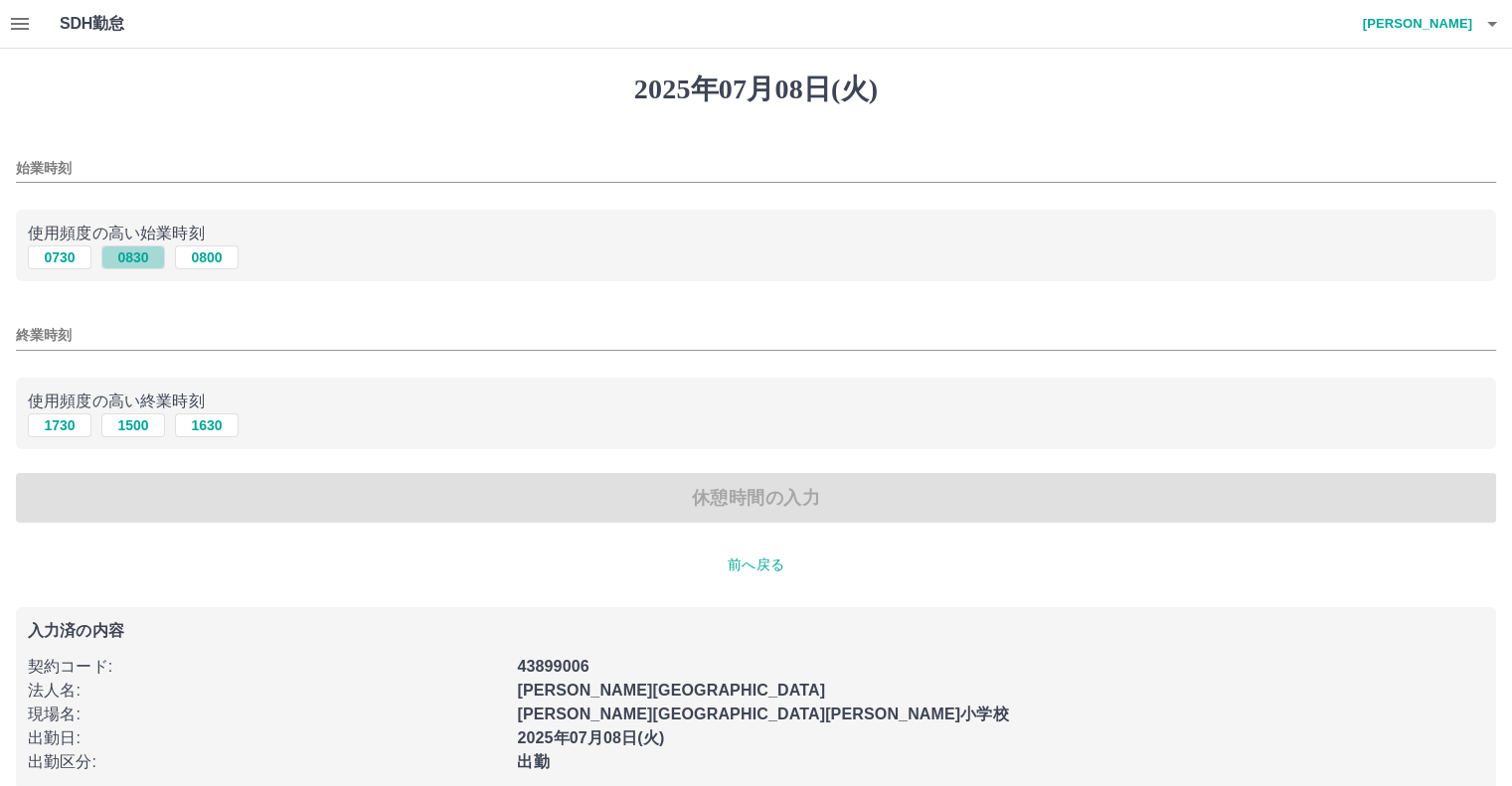 click on "0830" at bounding box center [133, 257] 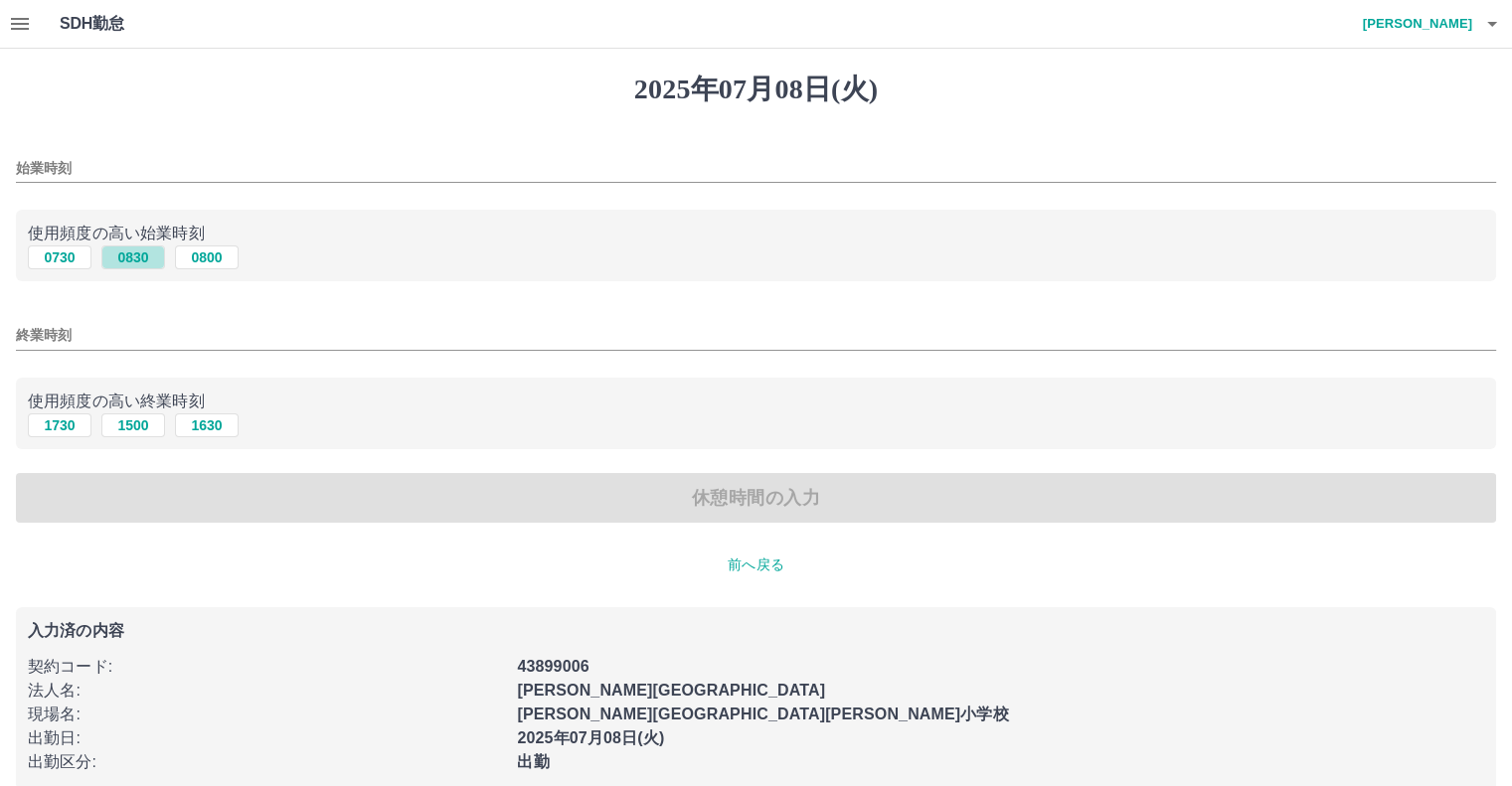 type on "****" 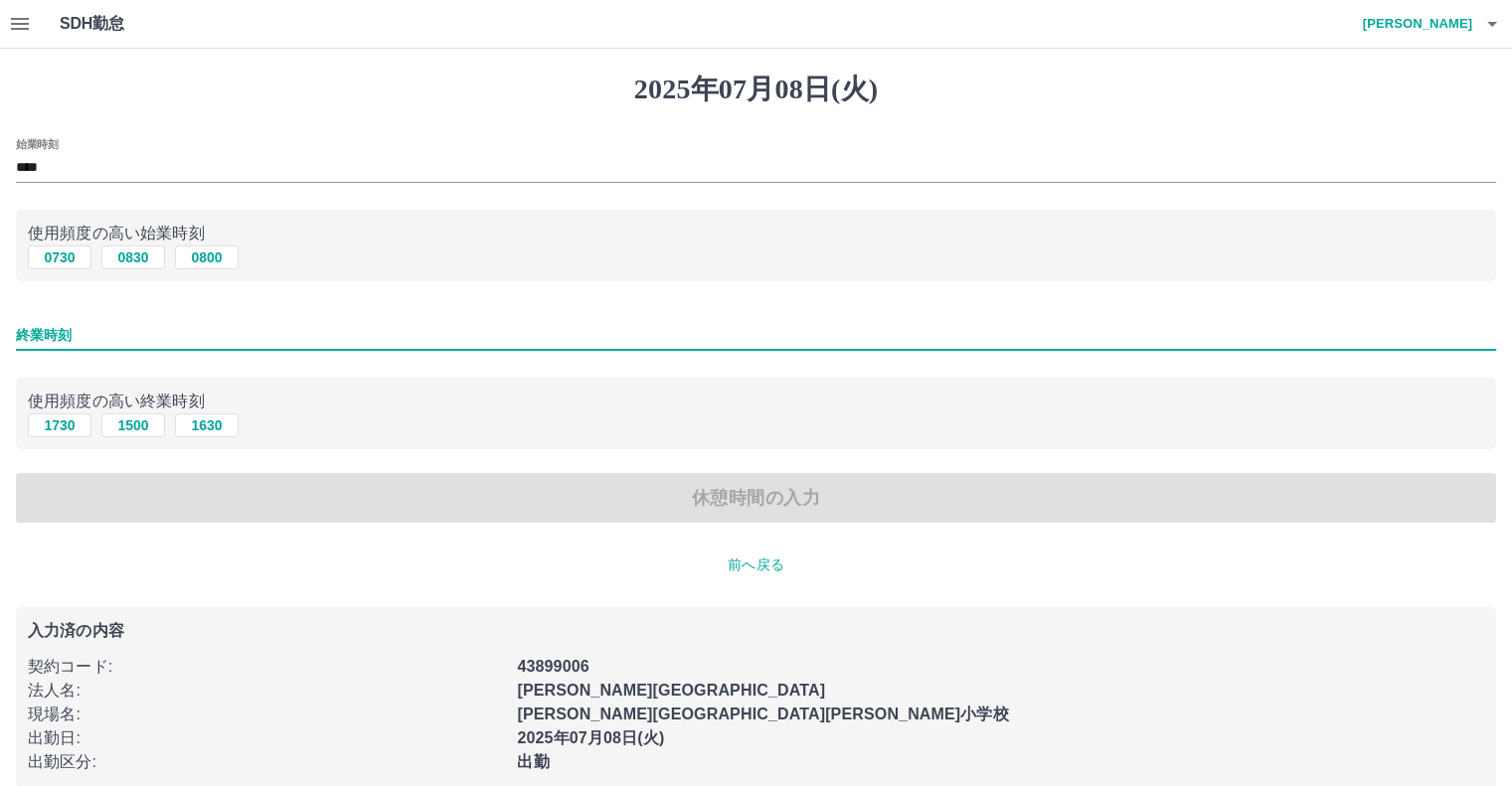 click on "終業時刻" at bounding box center (756, 335) 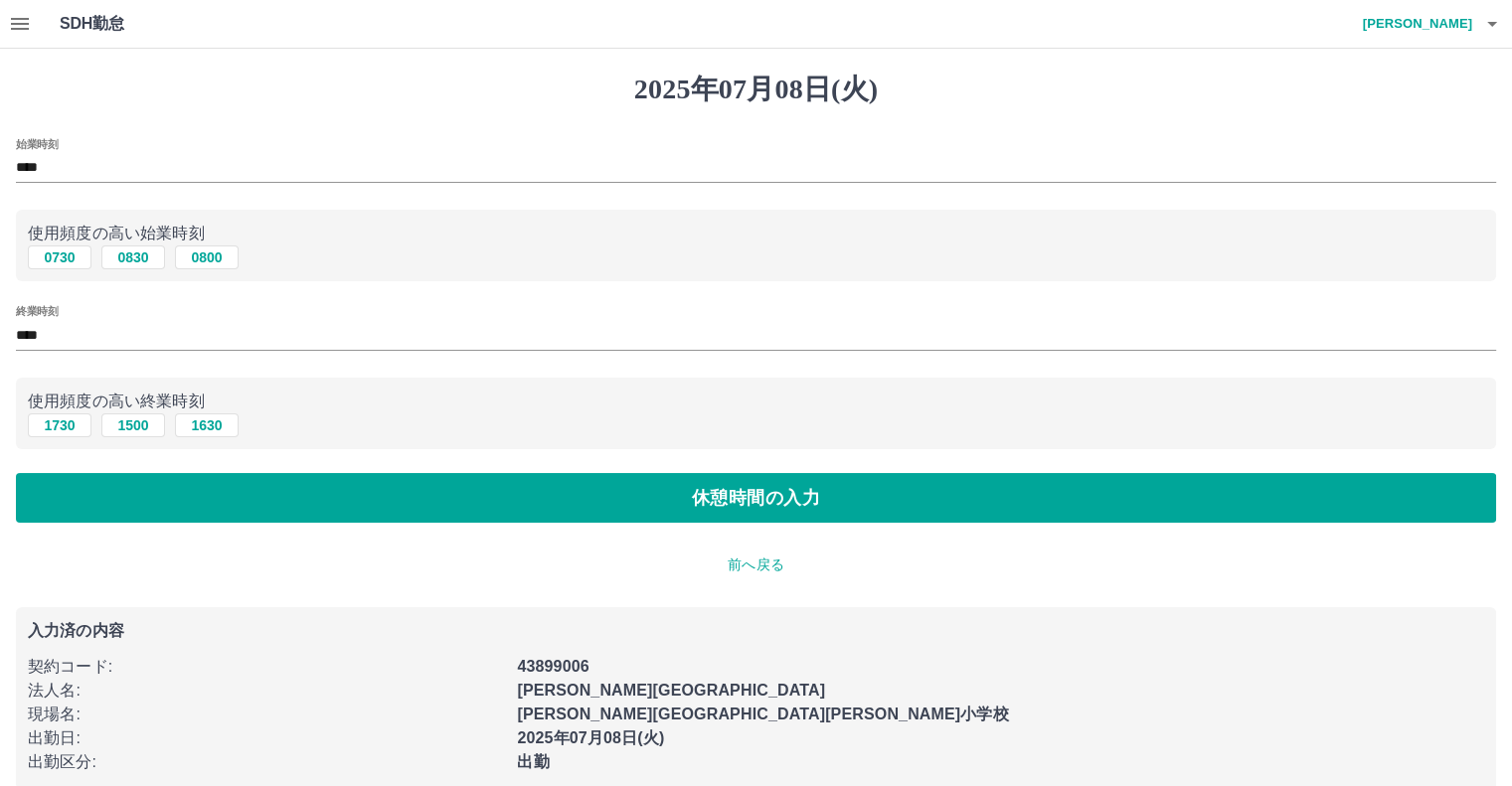 click on "始業時刻 **** 使用頻度の高い始業時刻 0730 0830 0800 終業時刻 **** 使用頻度の高い終業時刻 1730 1500 1630 休憩時間の入力" at bounding box center [756, 331] 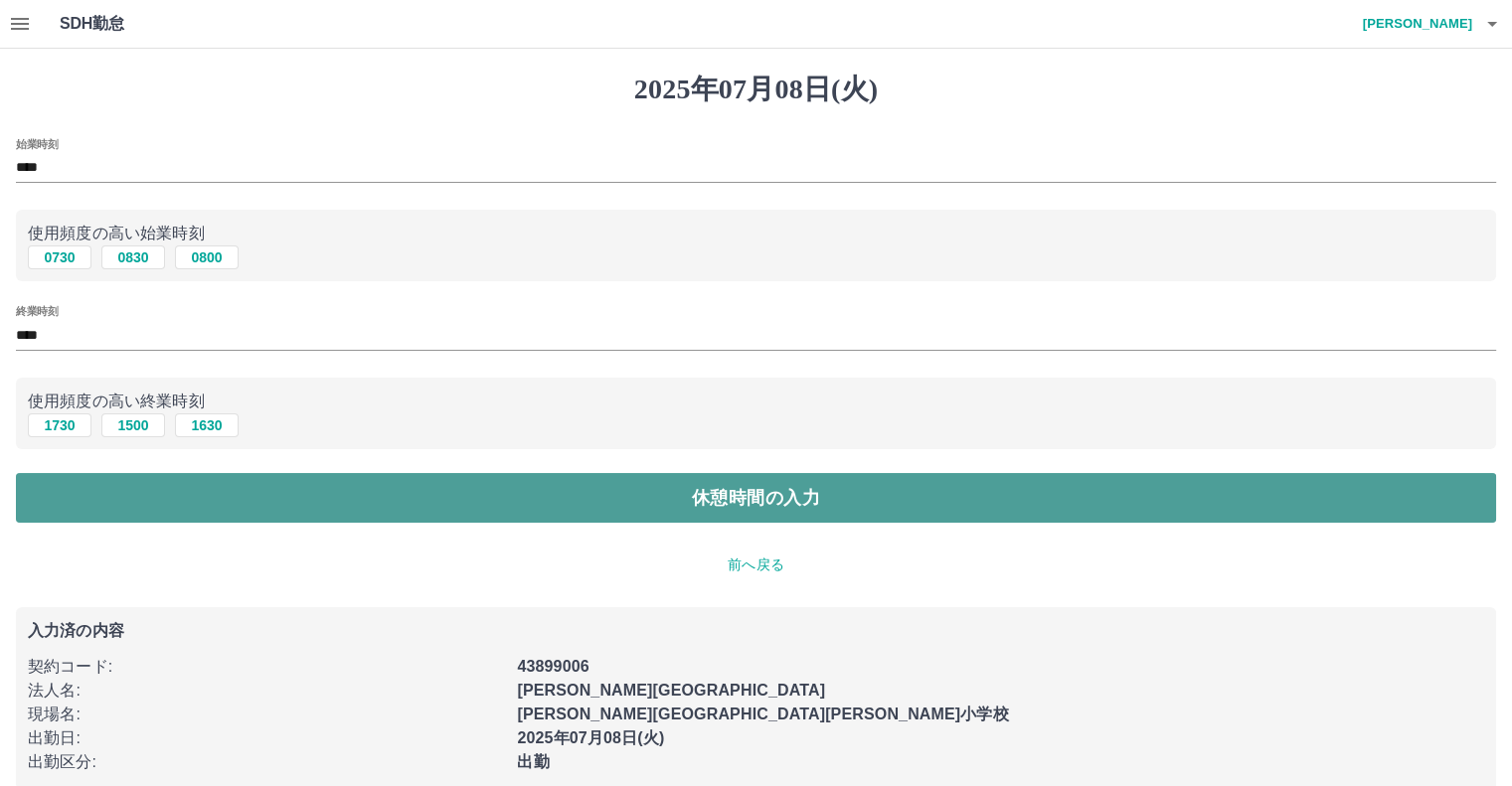 click on "休憩時間の入力" at bounding box center (756, 498) 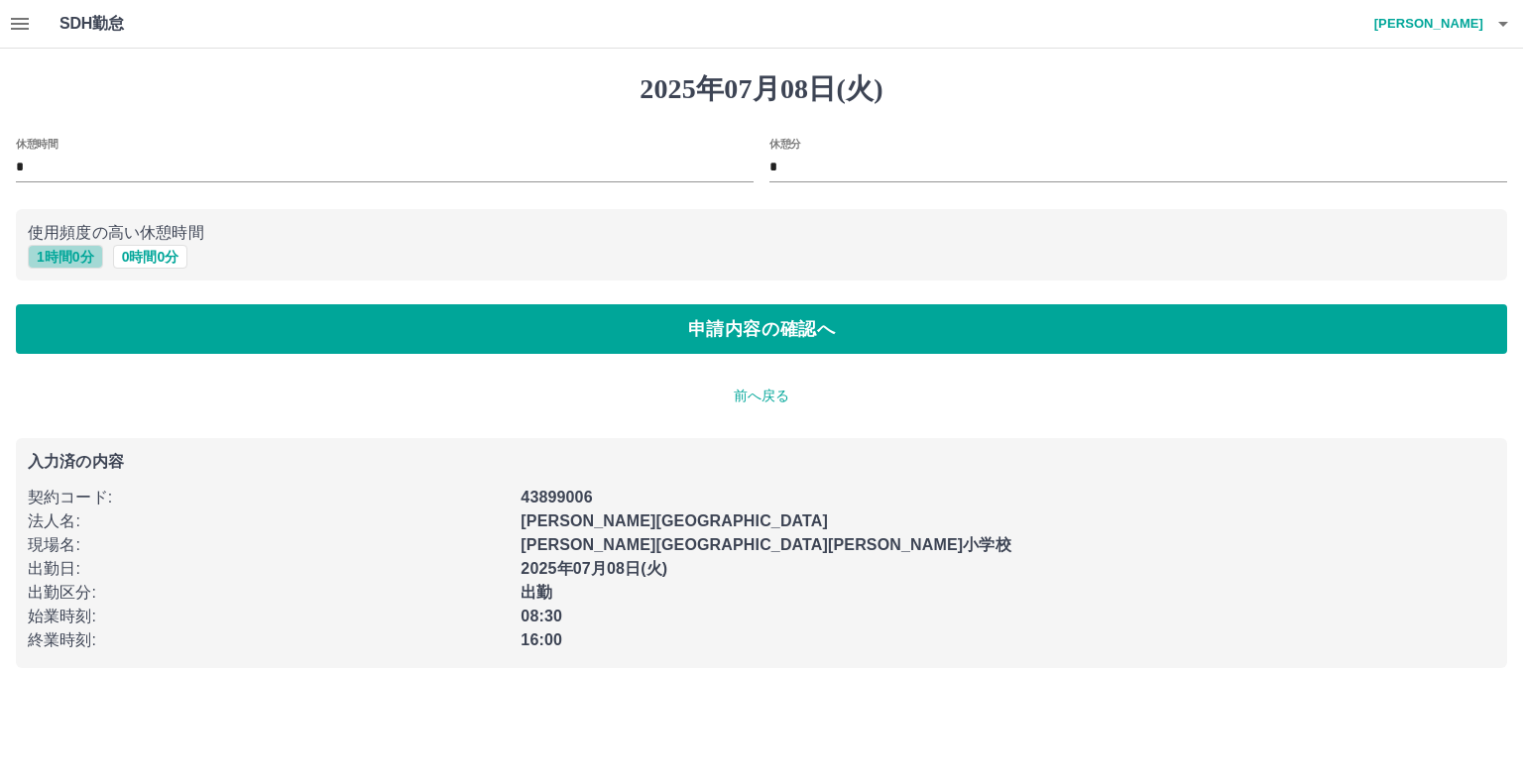 click on "1 時間 0 分" at bounding box center (65, 257) 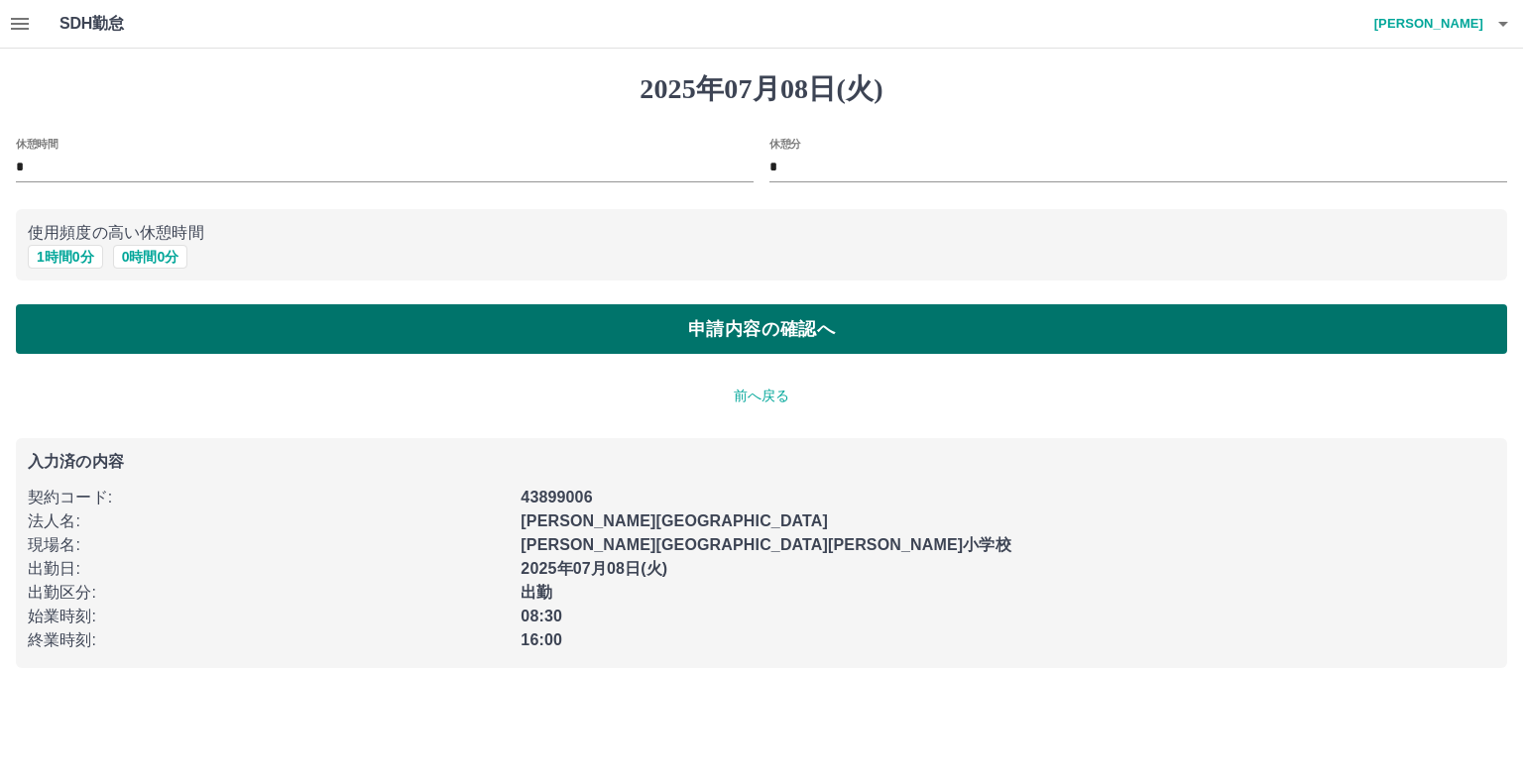 click on "申請内容の確認へ" at bounding box center (762, 329) 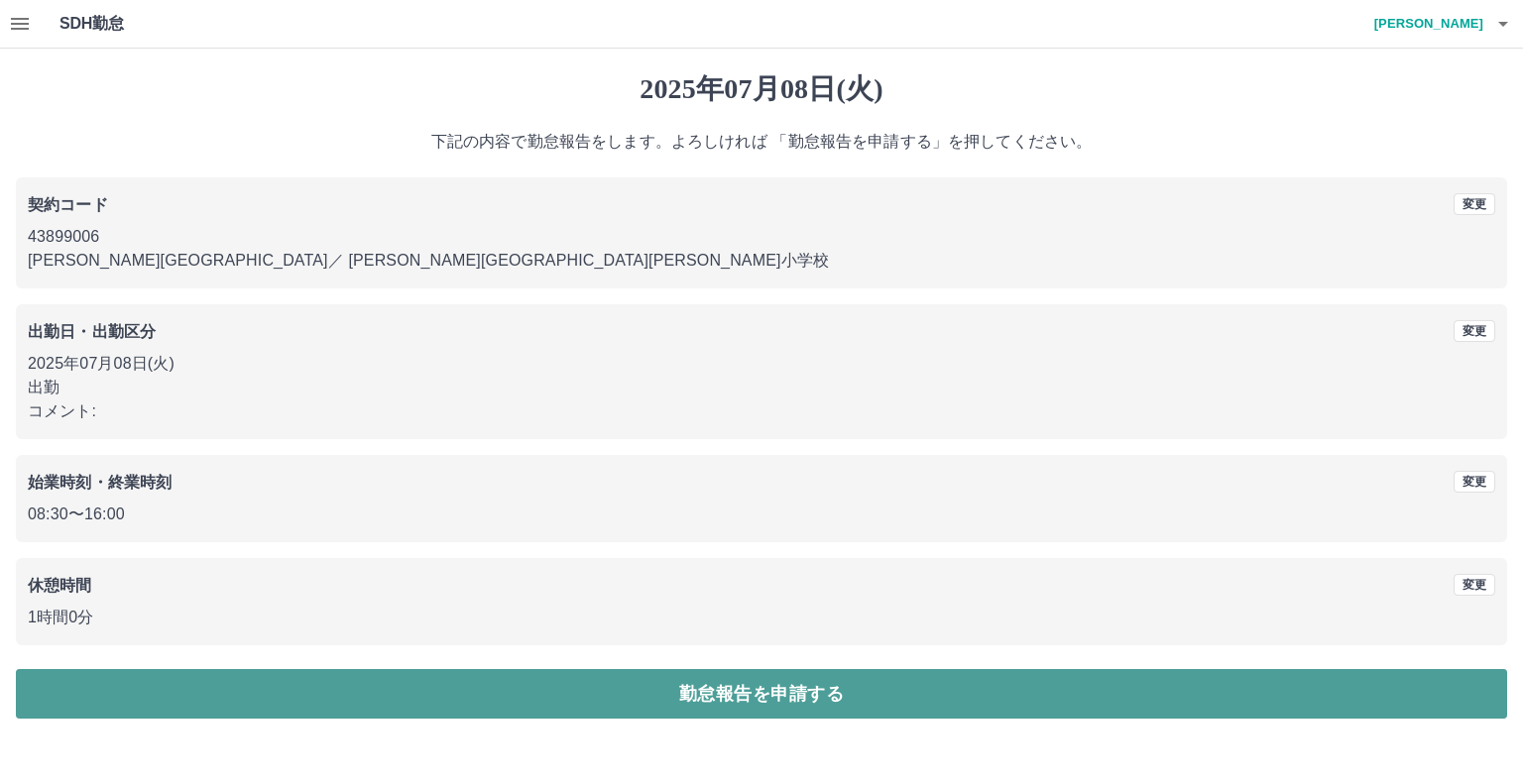 click on "勤怠報告を申請する" at bounding box center (762, 694) 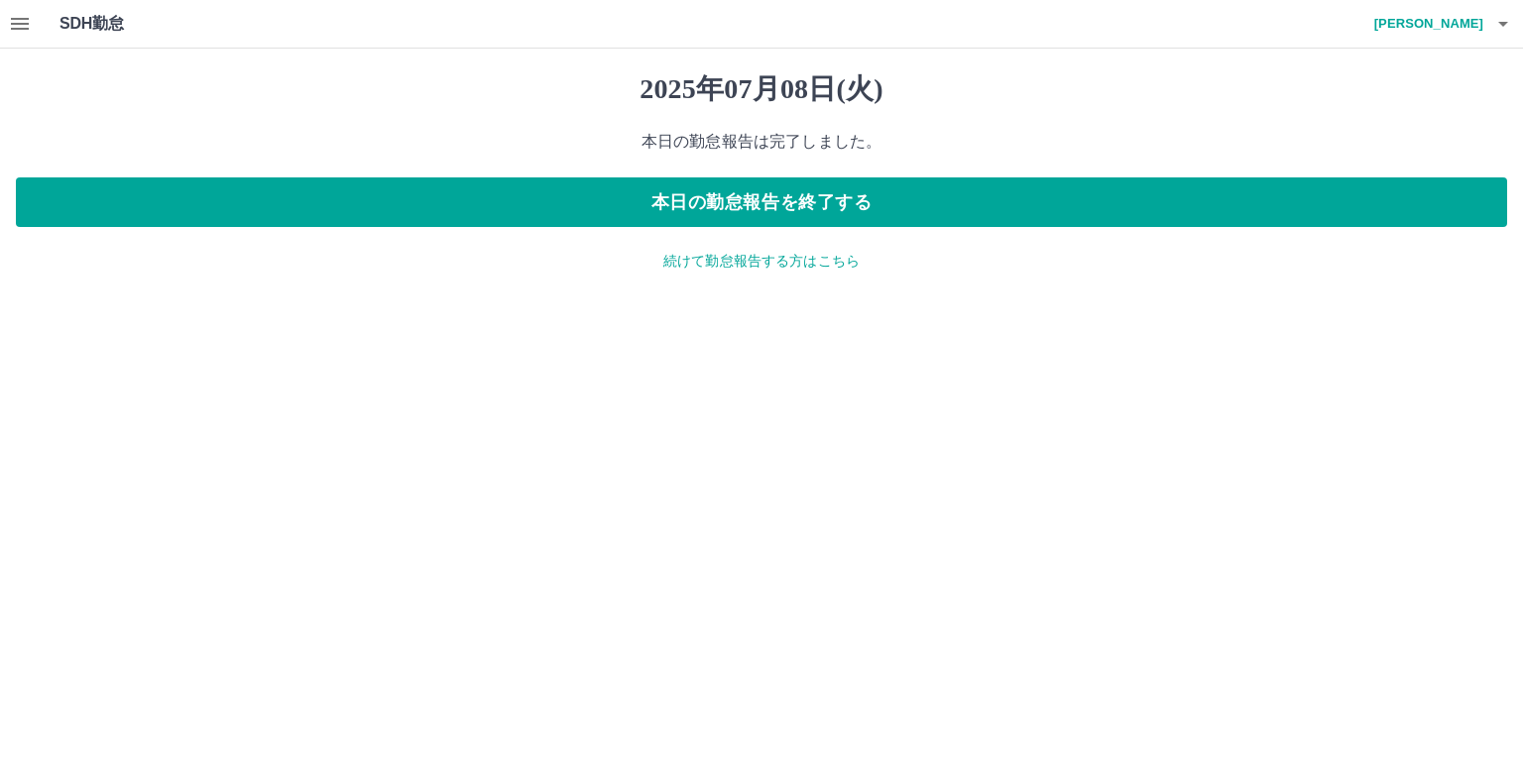 click on "続けて勤怠報告する方はこちら" at bounding box center [762, 261] 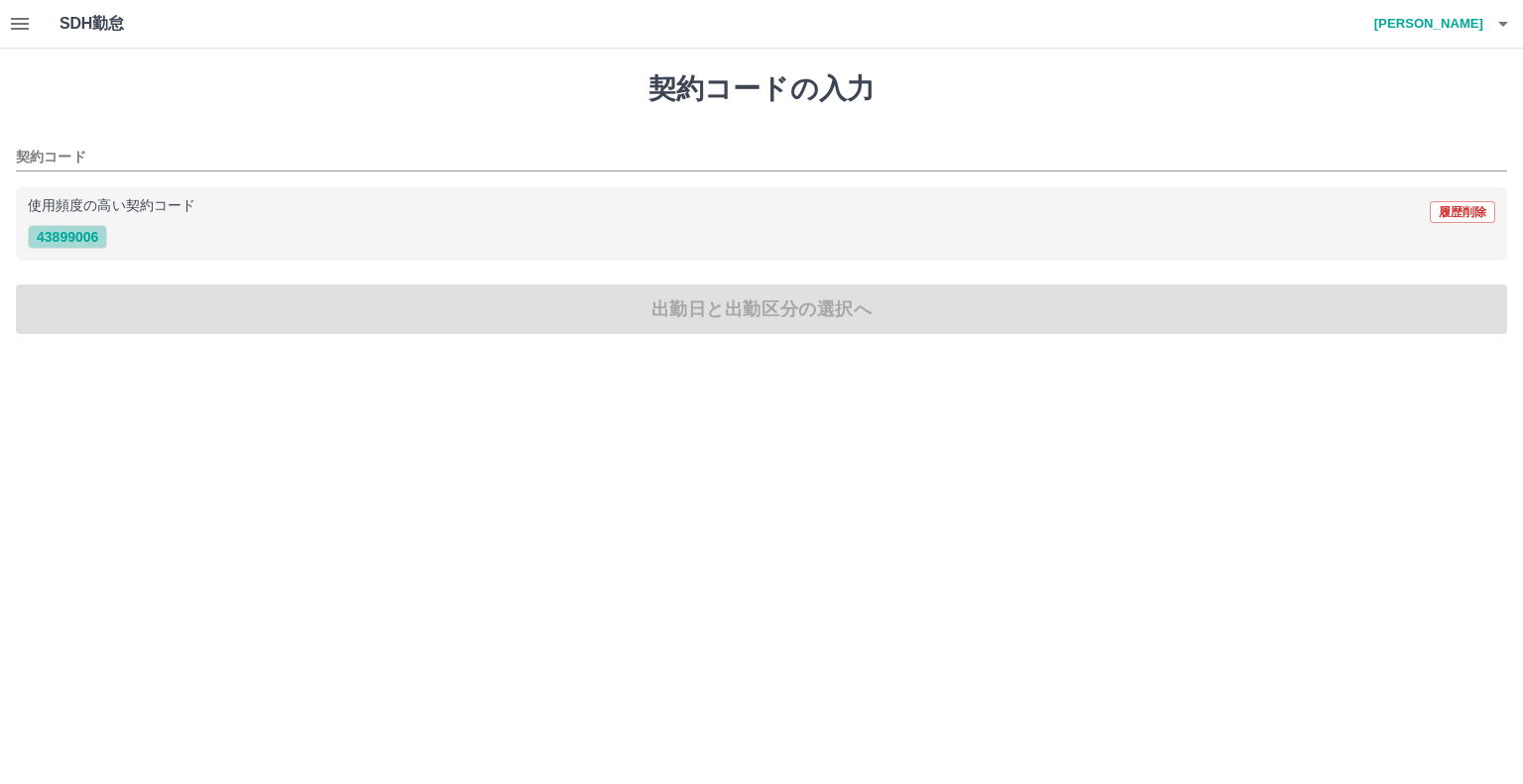click on "43899006" at bounding box center [67, 237] 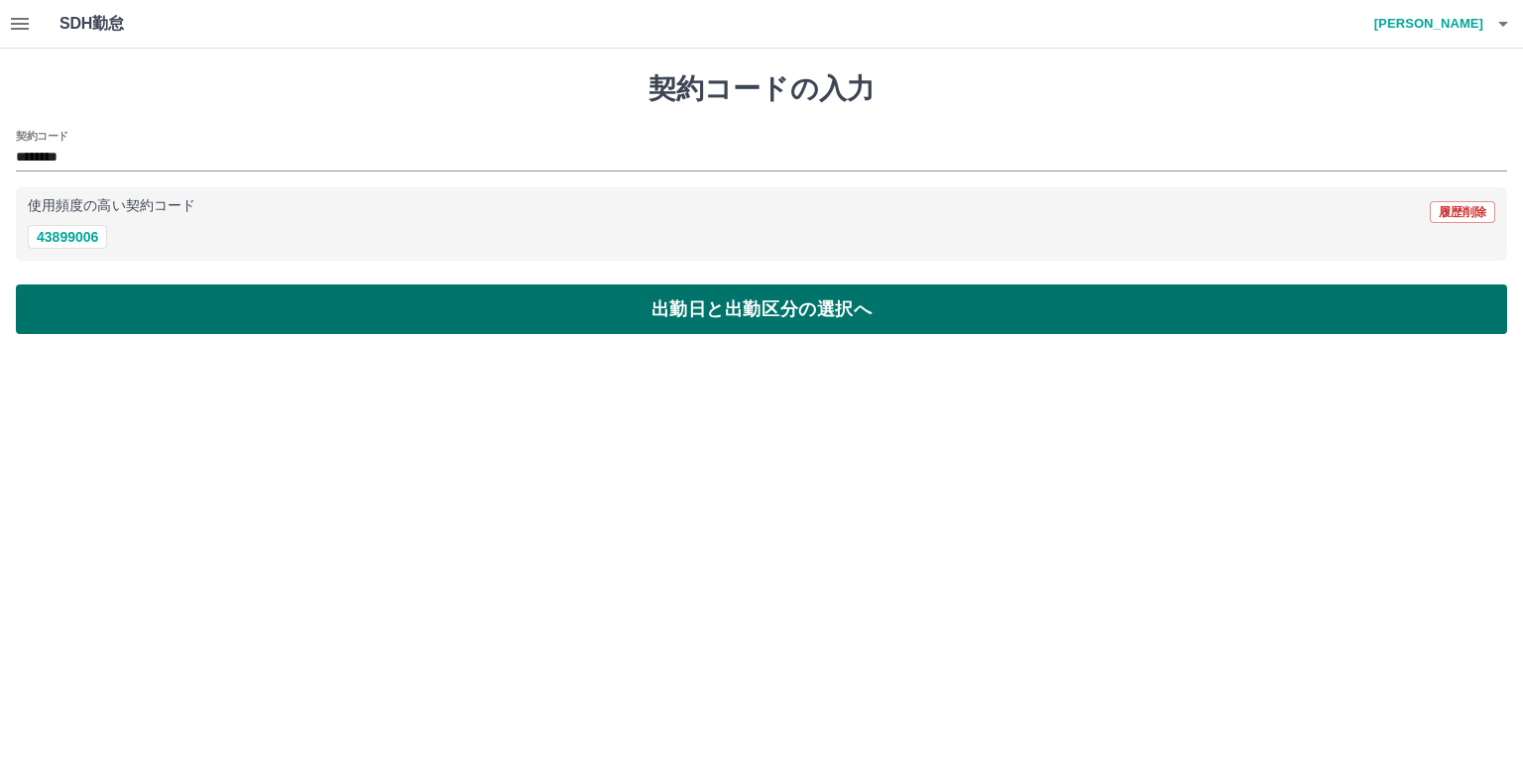 click on "出勤日と出勤区分の選択へ" at bounding box center [762, 309] 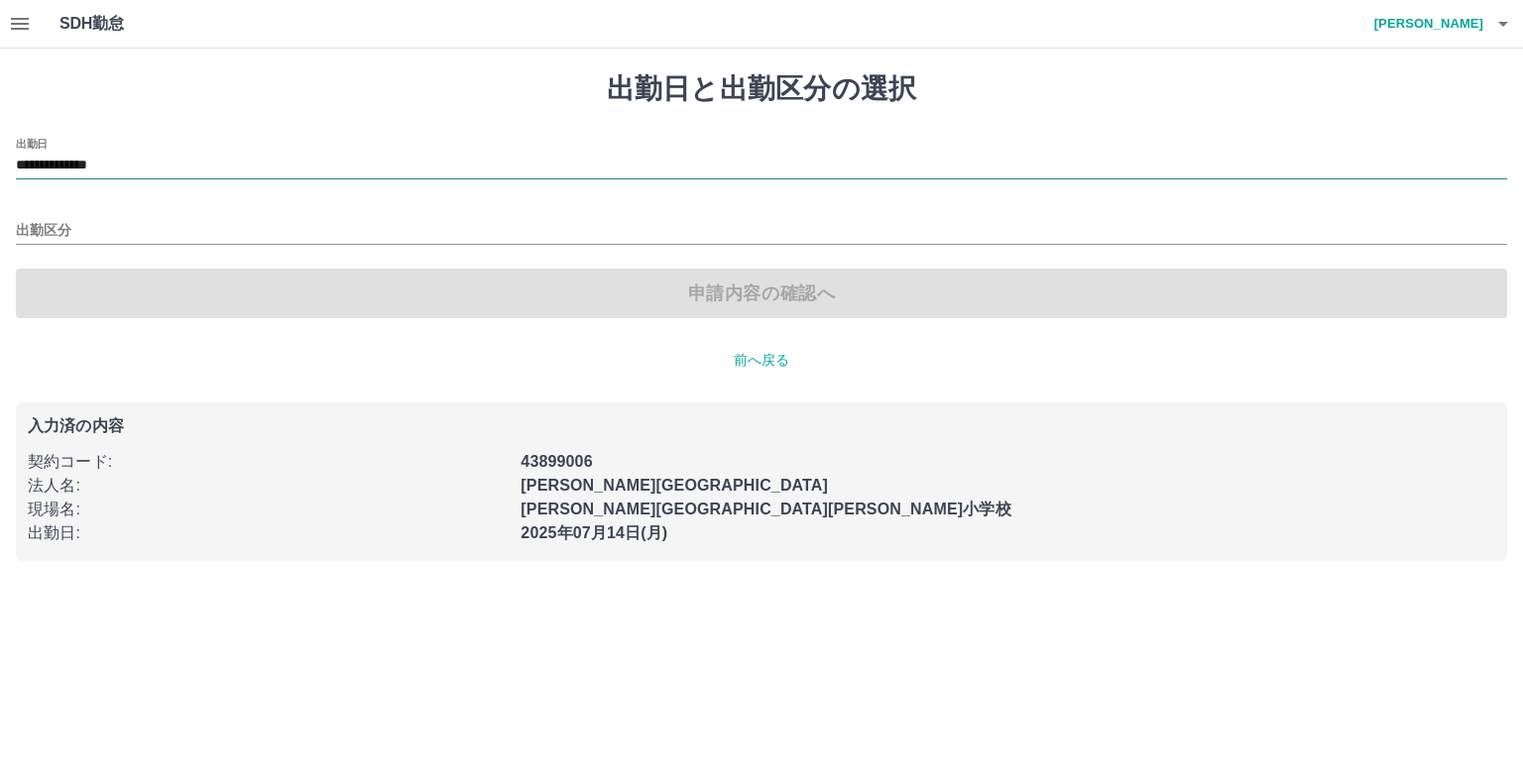 click on "**********" at bounding box center [762, 166] 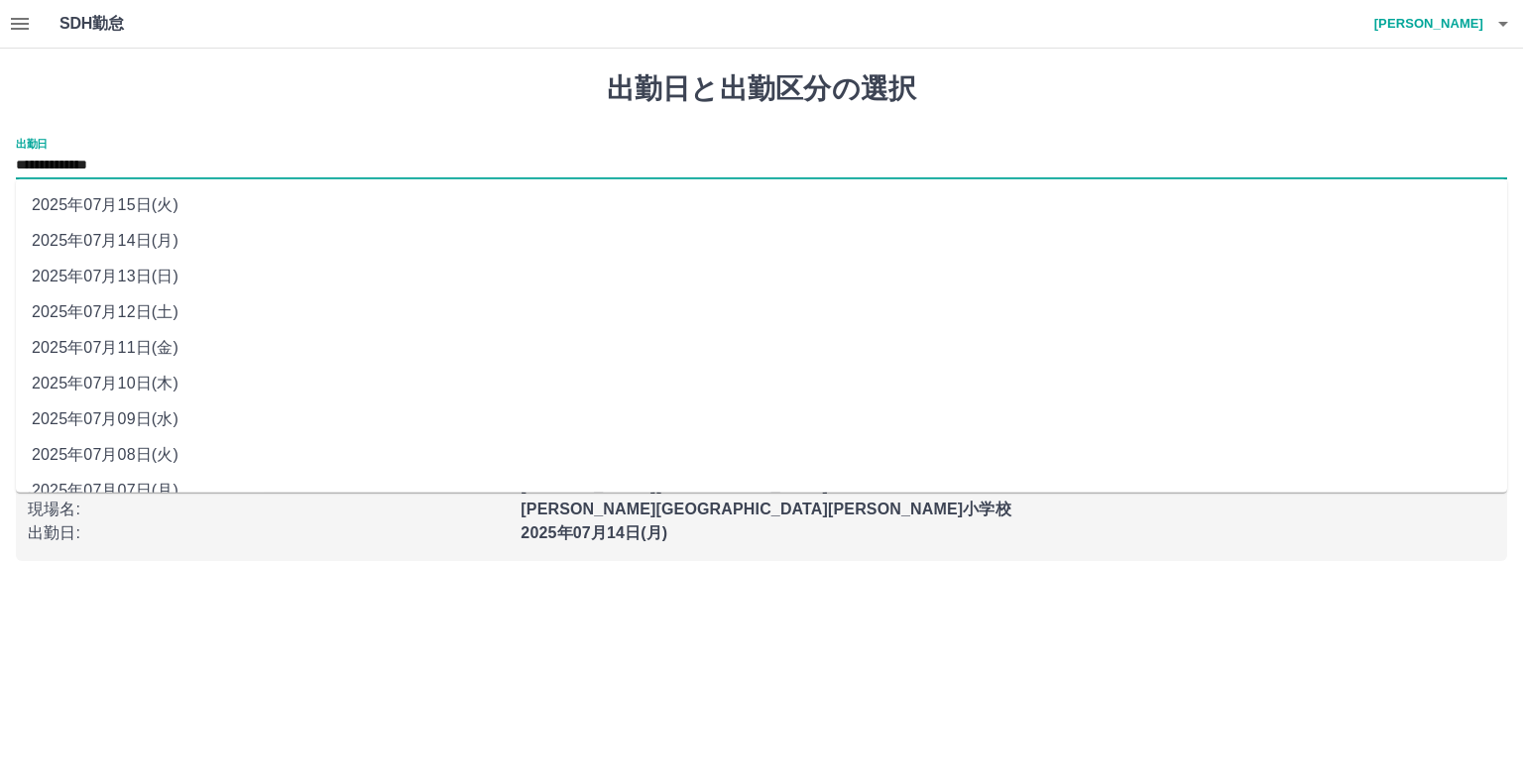 click on "2025年07月09日(水)" at bounding box center (762, 419) 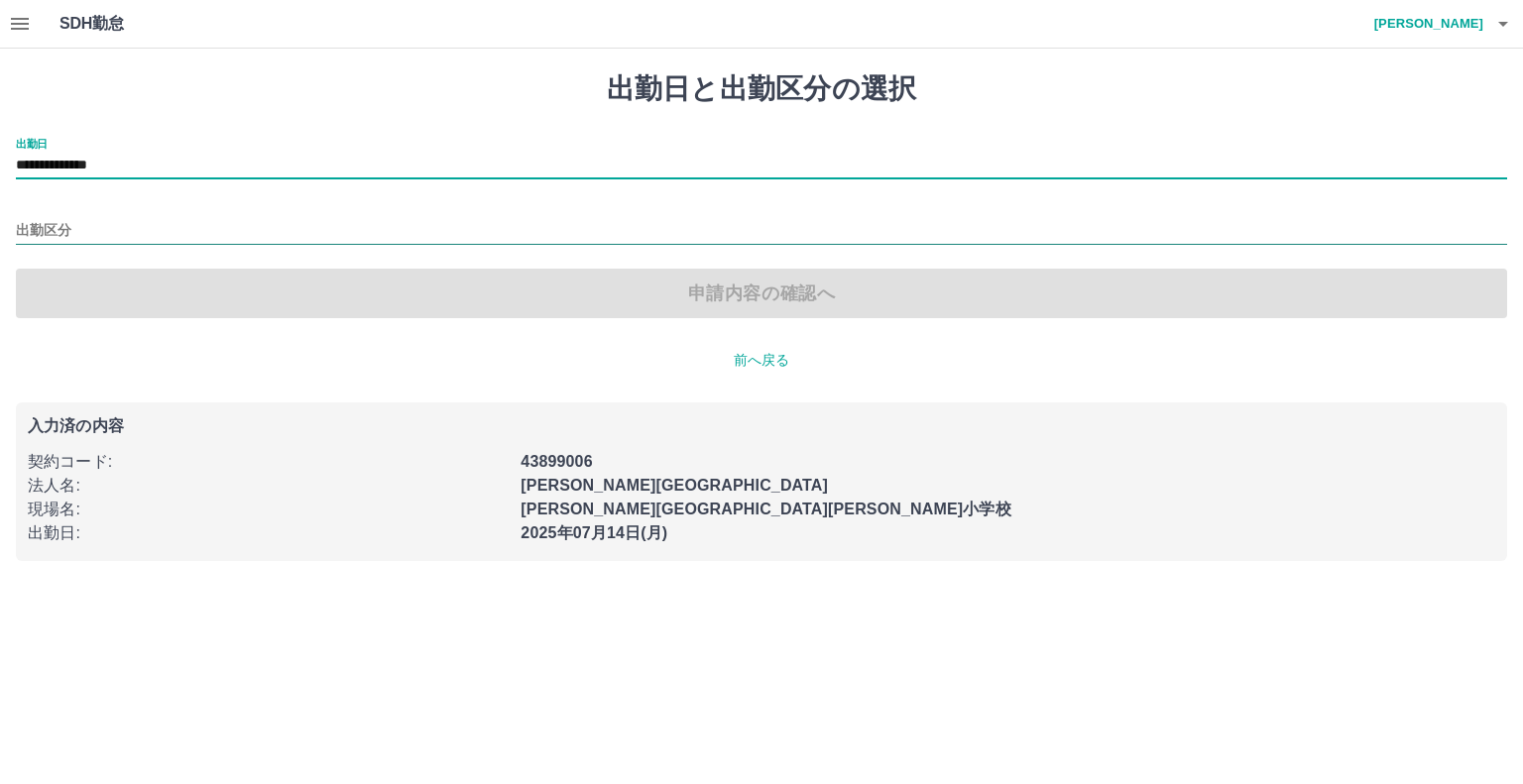 click on "出勤区分" at bounding box center (762, 231) 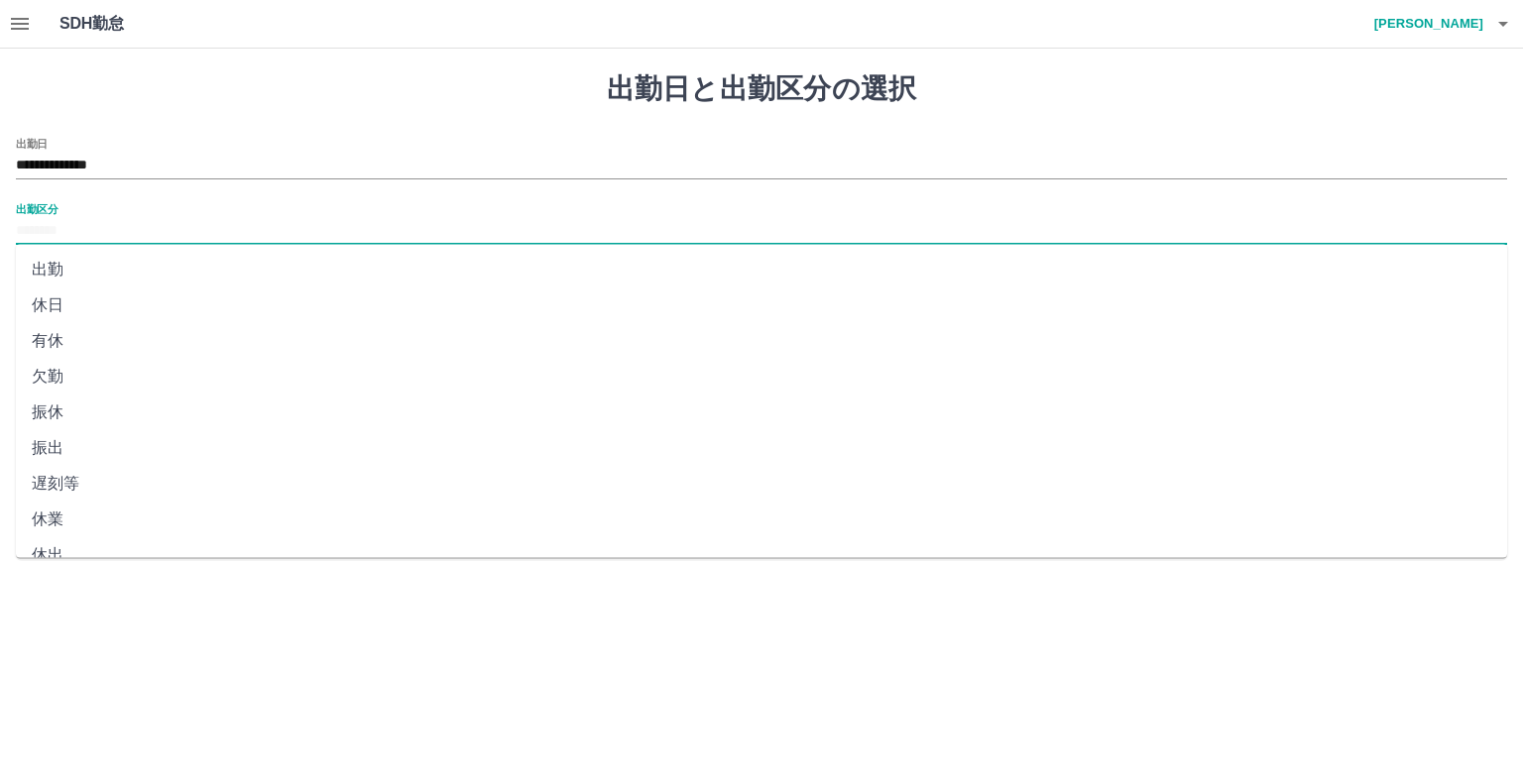 click on "出勤" at bounding box center (762, 270) 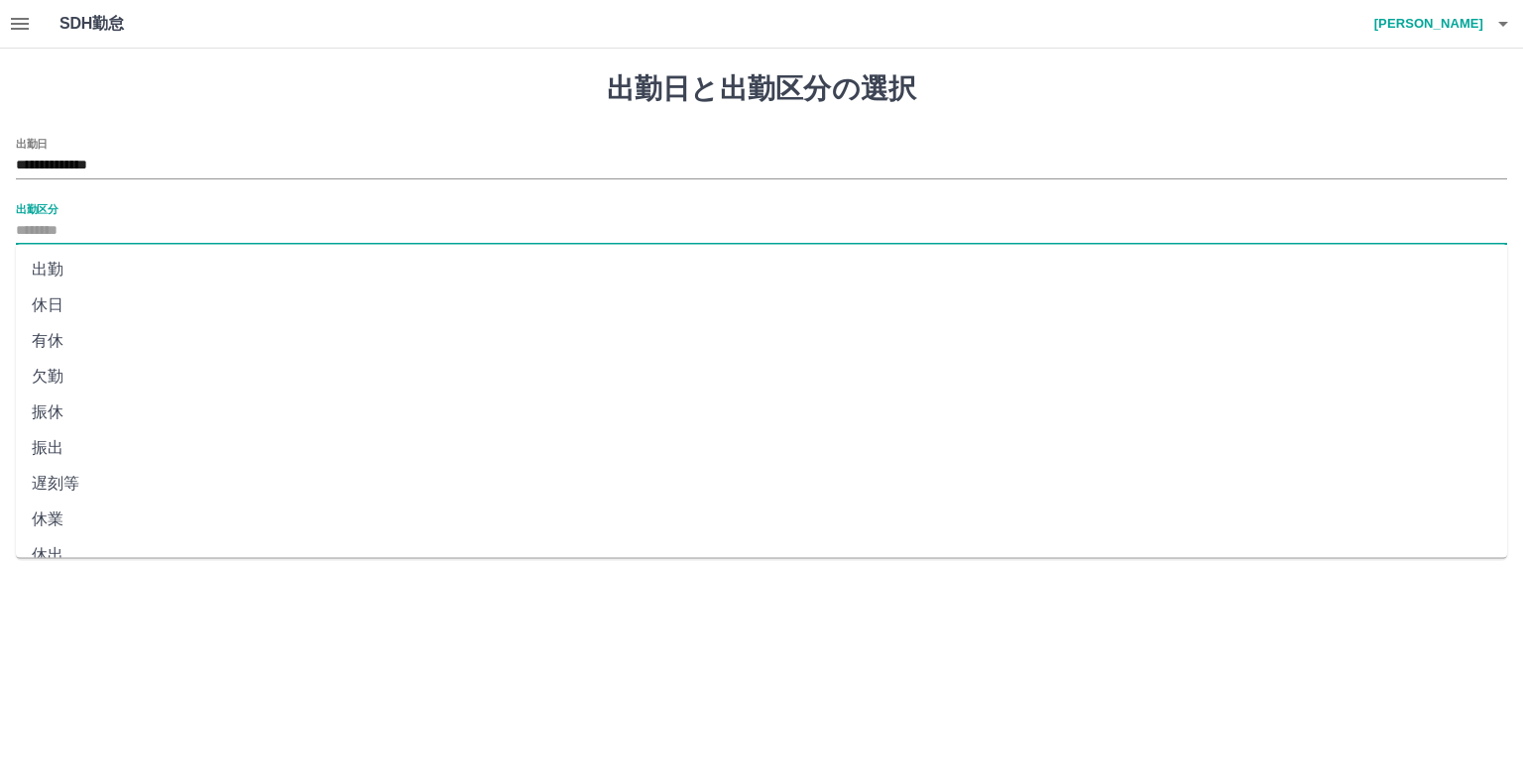 type on "**" 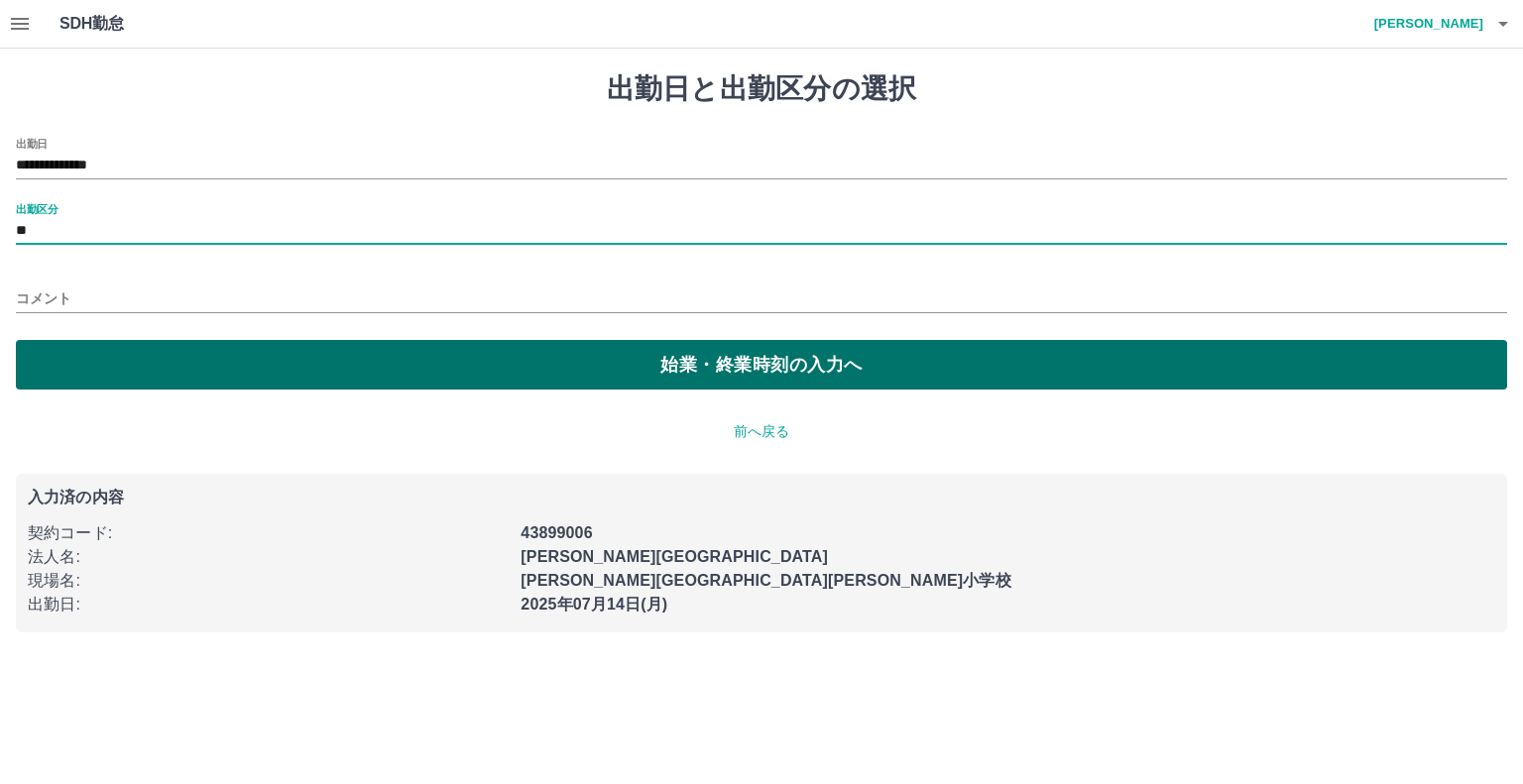 click on "始業・終業時刻の入力へ" at bounding box center (762, 365) 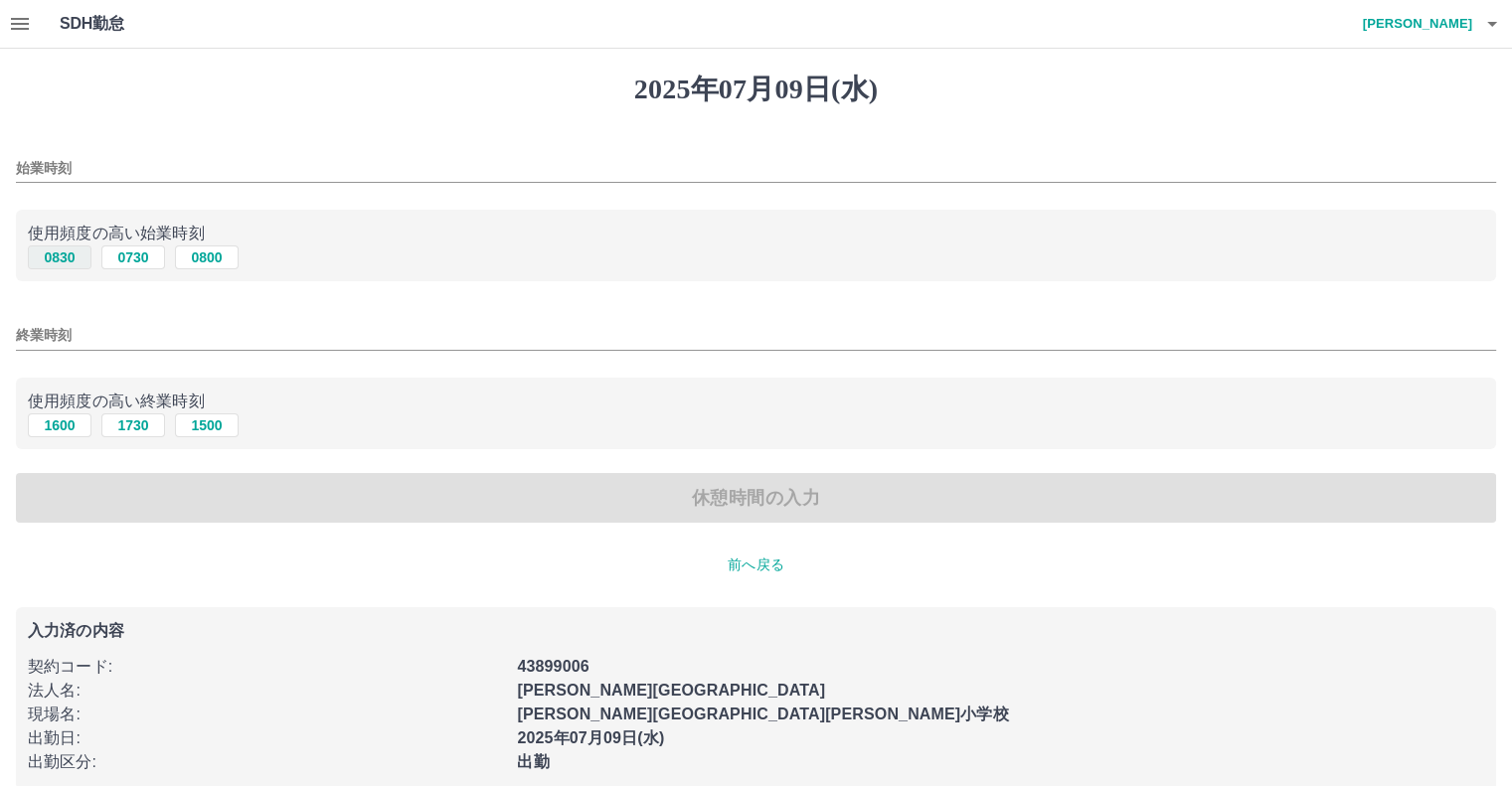 click on "0830" at bounding box center (60, 257) 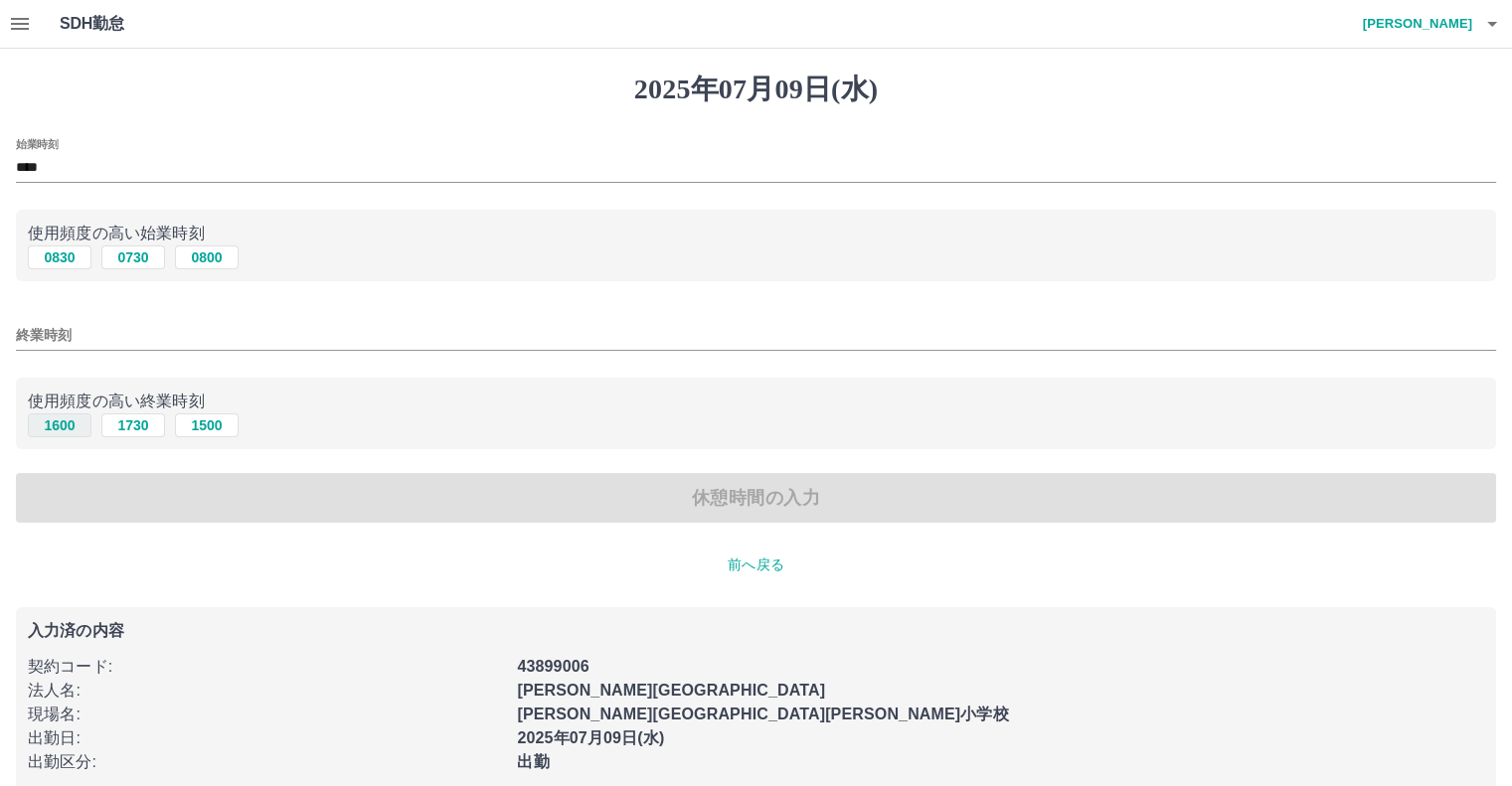 click on "1600" at bounding box center [60, 425] 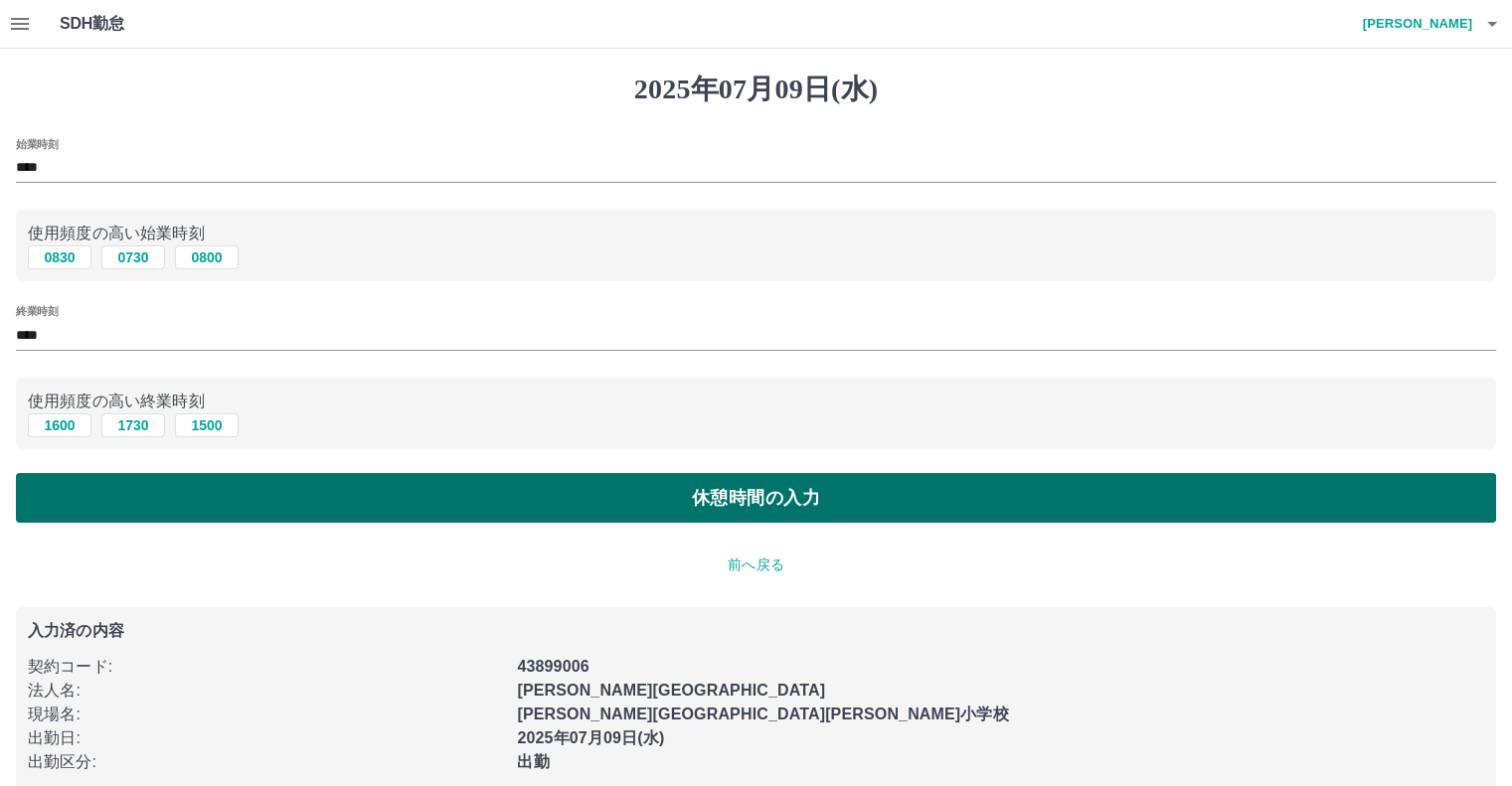 click on "休憩時間の入力" at bounding box center [756, 498] 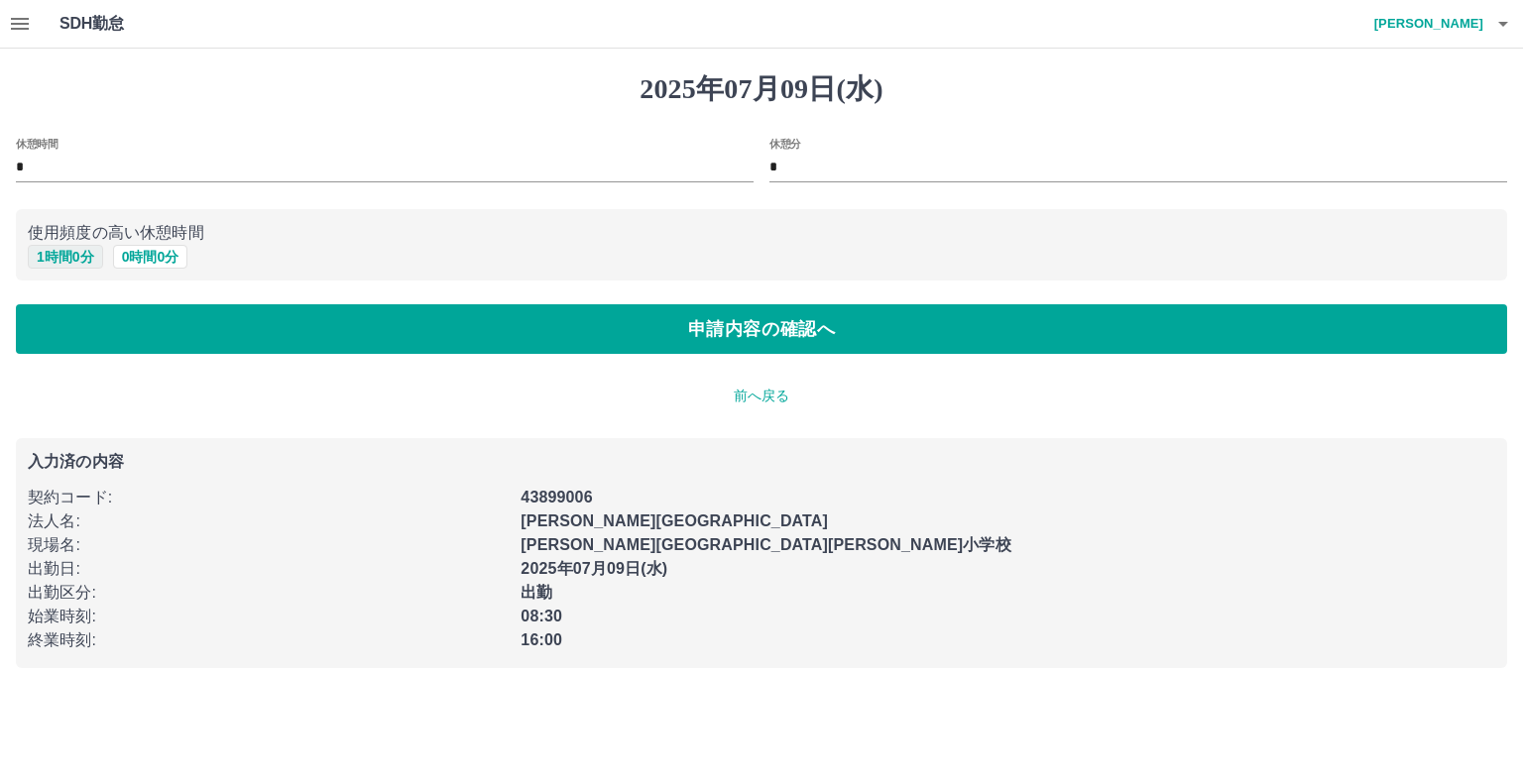 click on "1 時間 0 分" at bounding box center (65, 257) 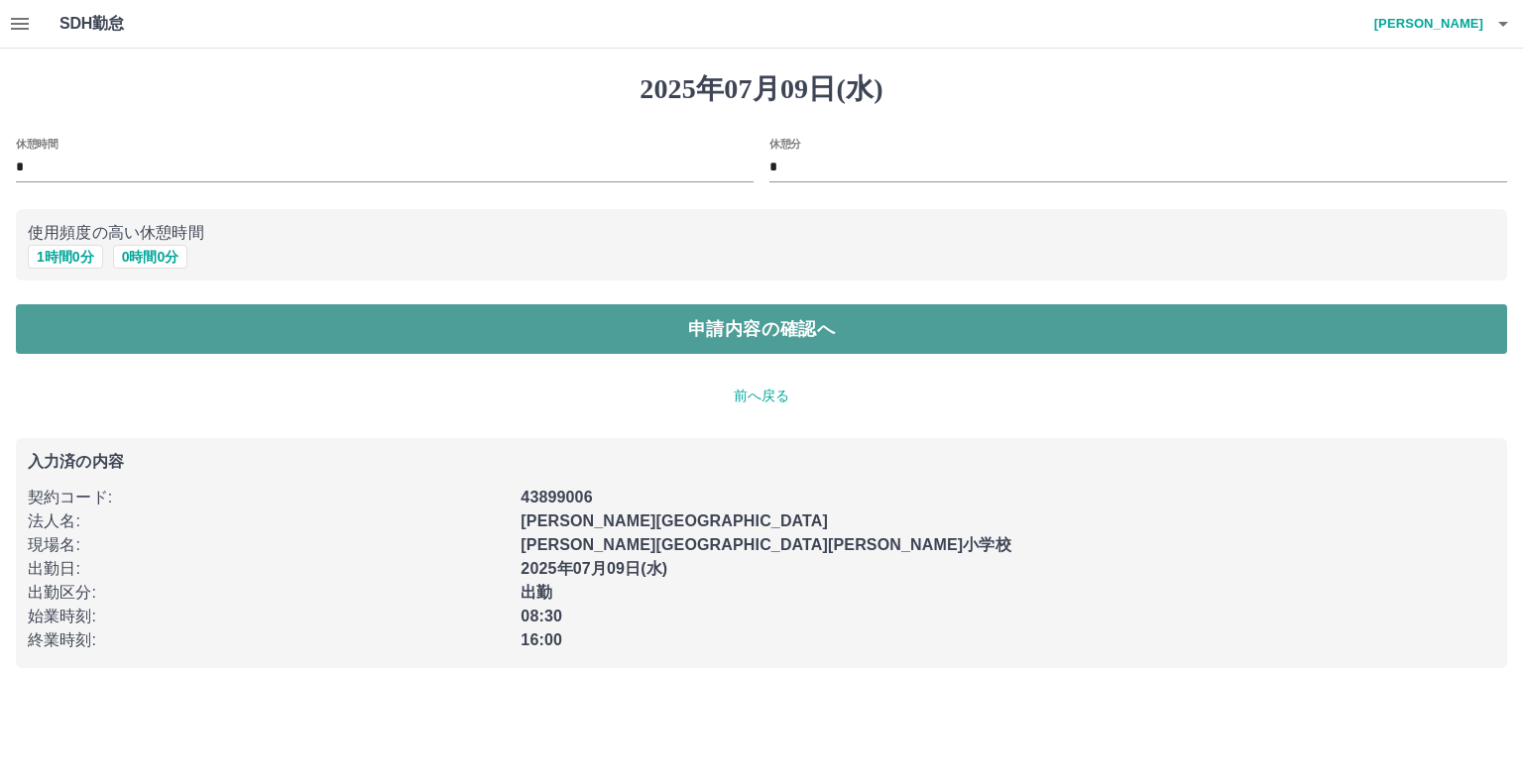 click on "申請内容の確認へ" at bounding box center [762, 329] 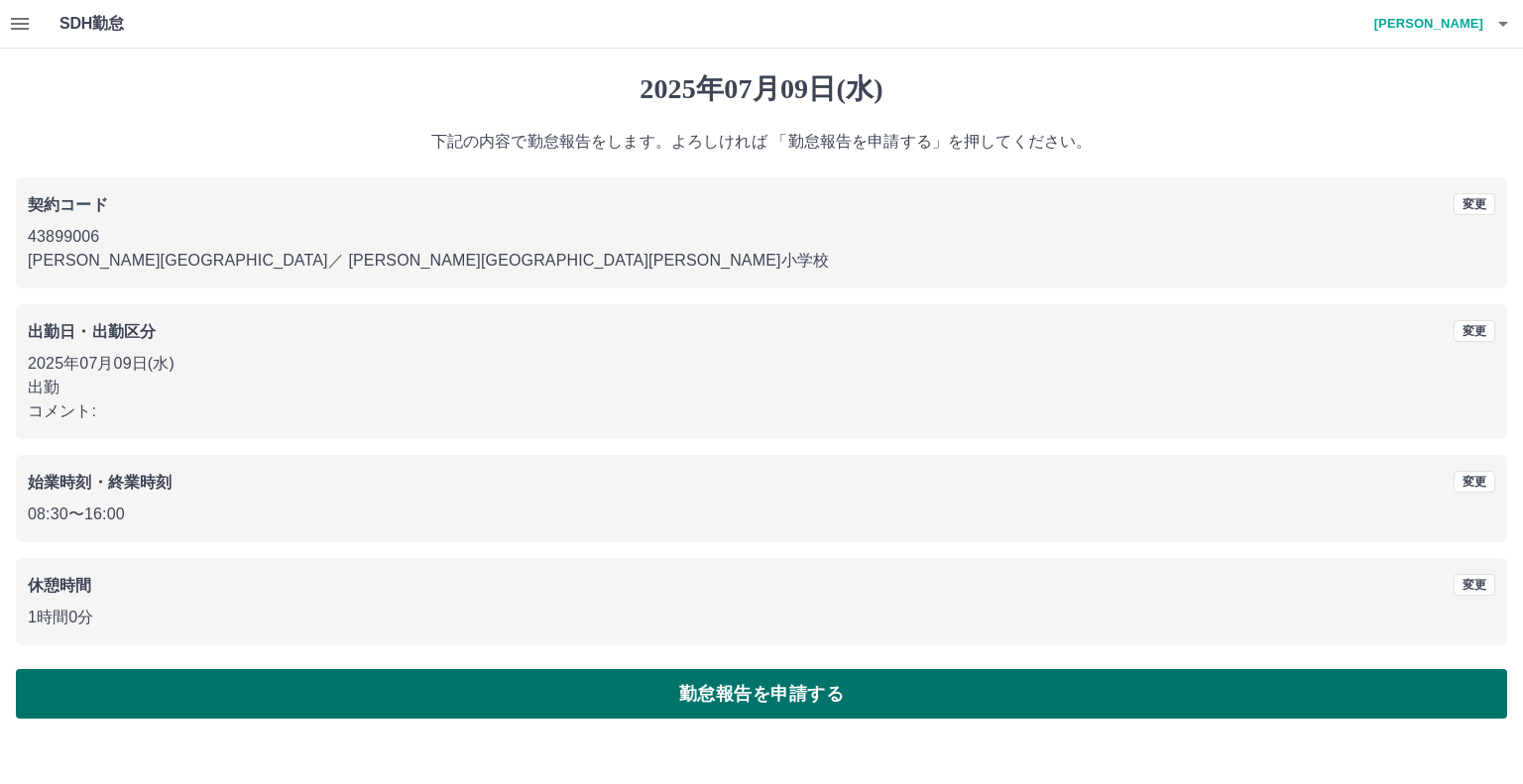click on "勤怠報告を申請する" at bounding box center [762, 694] 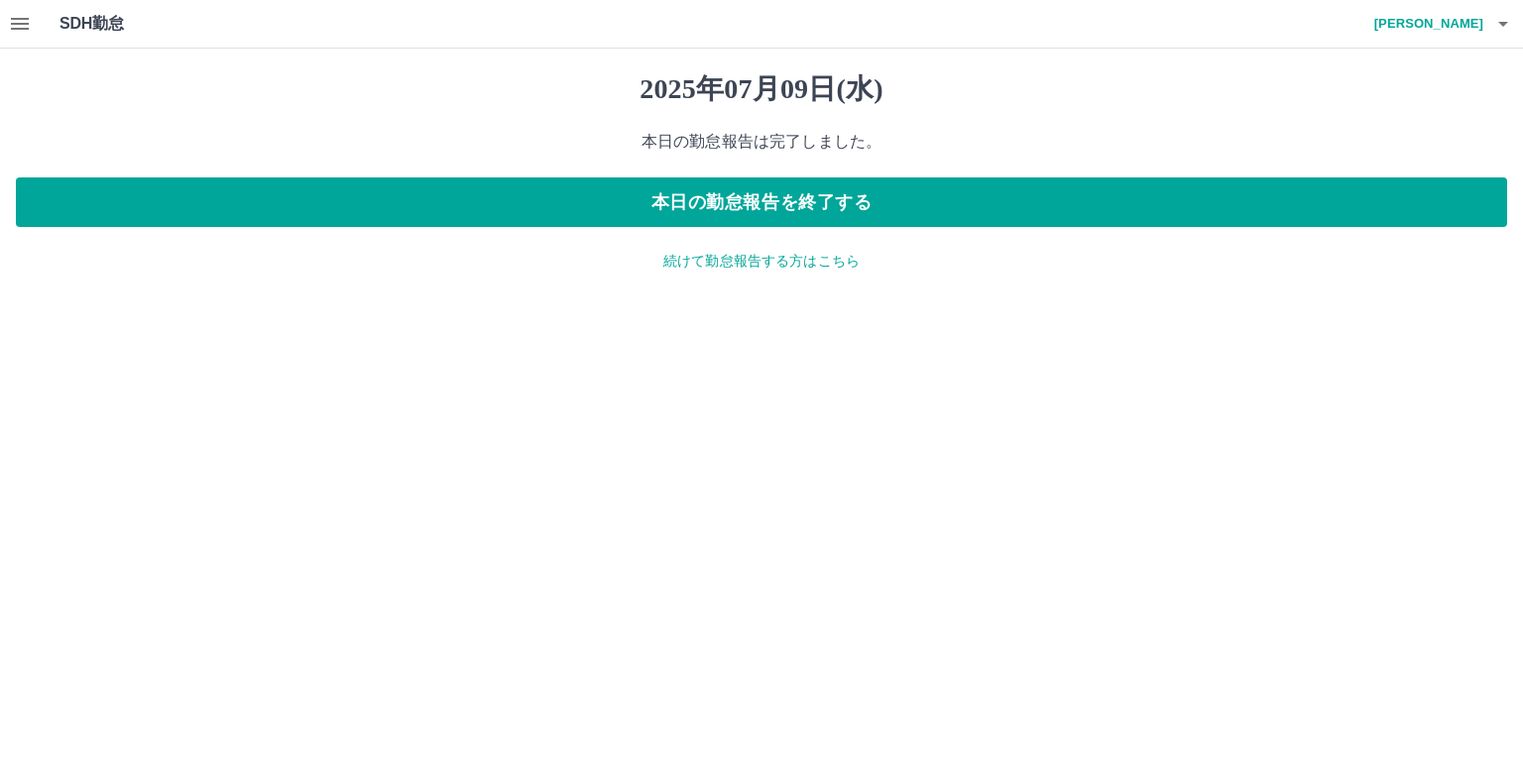click on "続けて勤怠報告する方はこちら" at bounding box center [762, 261] 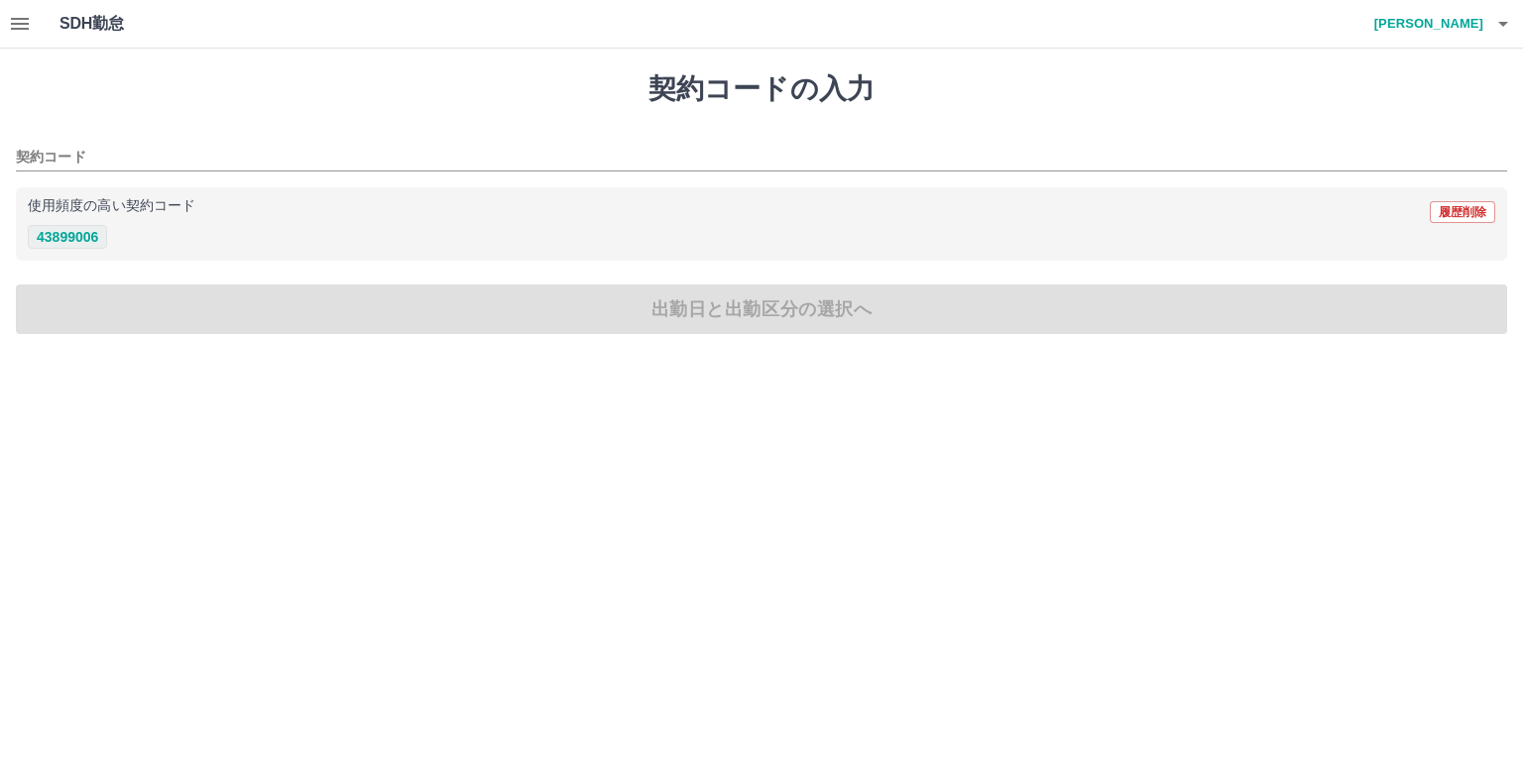 click on "43899006" at bounding box center (67, 237) 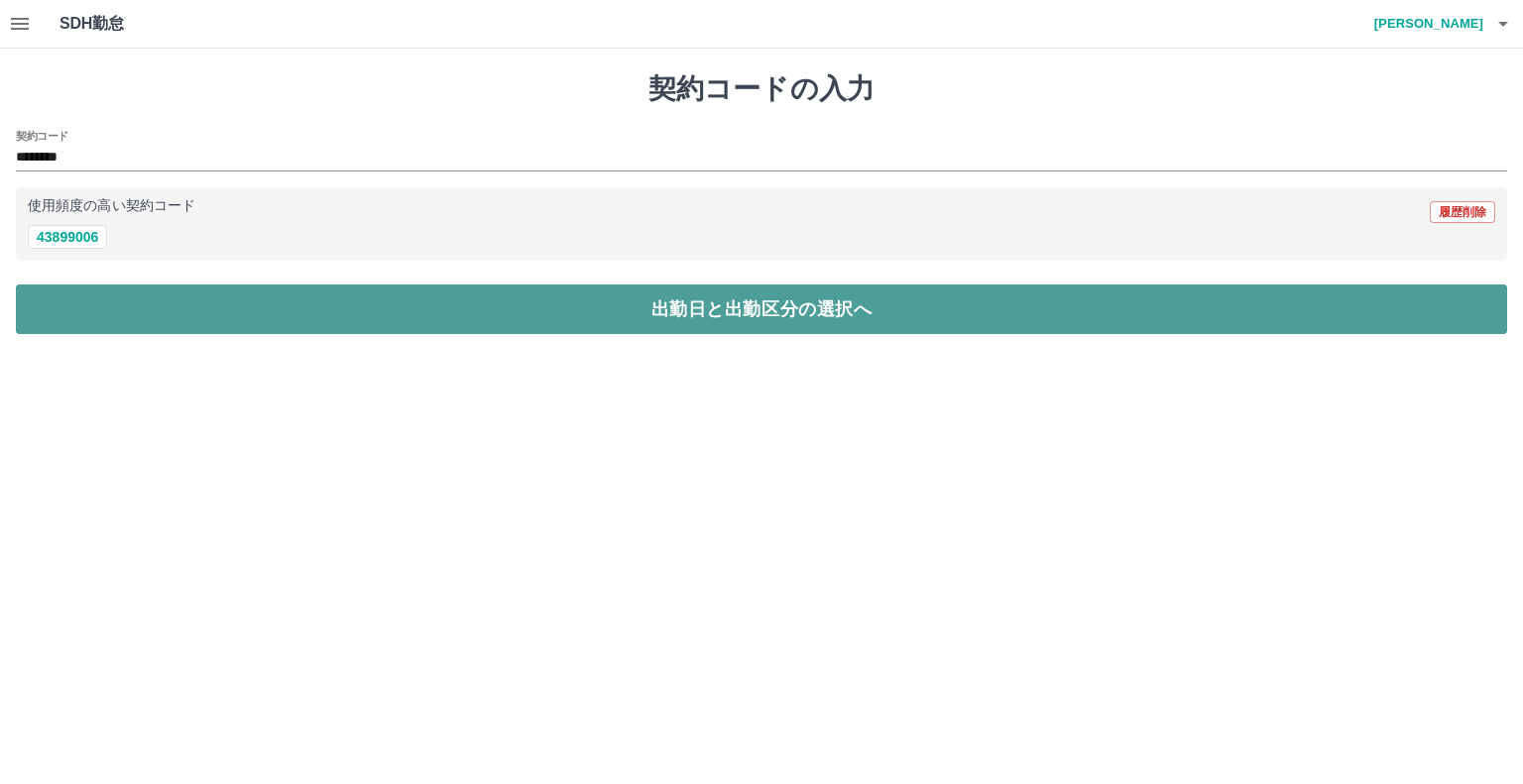 click on "出勤日と出勤区分の選択へ" at bounding box center (762, 309) 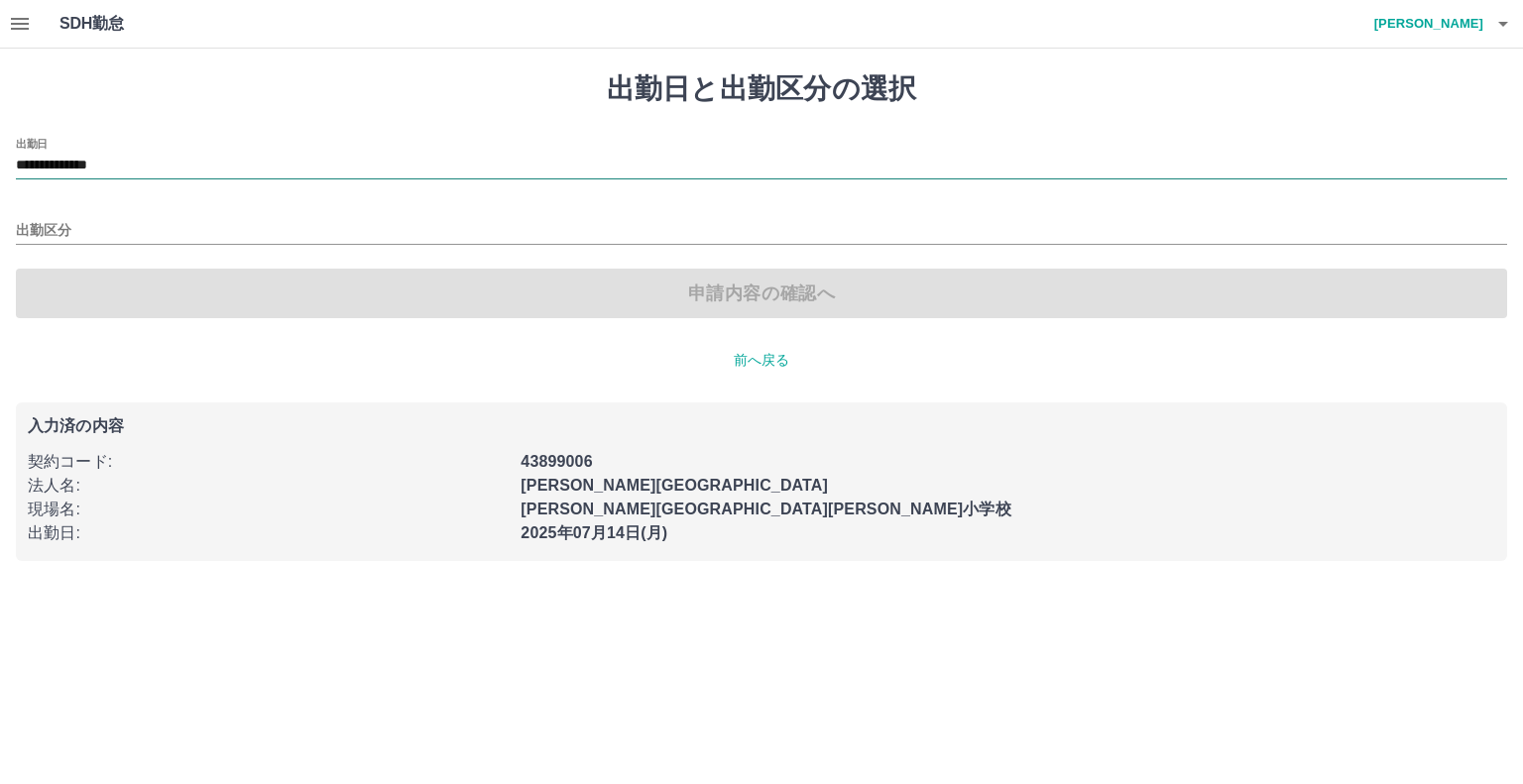 click on "**********" at bounding box center [762, 166] 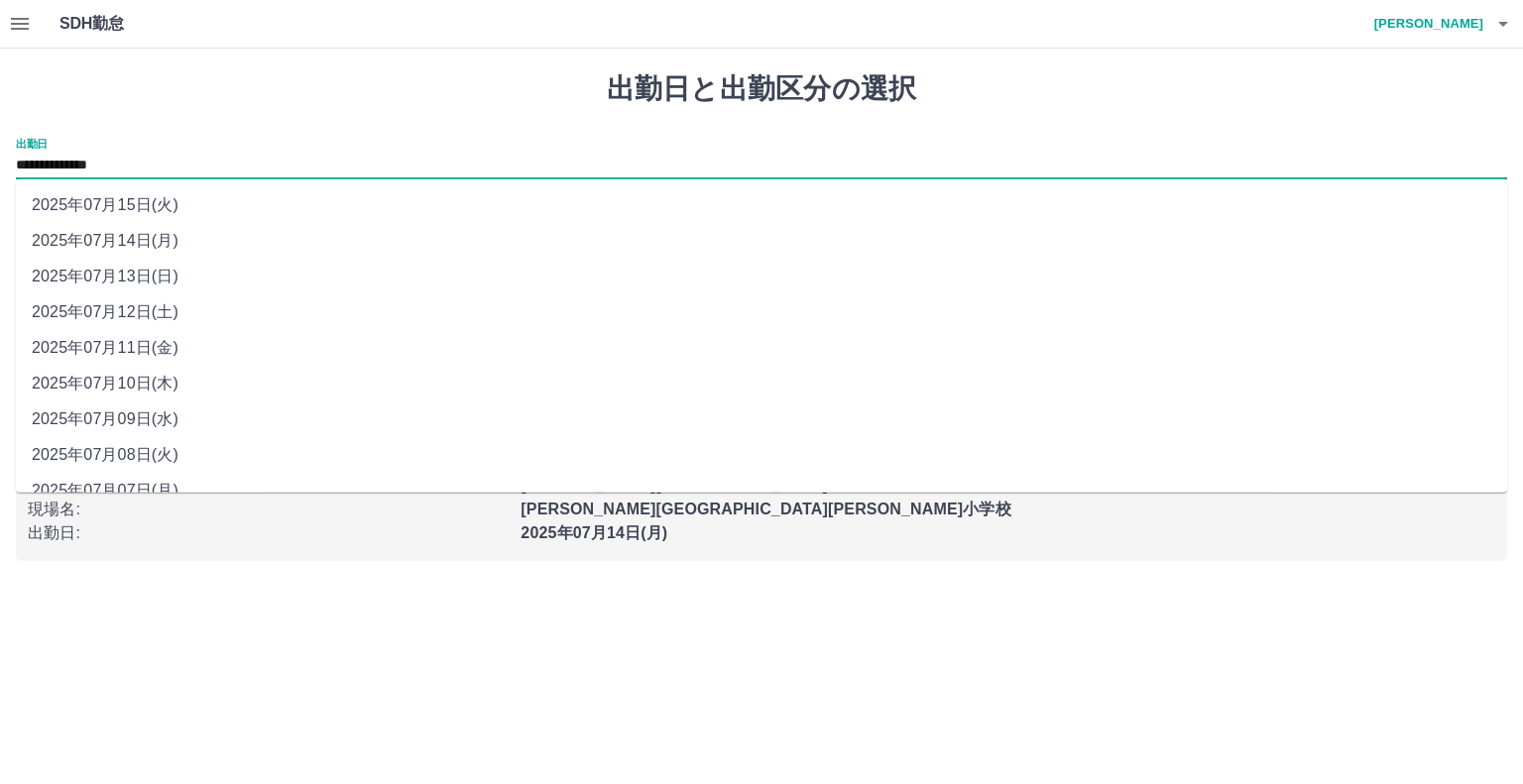 click on "2025年07月10日(木)" at bounding box center (762, 384) 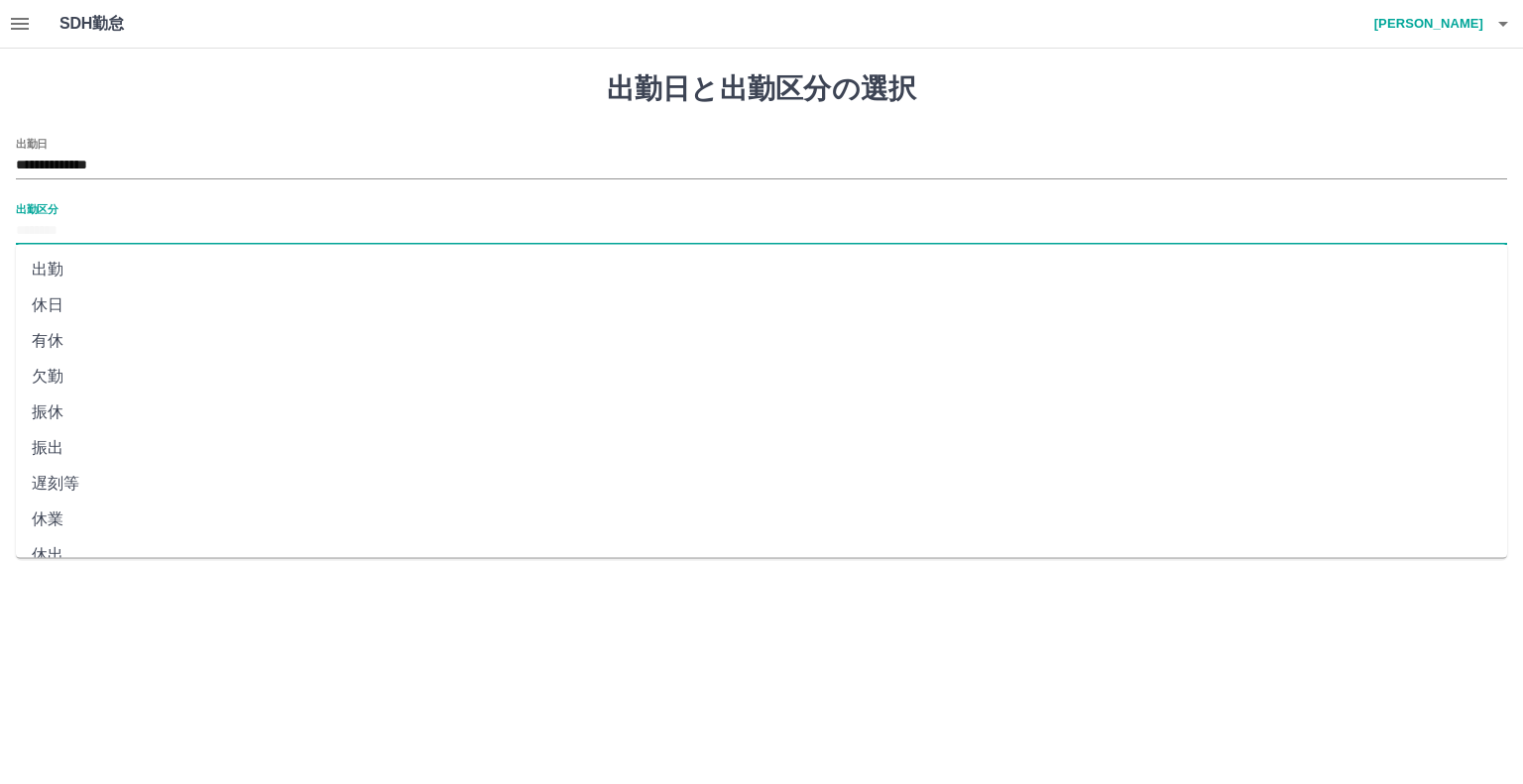 click on "出勤区分" at bounding box center [762, 231] 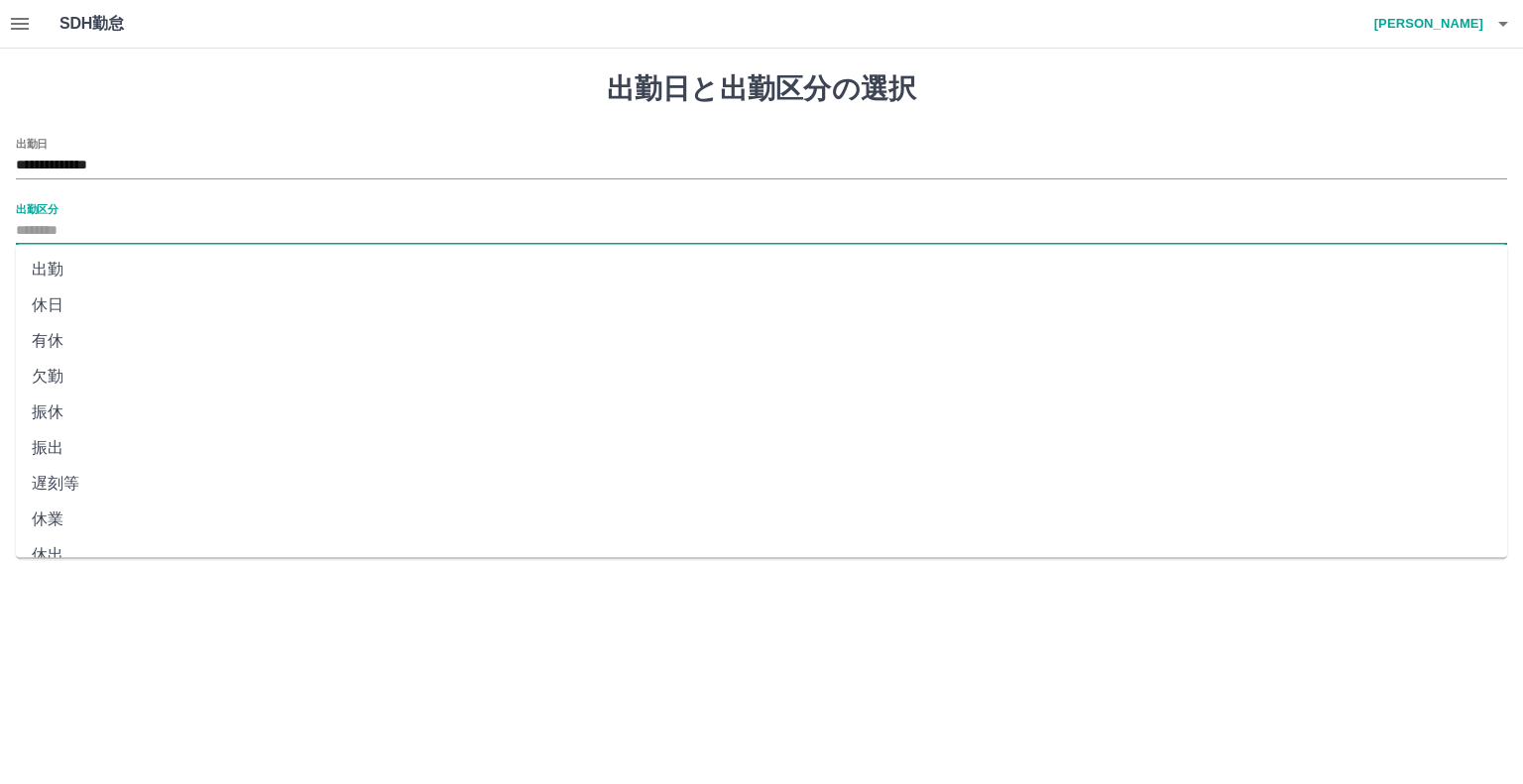 click on "出勤" at bounding box center [762, 270] 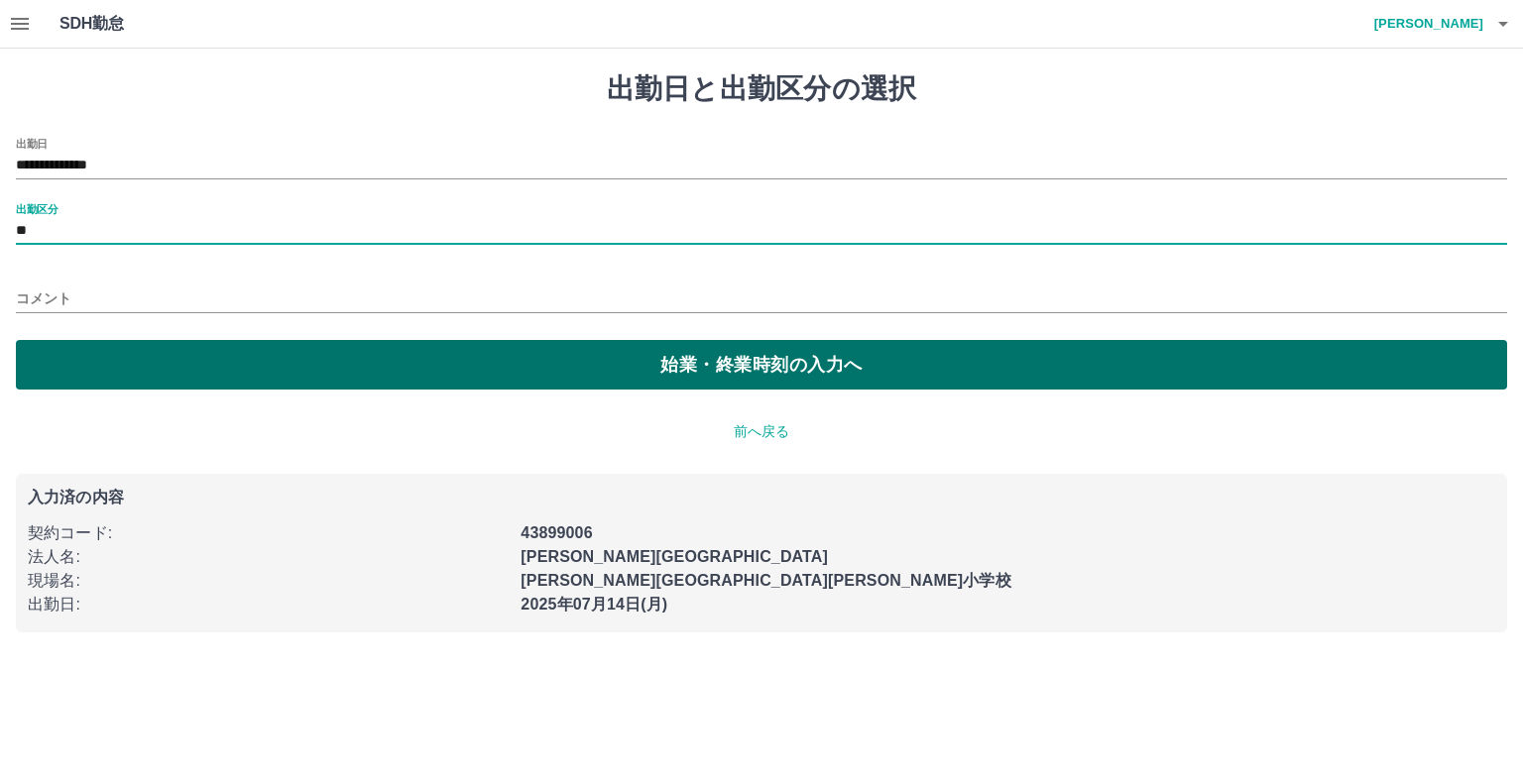 click on "始業・終業時刻の入力へ" at bounding box center [762, 365] 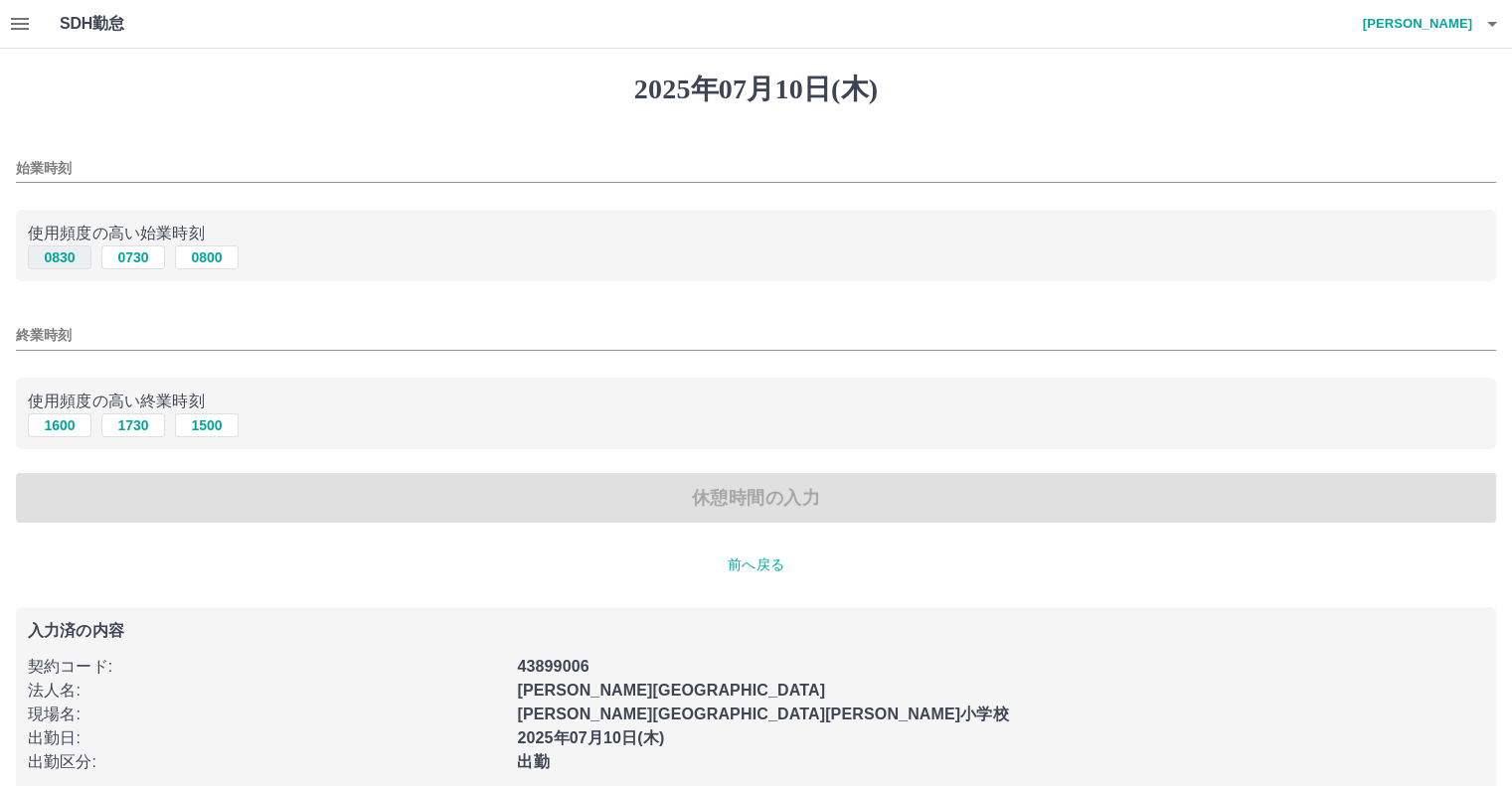 click on "0830" at bounding box center (60, 257) 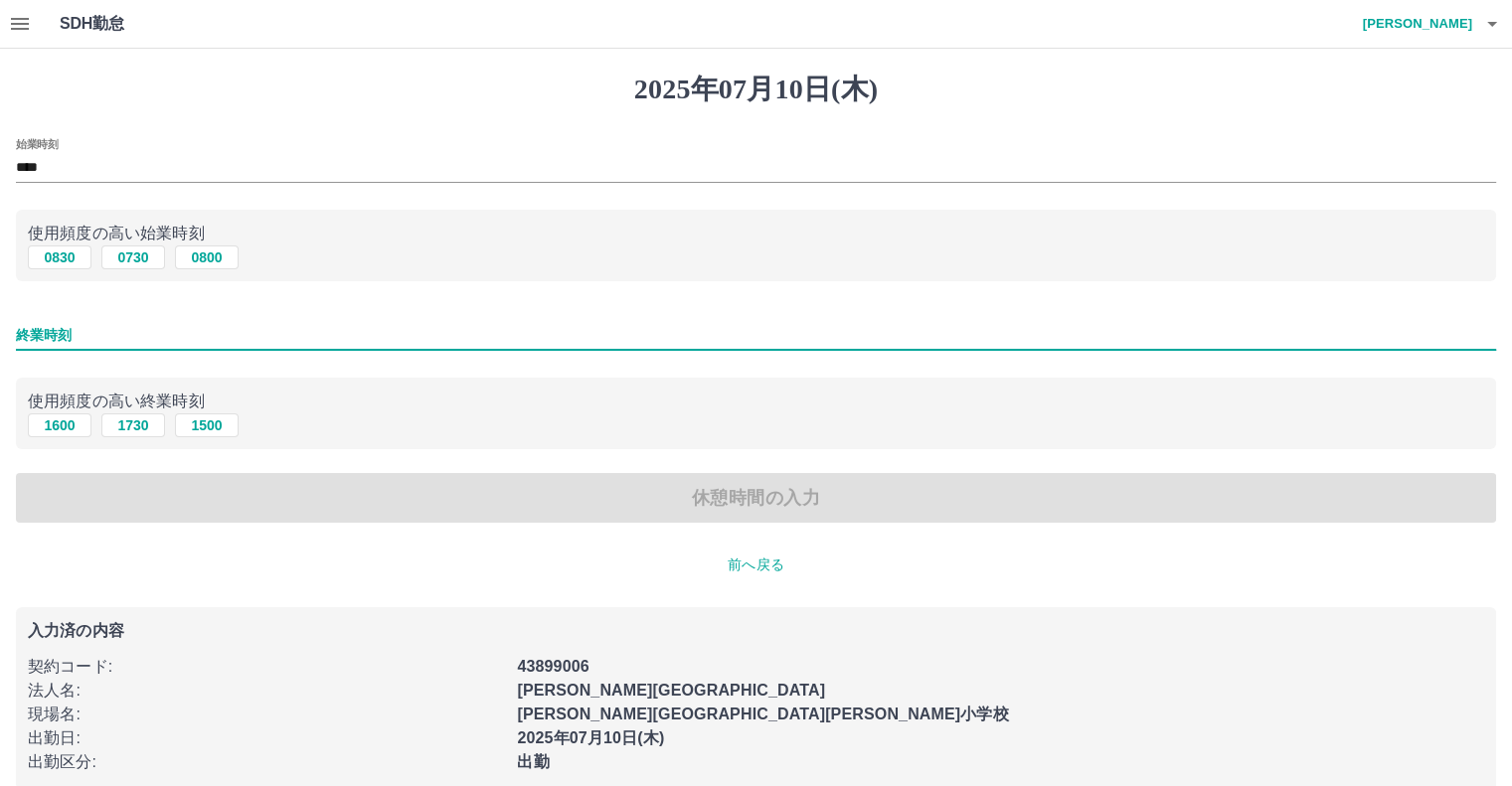 click on "終業時刻" at bounding box center [756, 335] 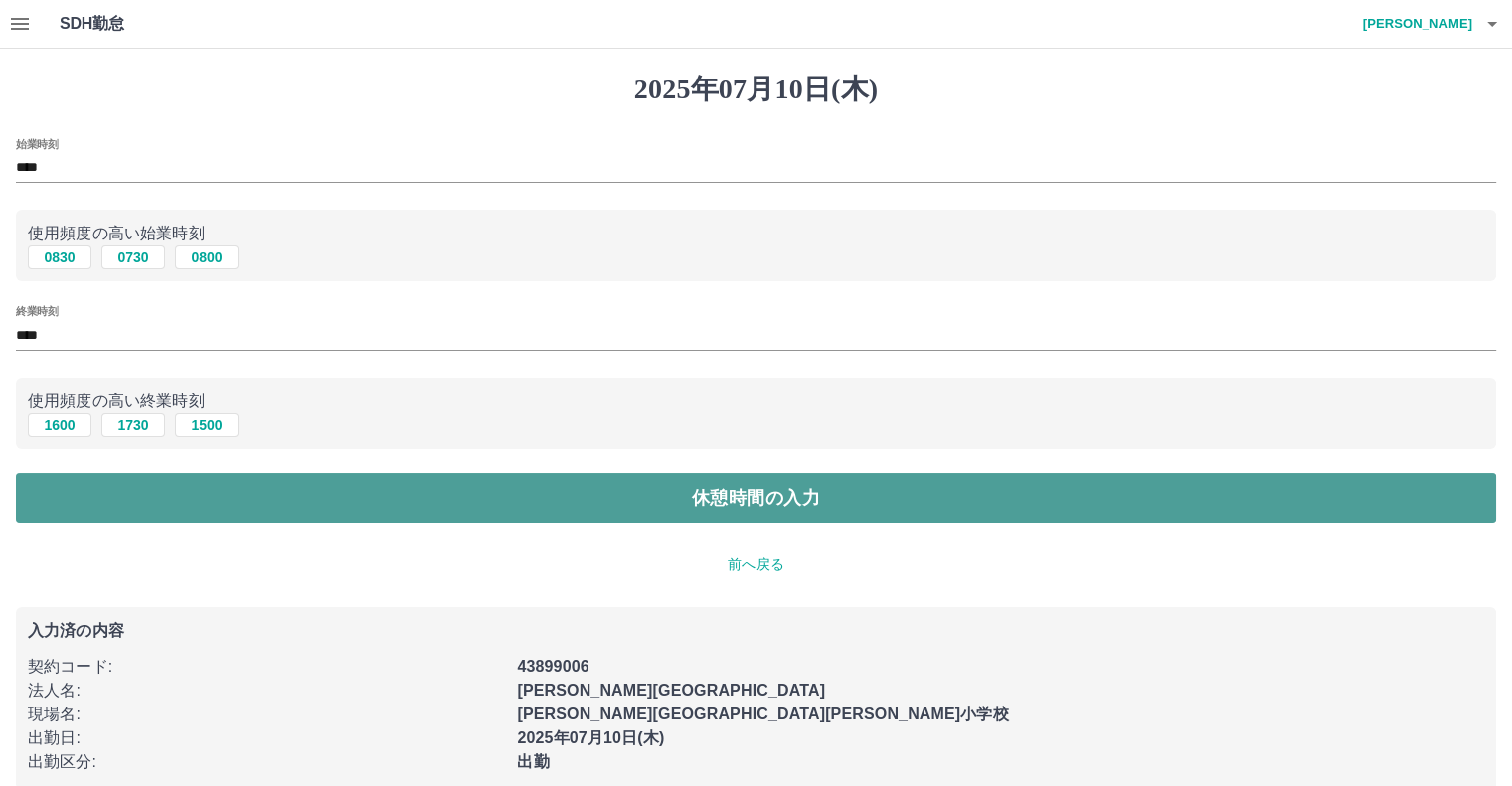 click on "休憩時間の入力" at bounding box center (756, 498) 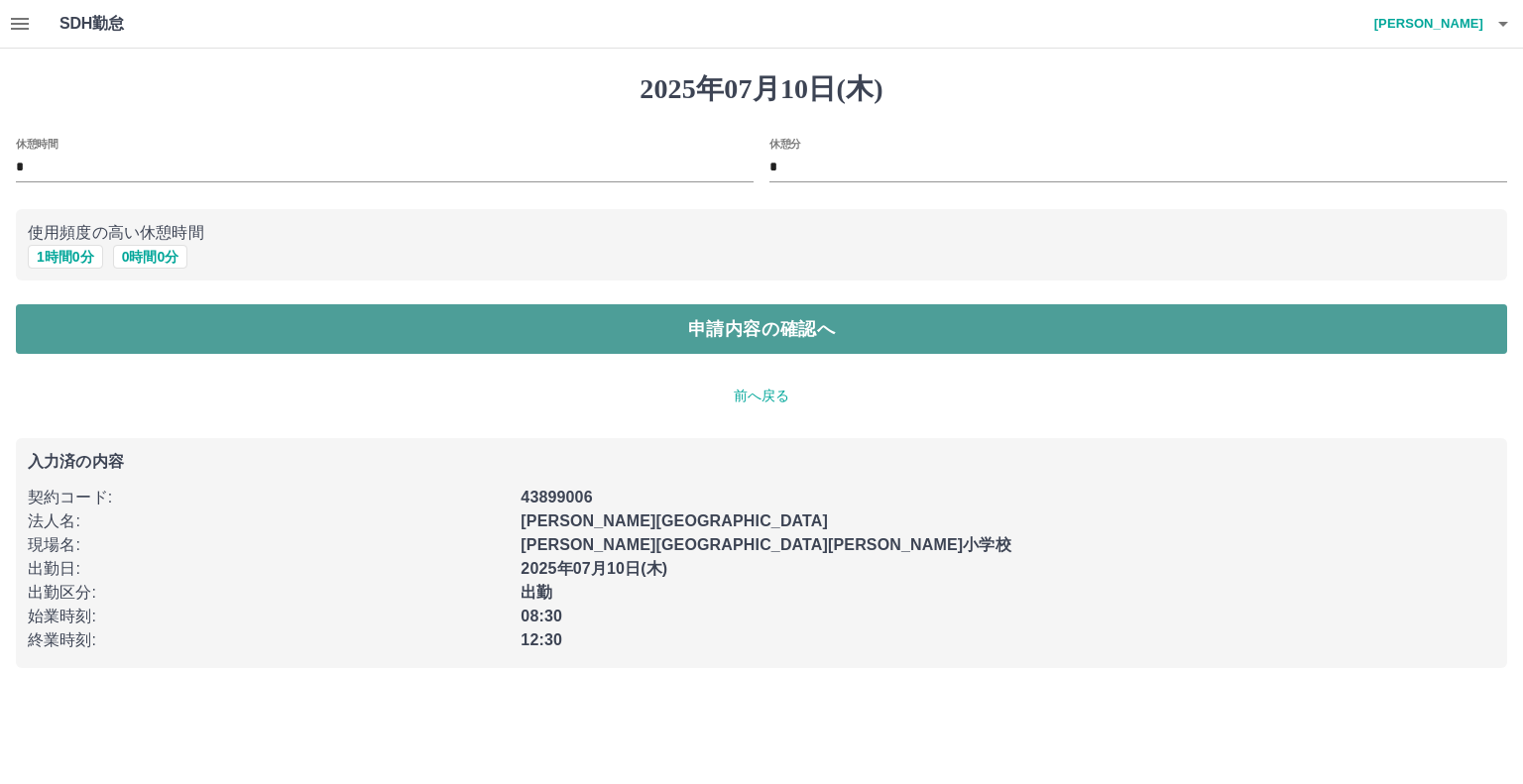 click on "申請内容の確認へ" at bounding box center [762, 329] 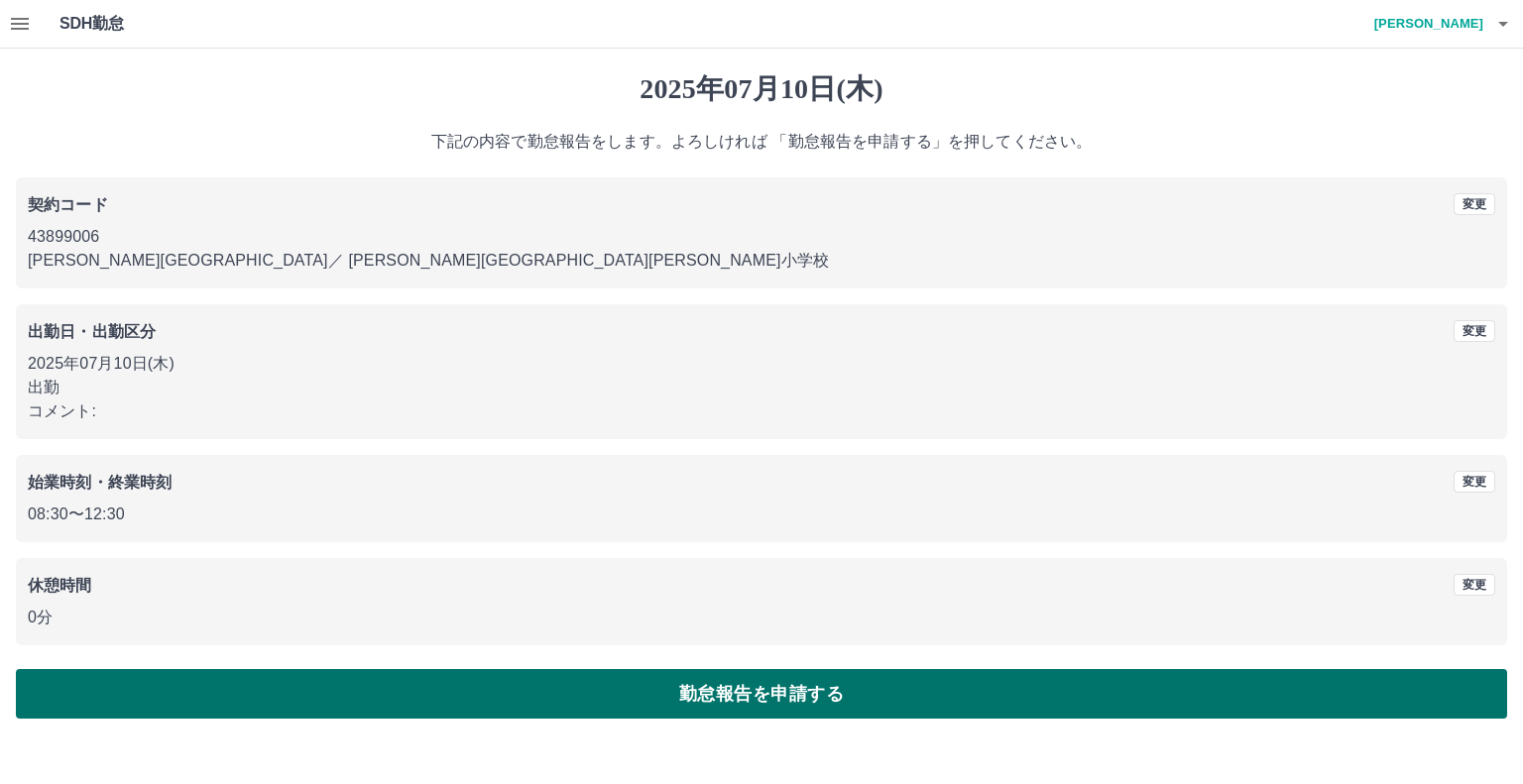 click on "勤怠報告を申請する" at bounding box center (762, 694) 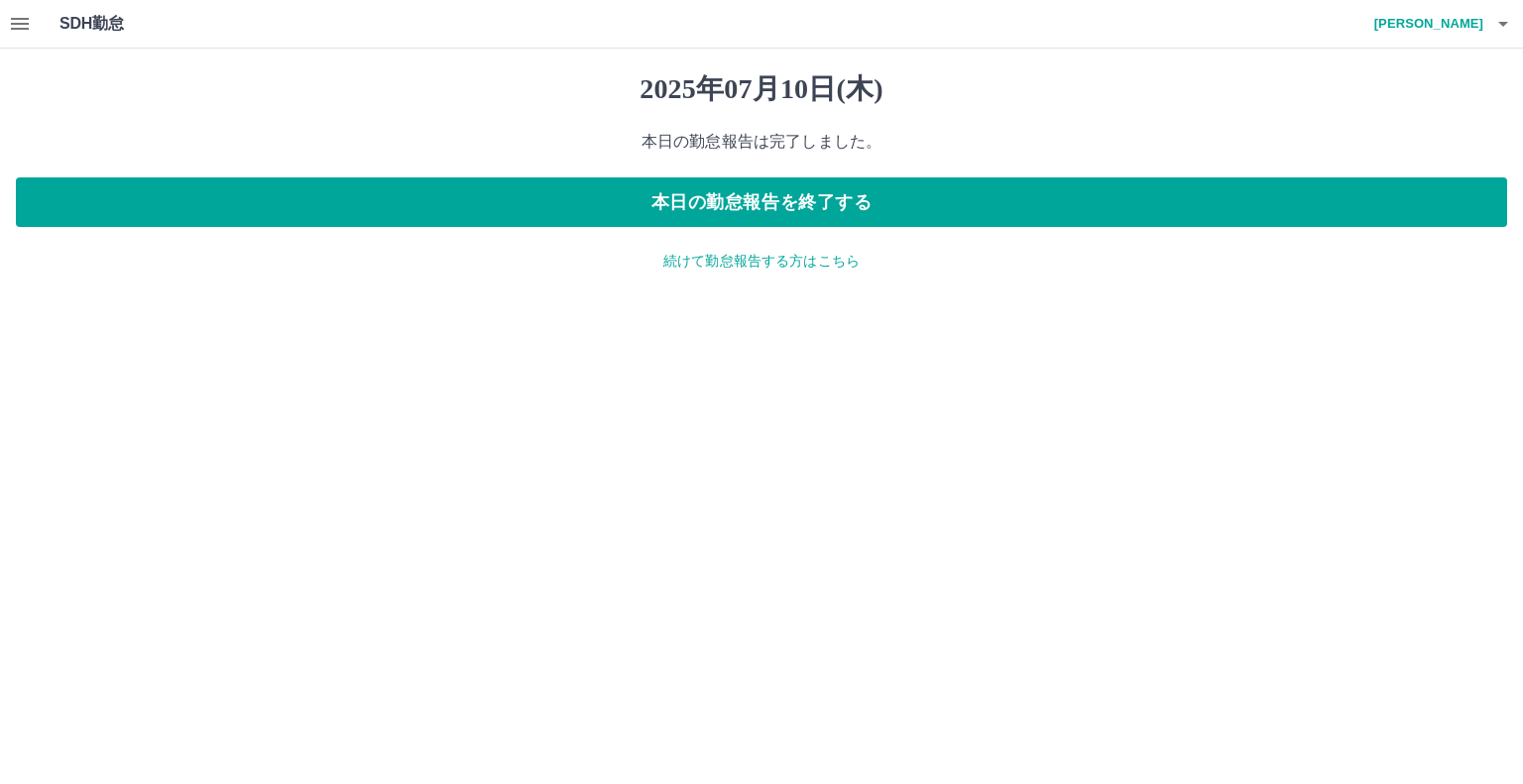 click on "続けて勤怠報告する方はこちら" at bounding box center (762, 261) 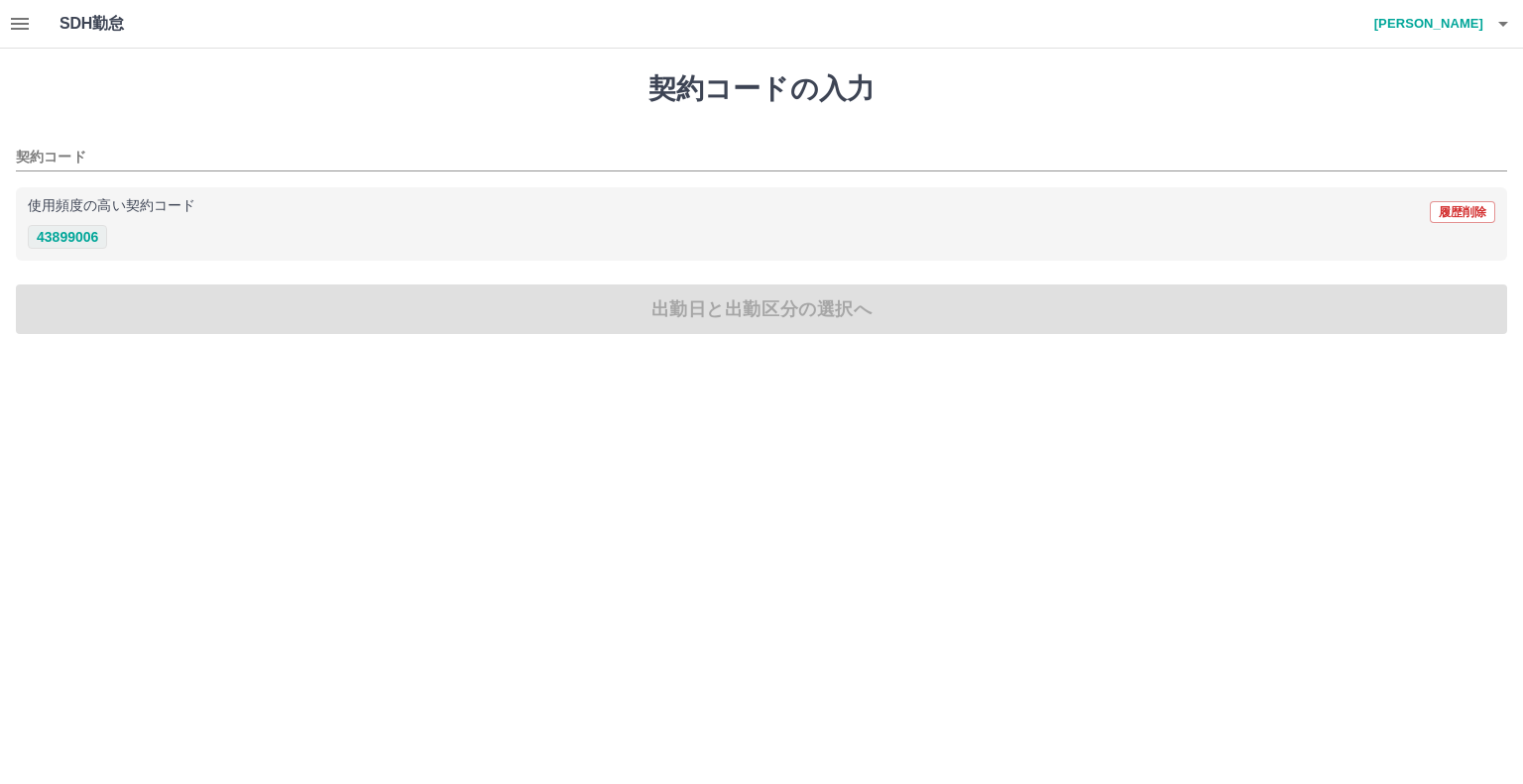 click on "43899006" at bounding box center [67, 237] 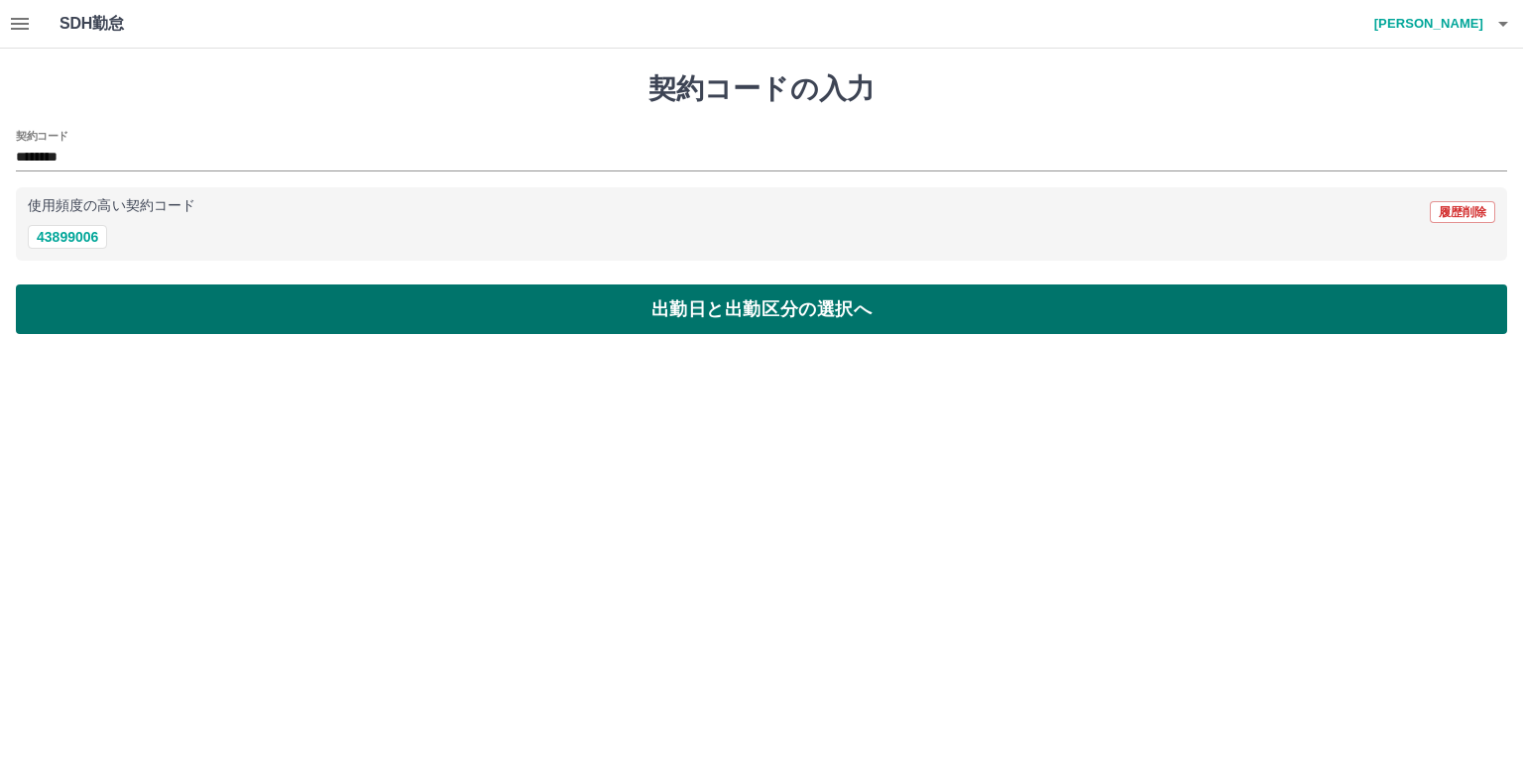 click on "出勤日と出勤区分の選択へ" at bounding box center [762, 309] 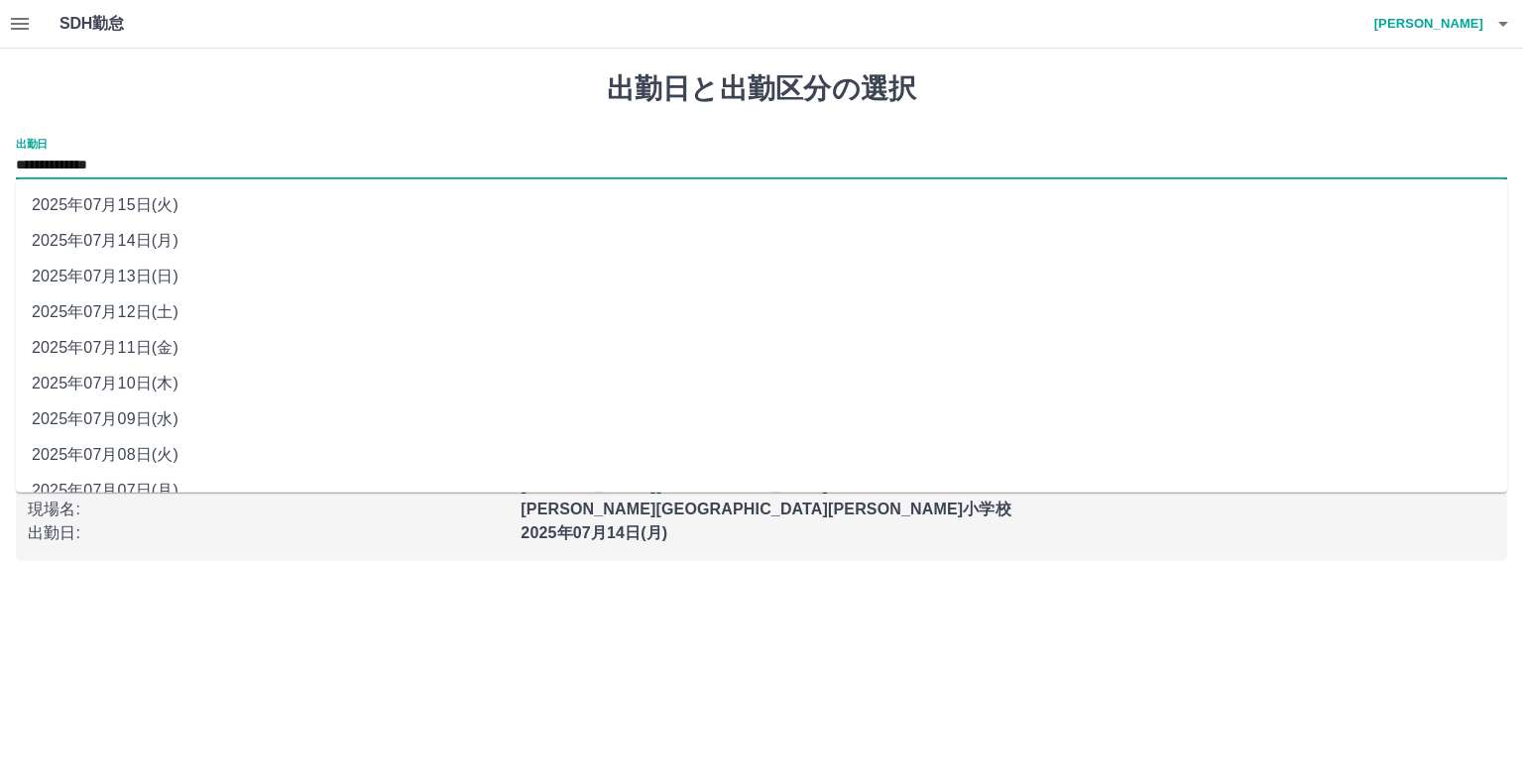 click on "**********" at bounding box center (762, 166) 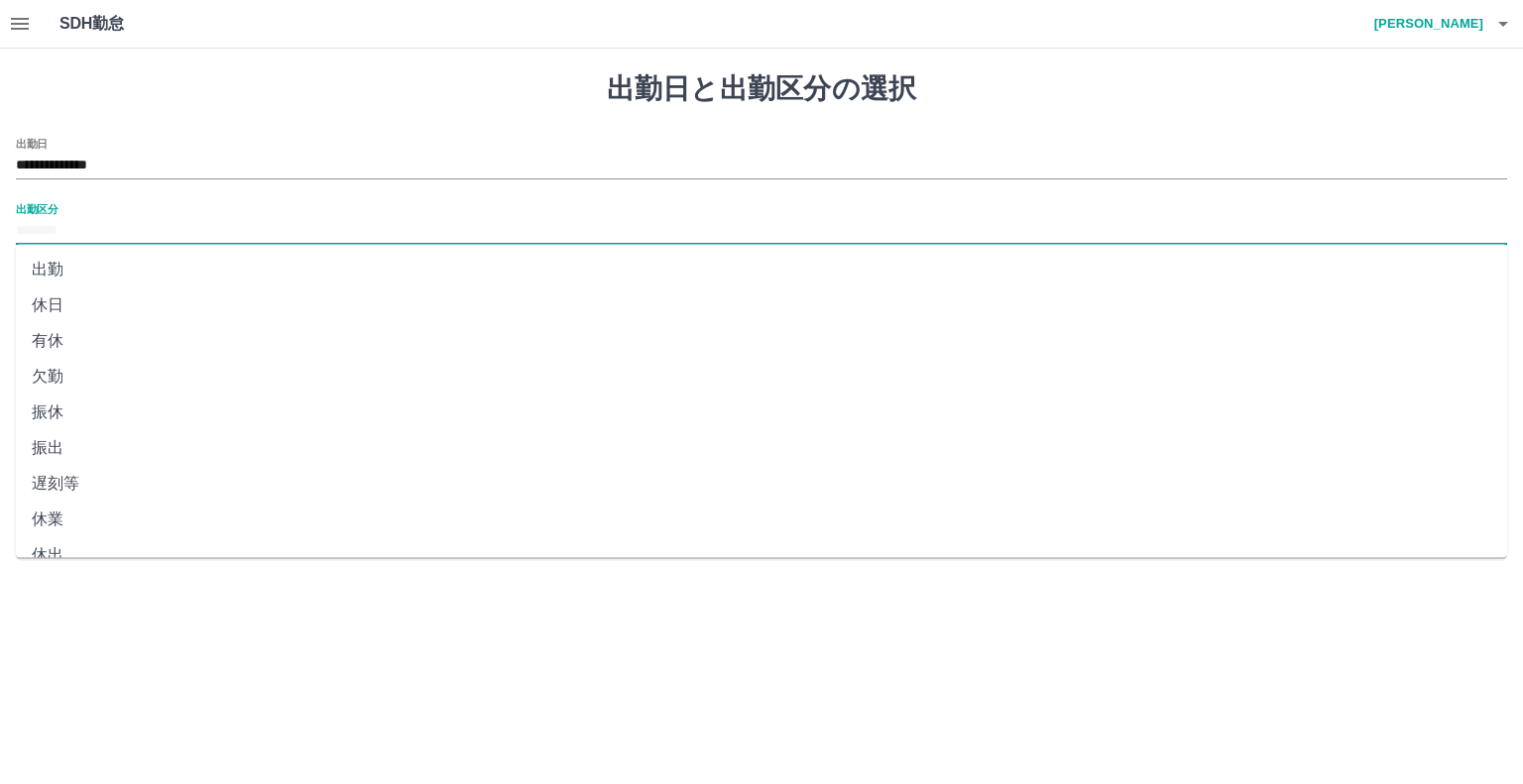 click on "出勤区分" at bounding box center (762, 231) 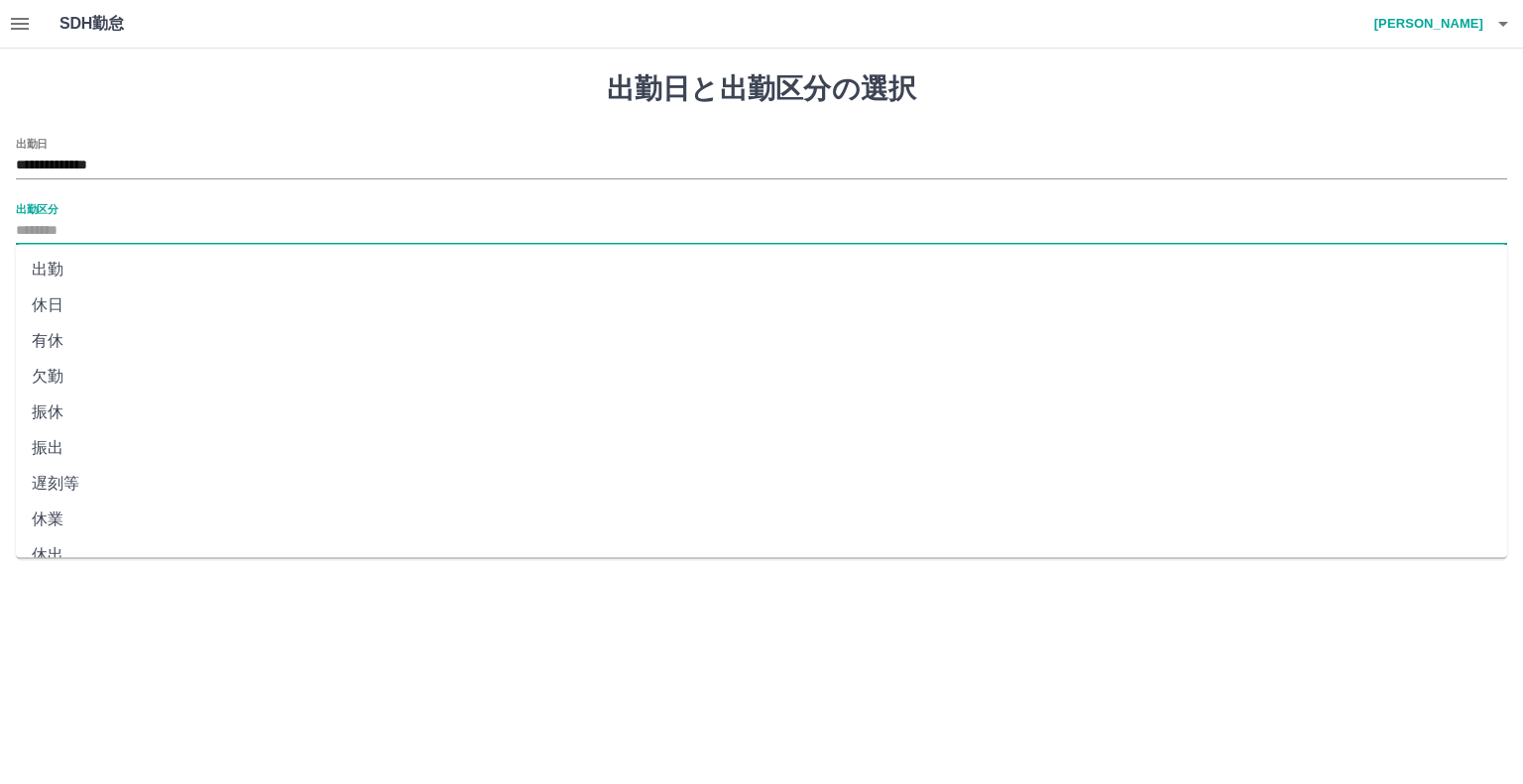 click on "出勤" at bounding box center [762, 270] 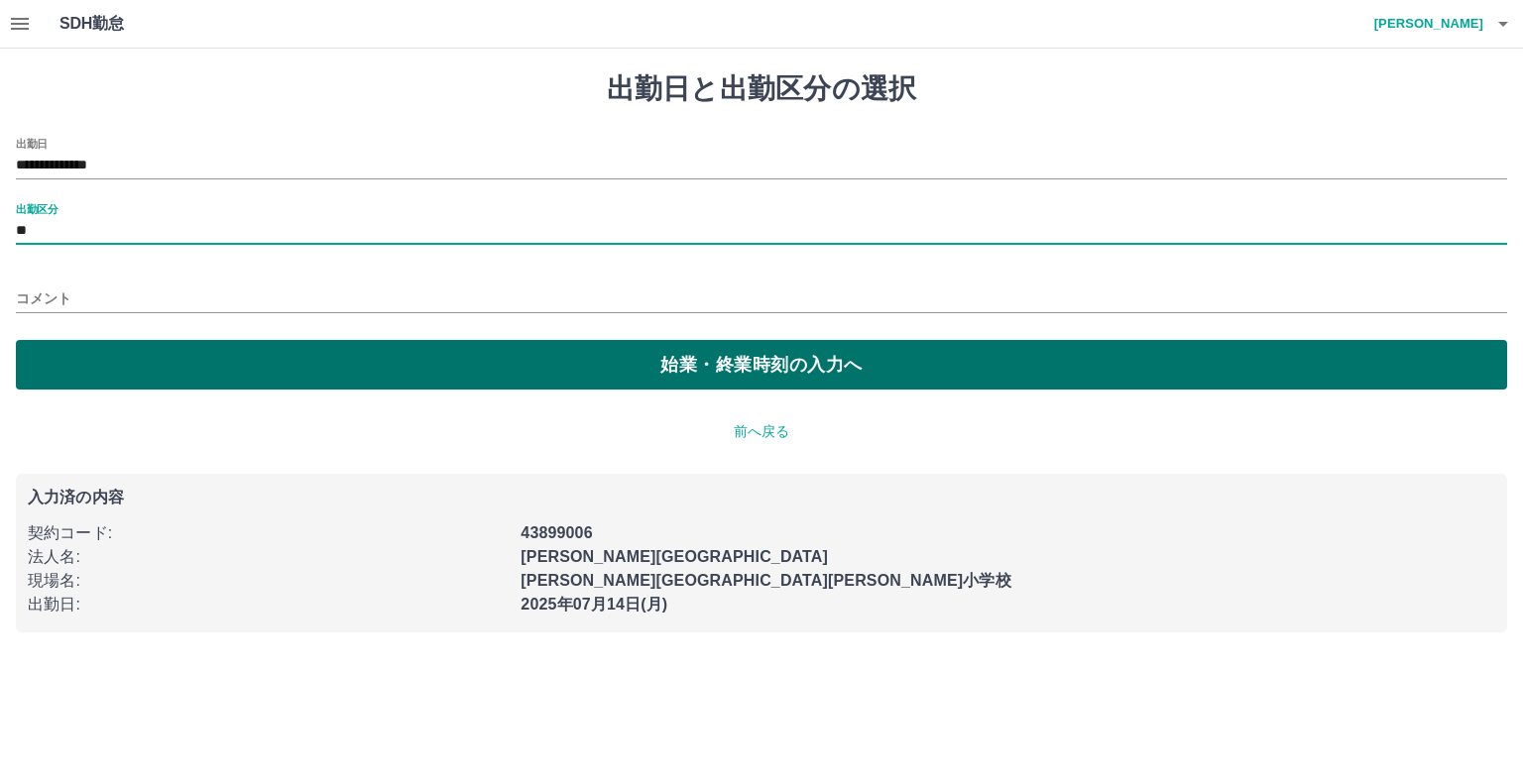 click on "始業・終業時刻の入力へ" at bounding box center (762, 365) 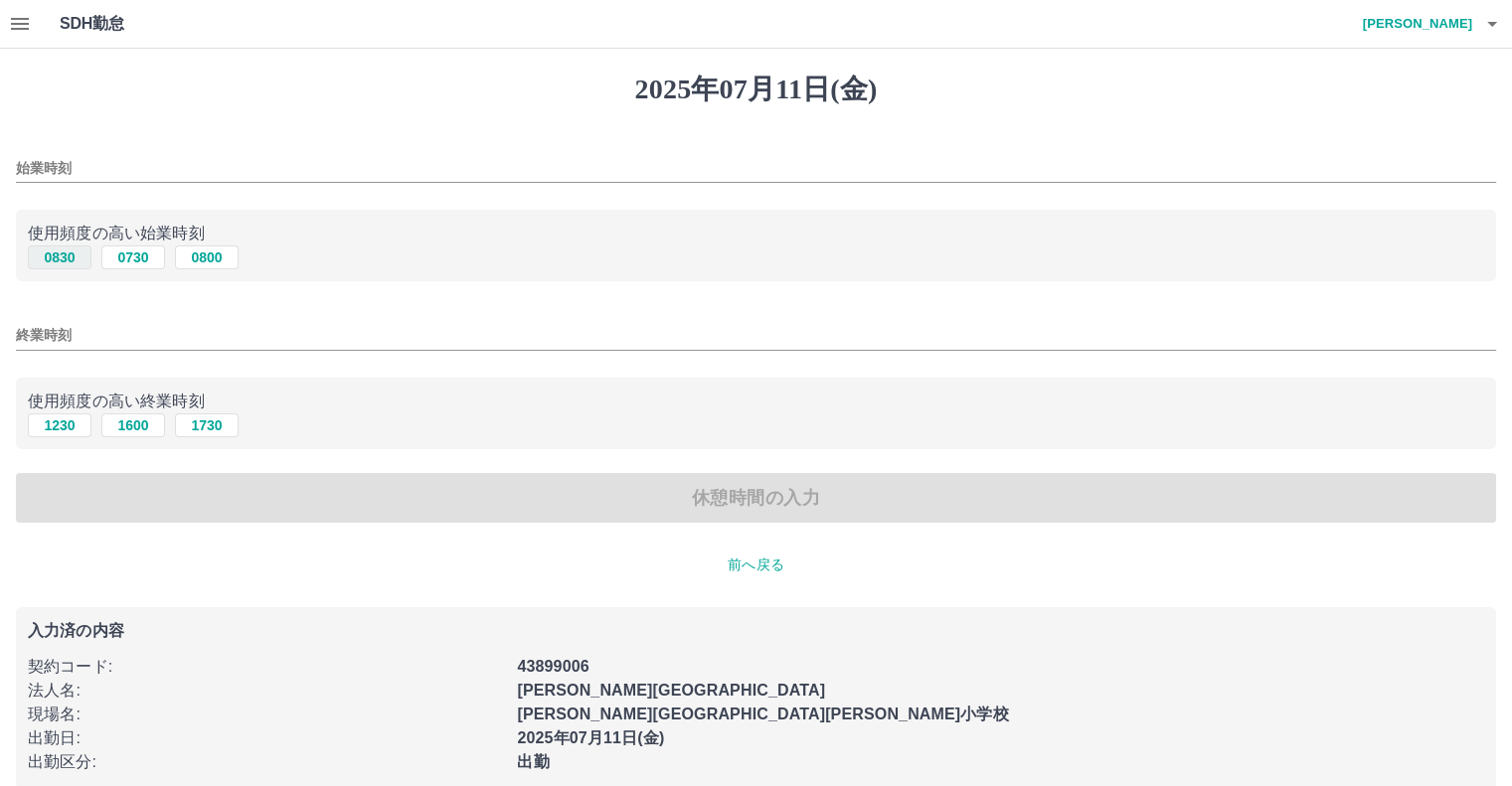 click on "0830" at bounding box center (60, 257) 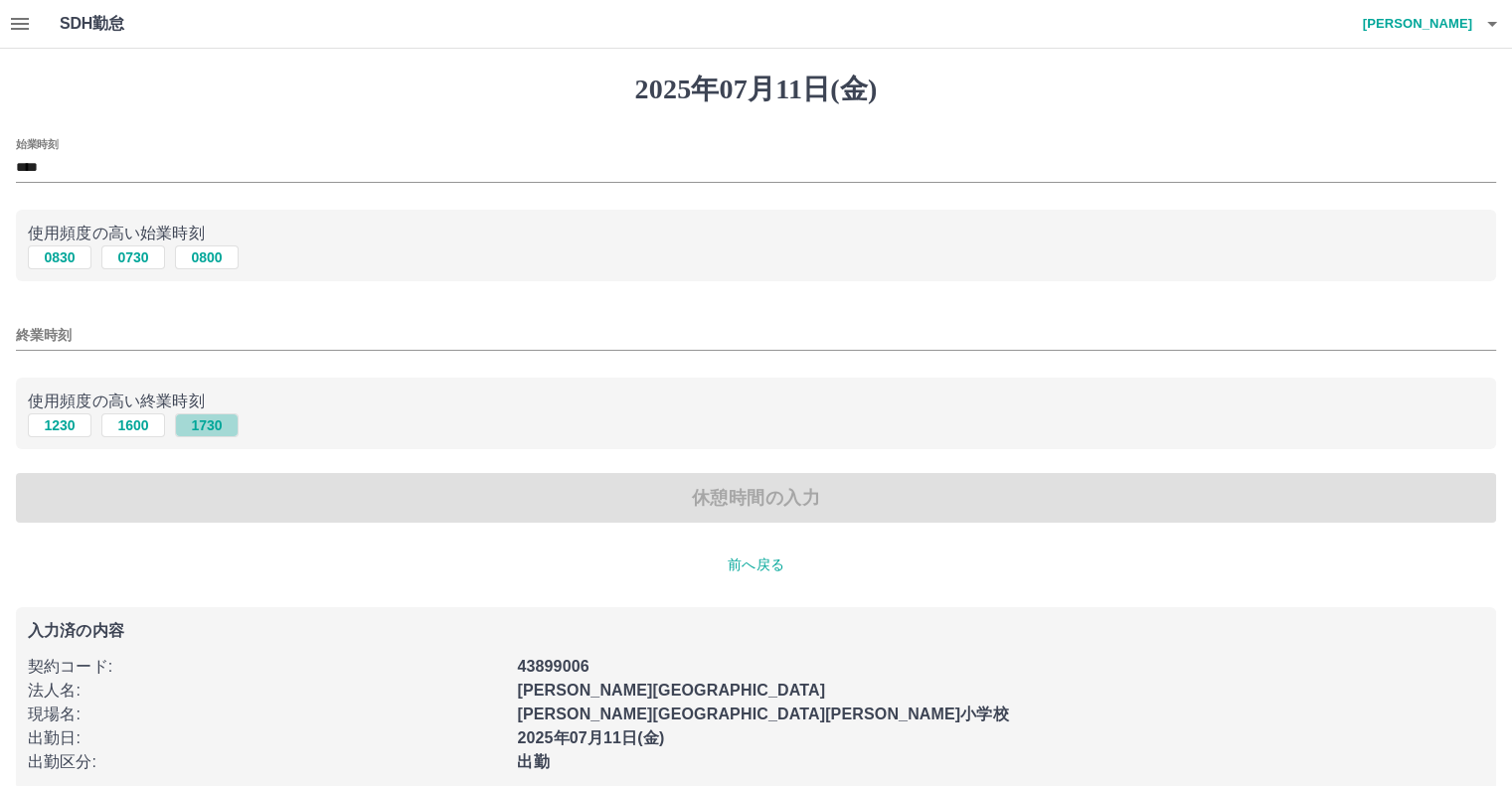 click on "1730" at bounding box center [207, 425] 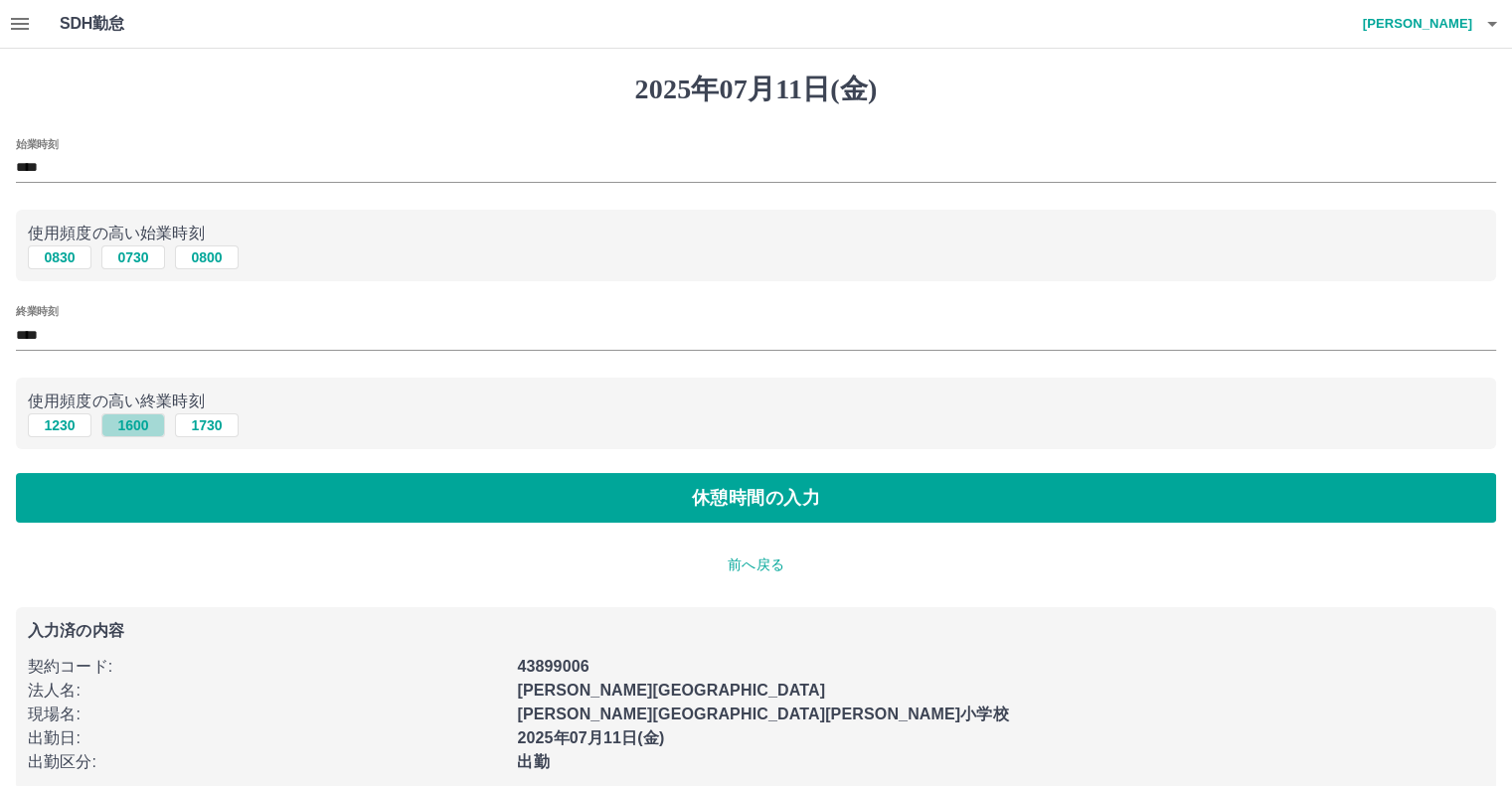 click on "1600" at bounding box center [133, 425] 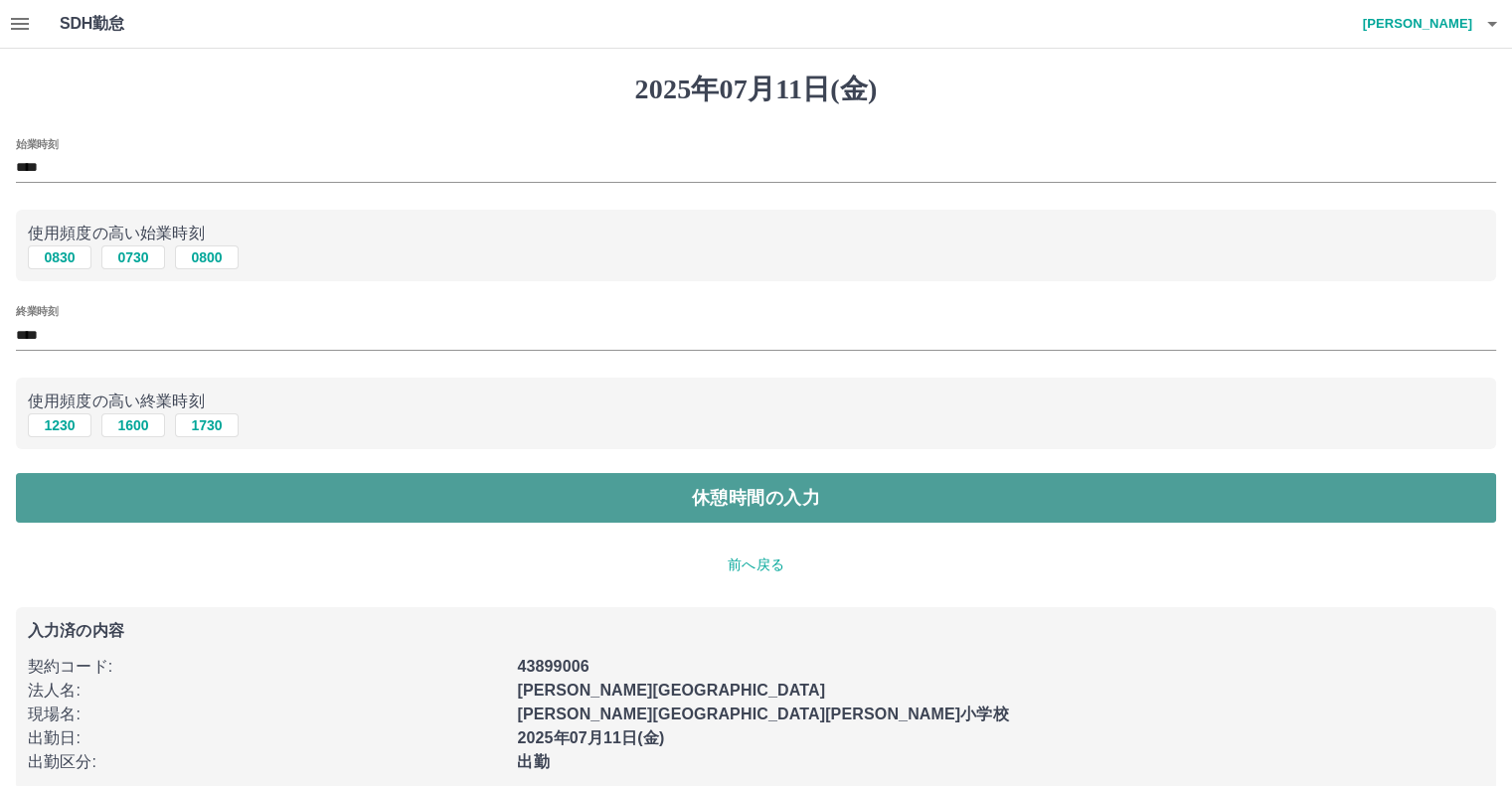 click on "休憩時間の入力" at bounding box center (756, 498) 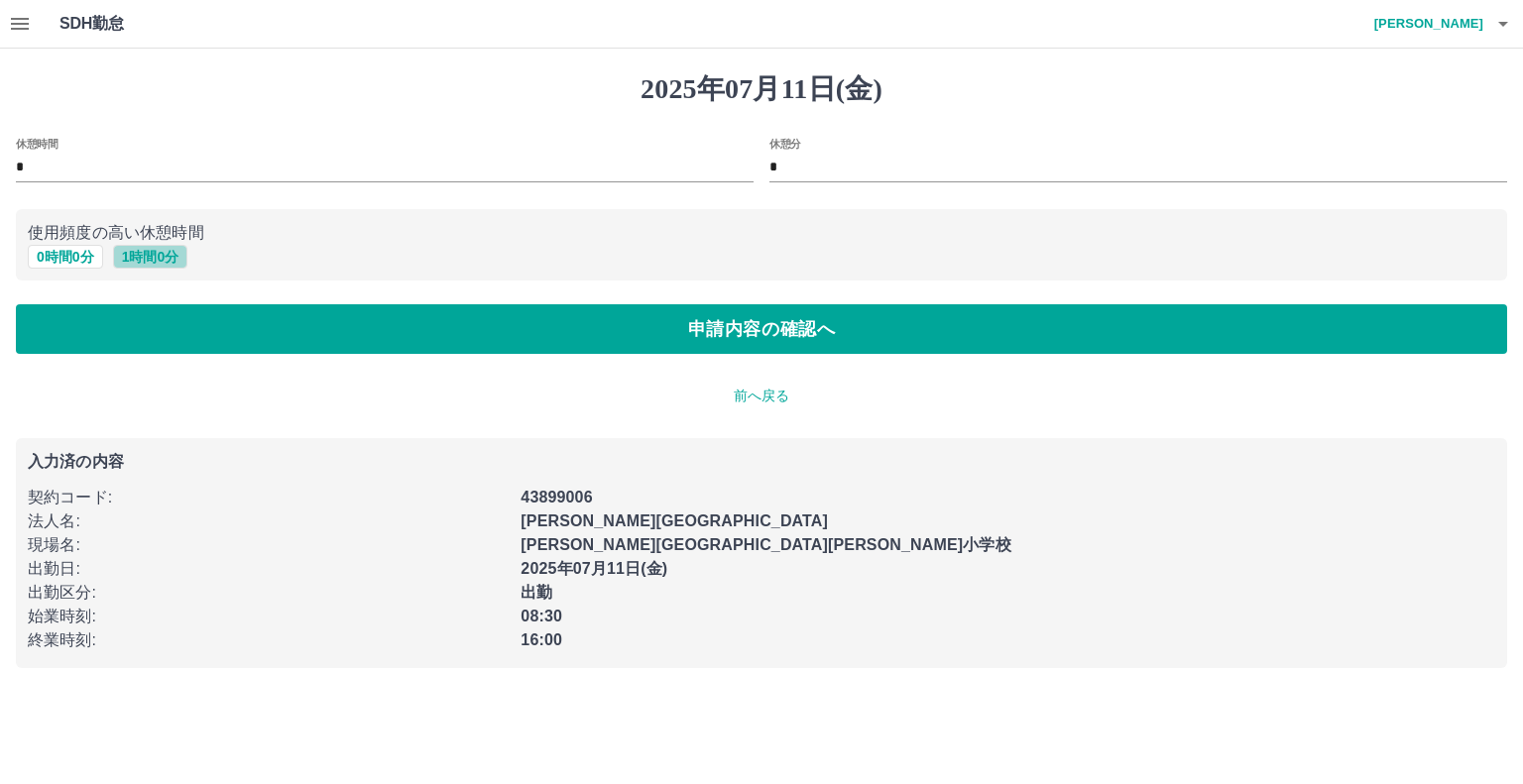 click on "1 時間 0 分" at bounding box center (151, 257) 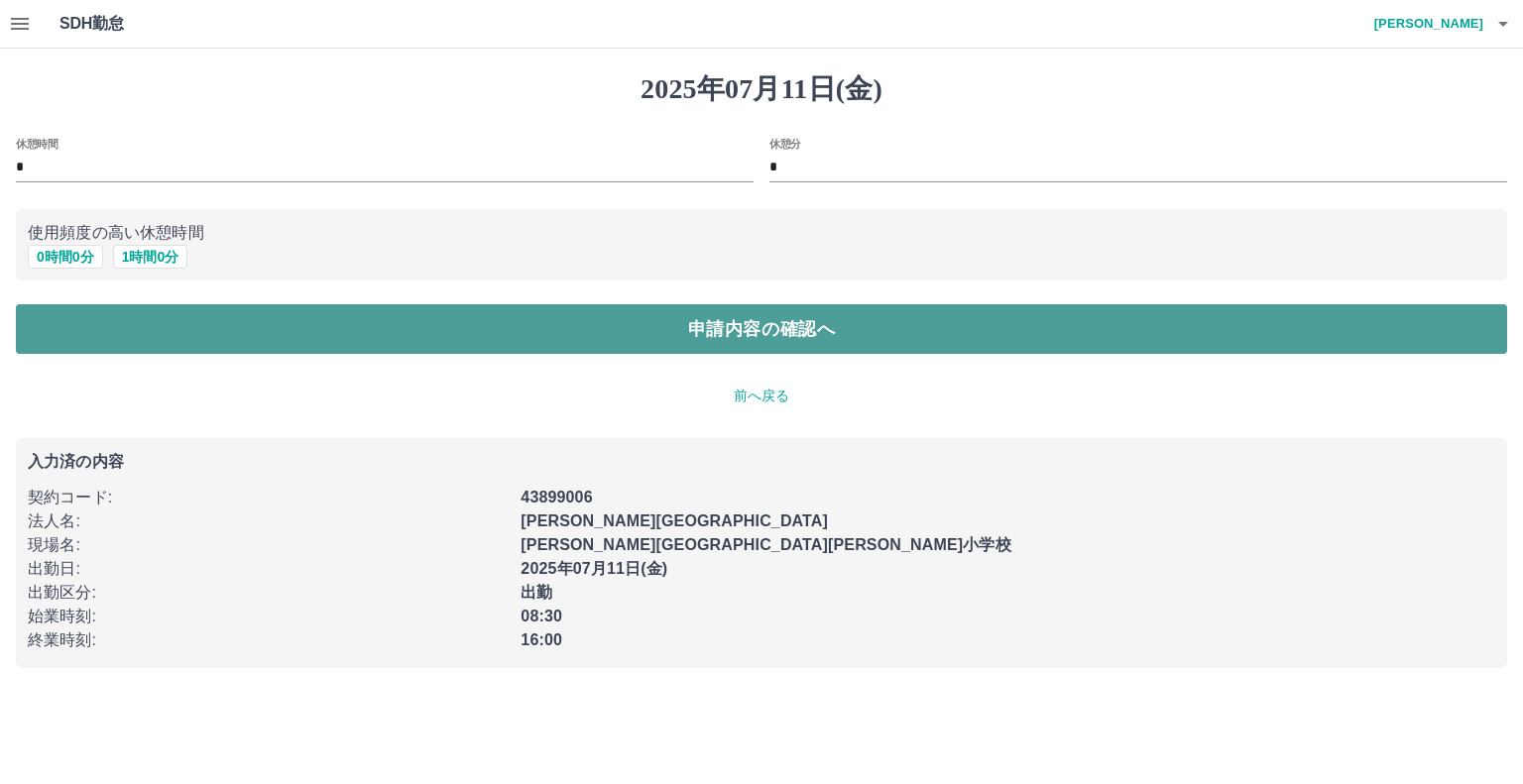 click on "申請内容の確認へ" at bounding box center (762, 329) 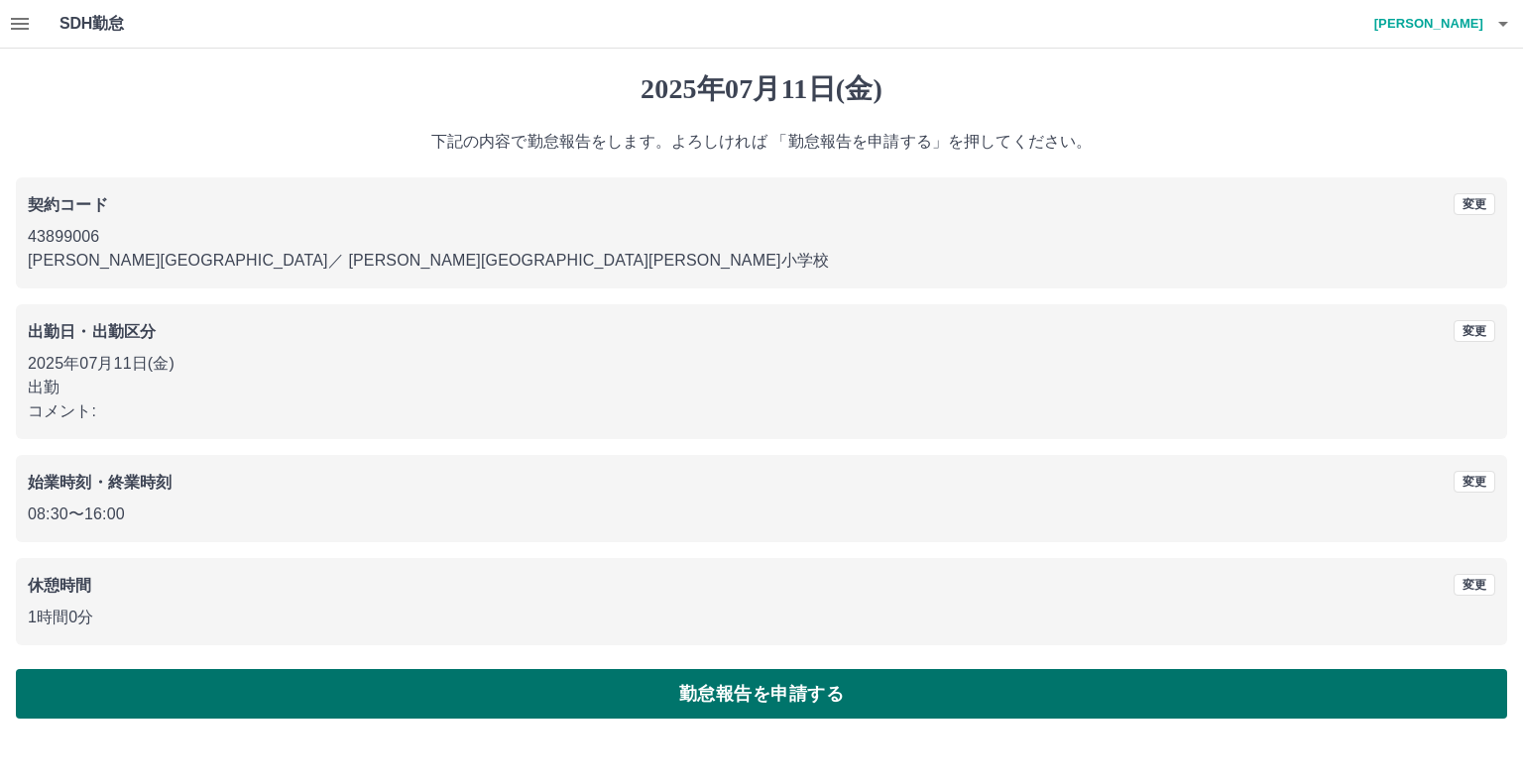 click on "勤怠報告を申請する" at bounding box center [762, 694] 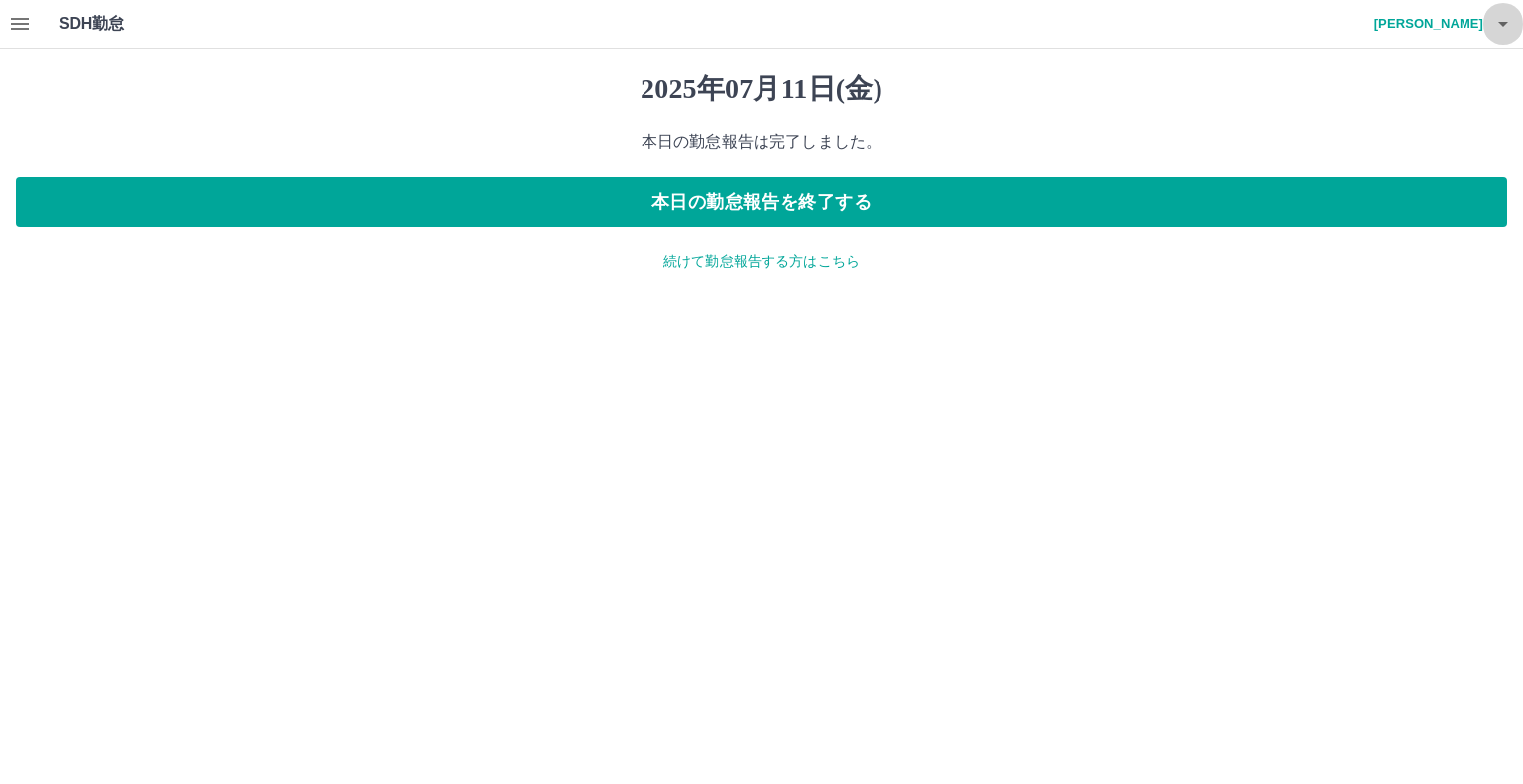 click 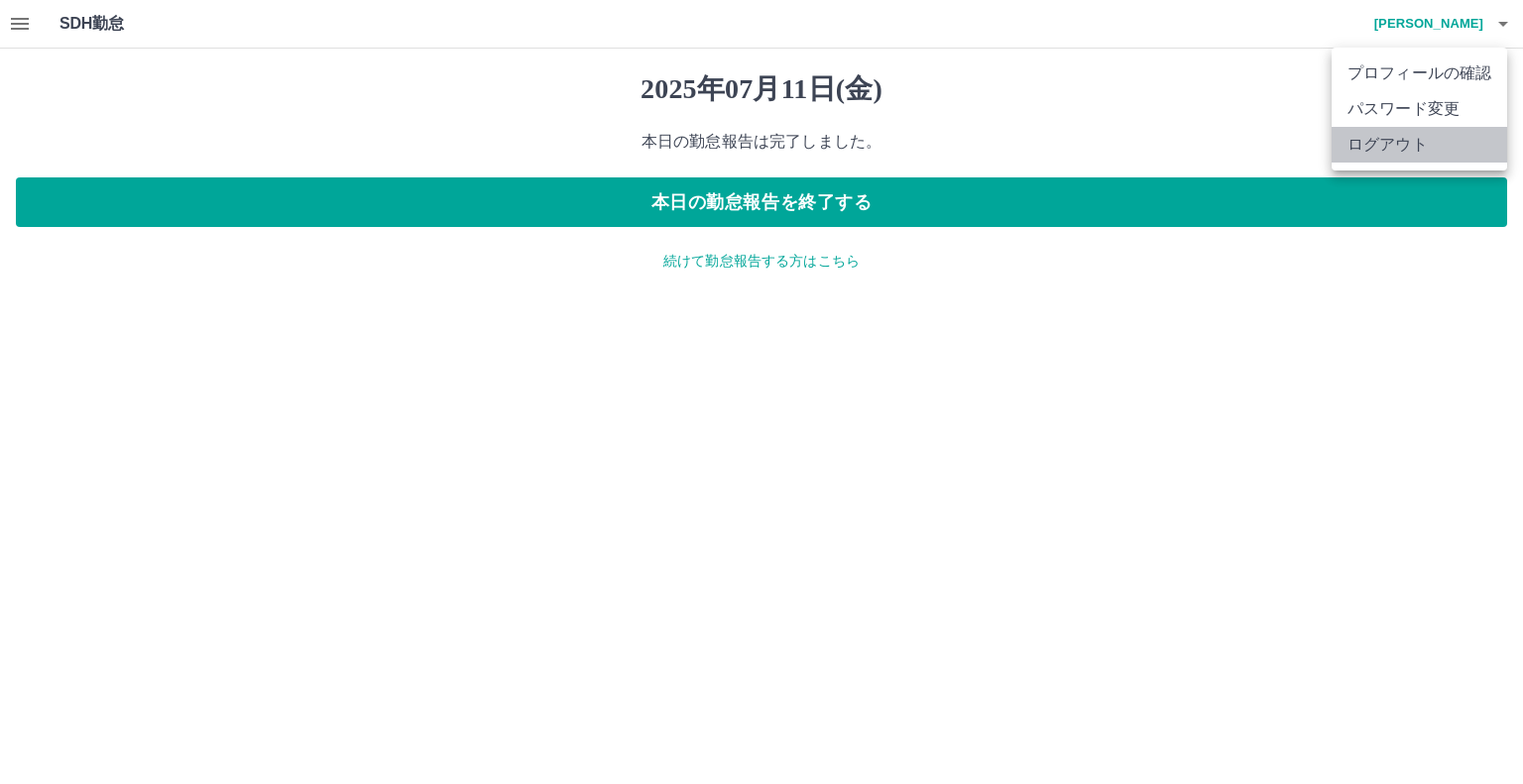 click on "ログアウト" at bounding box center [1419, 145] 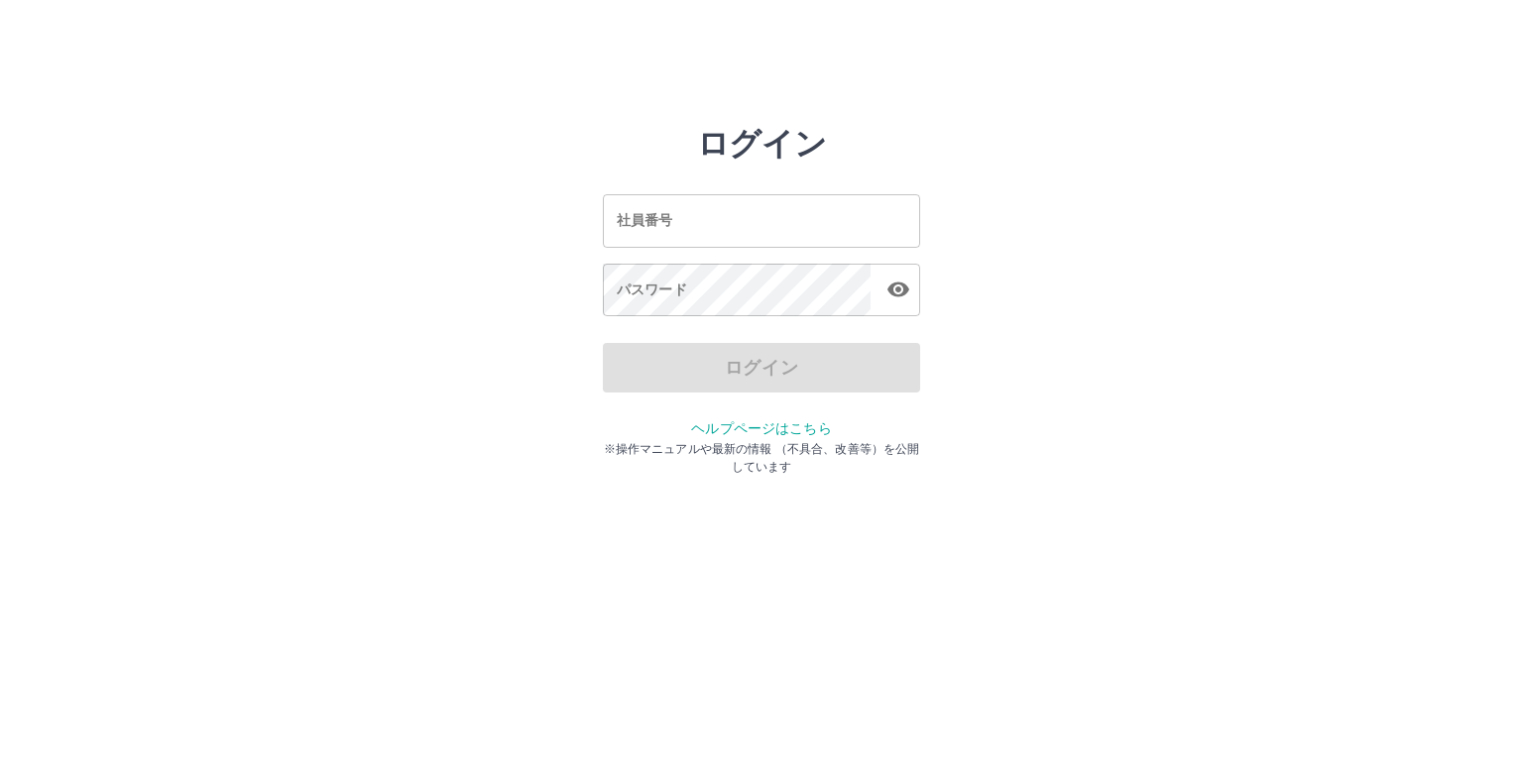 scroll, scrollTop: 0, scrollLeft: 0, axis: both 